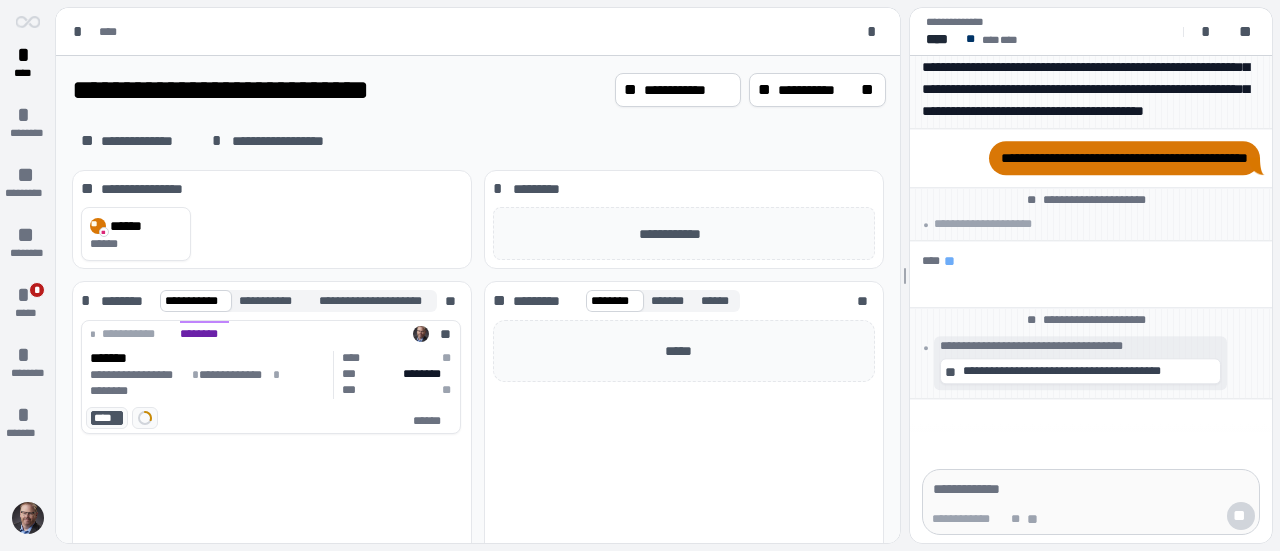 scroll, scrollTop: 0, scrollLeft: 0, axis: both 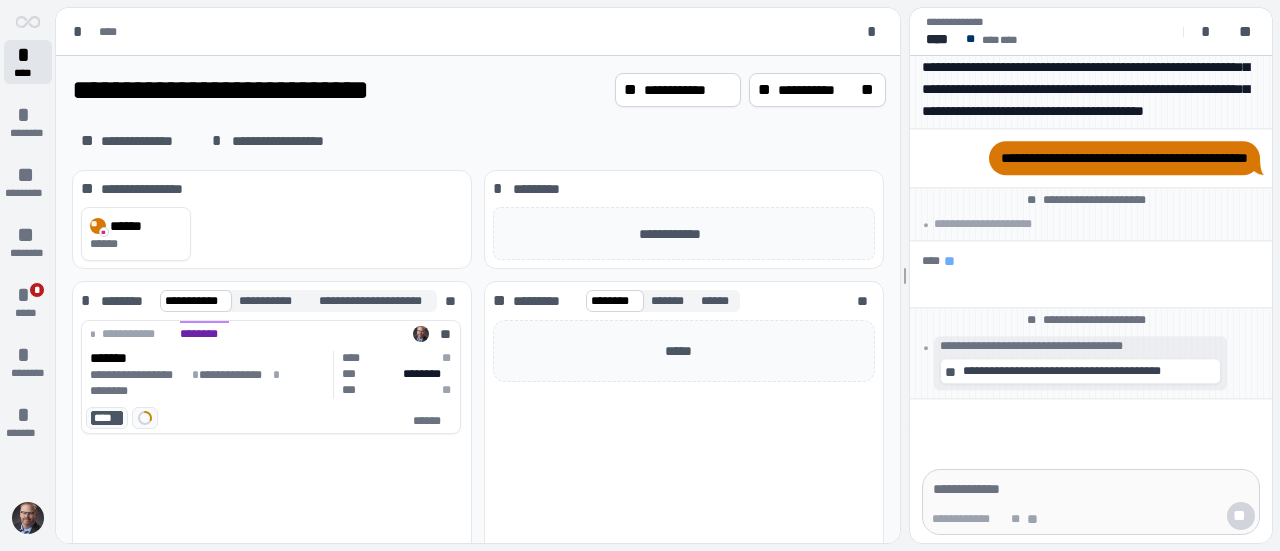 click on "*" at bounding box center [28, 55] 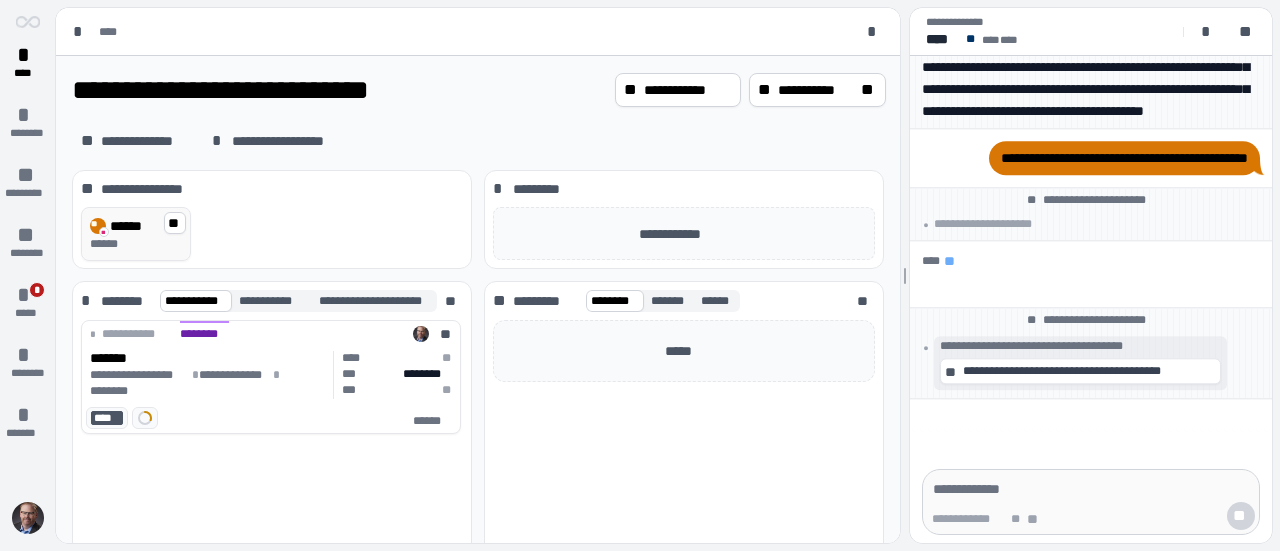 click on "******" at bounding box center (136, 244) 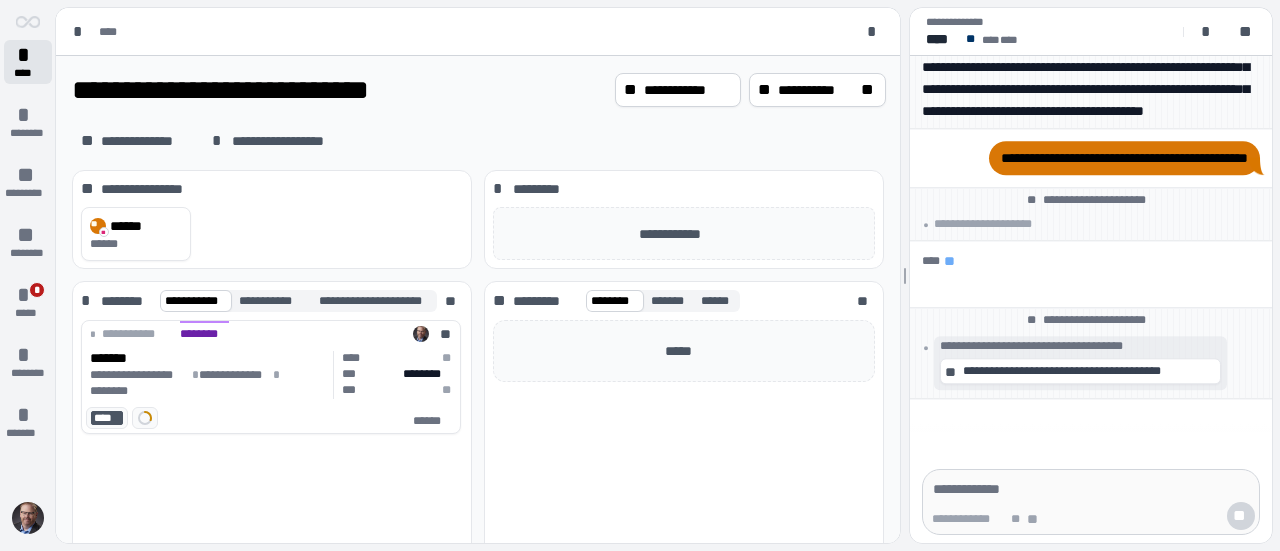 click on "*" at bounding box center [28, 55] 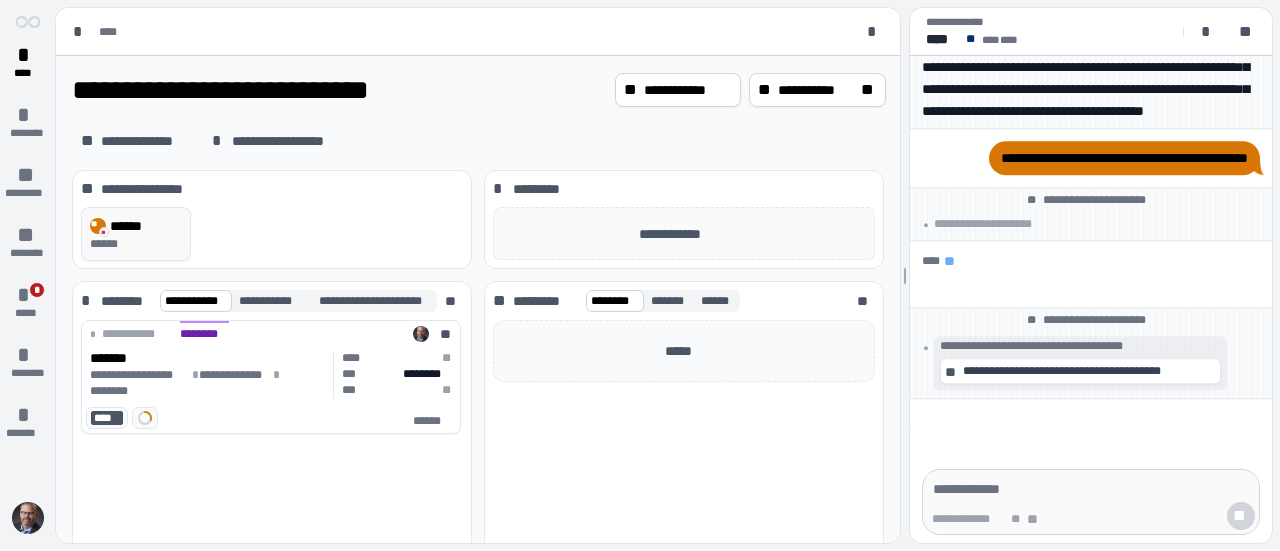 click on "******" at bounding box center (136, 244) 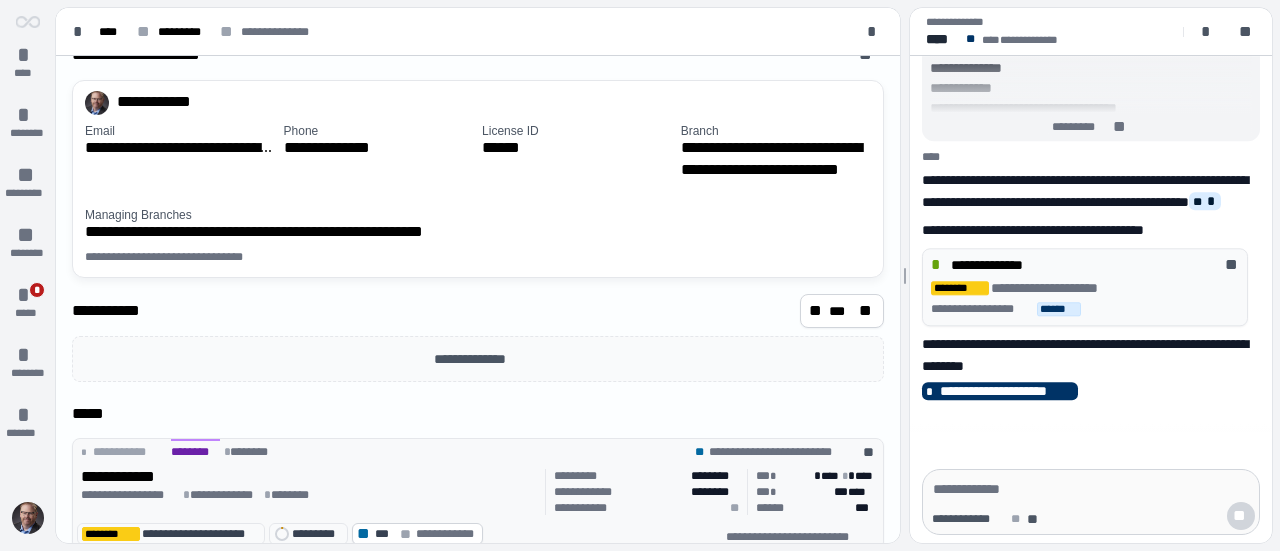 scroll, scrollTop: 340, scrollLeft: 0, axis: vertical 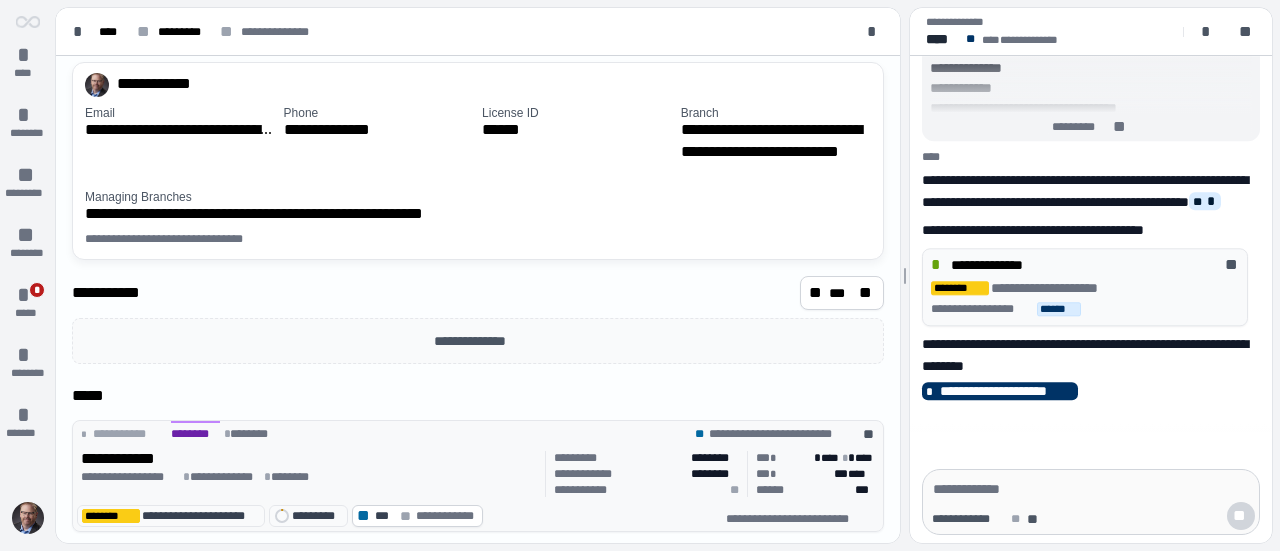 click on "**********" at bounding box center [478, 432] 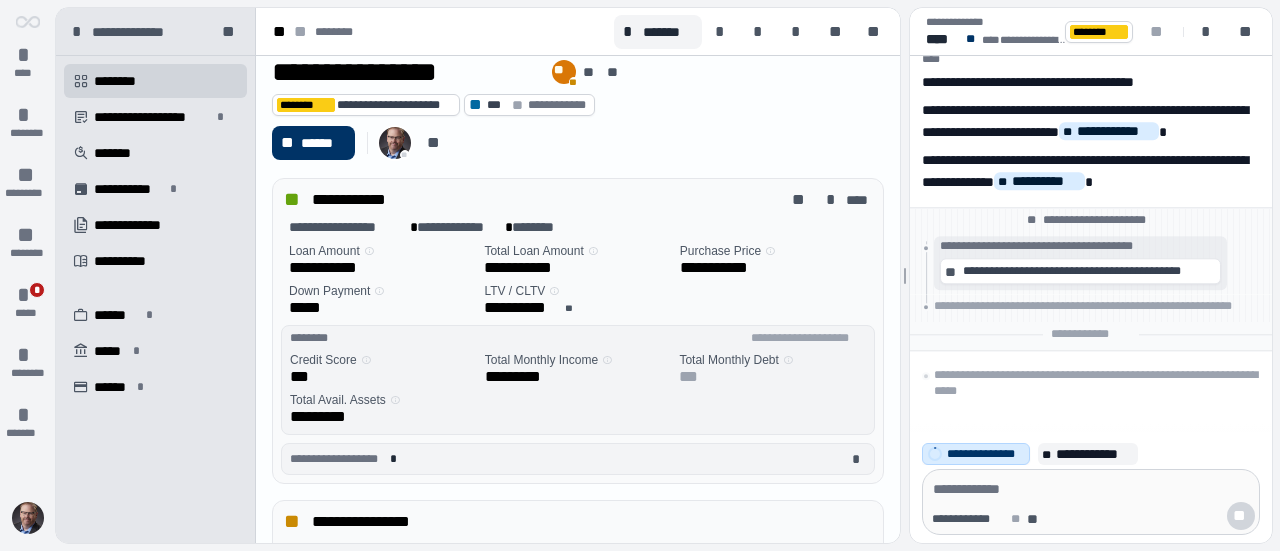 scroll, scrollTop: 0, scrollLeft: 0, axis: both 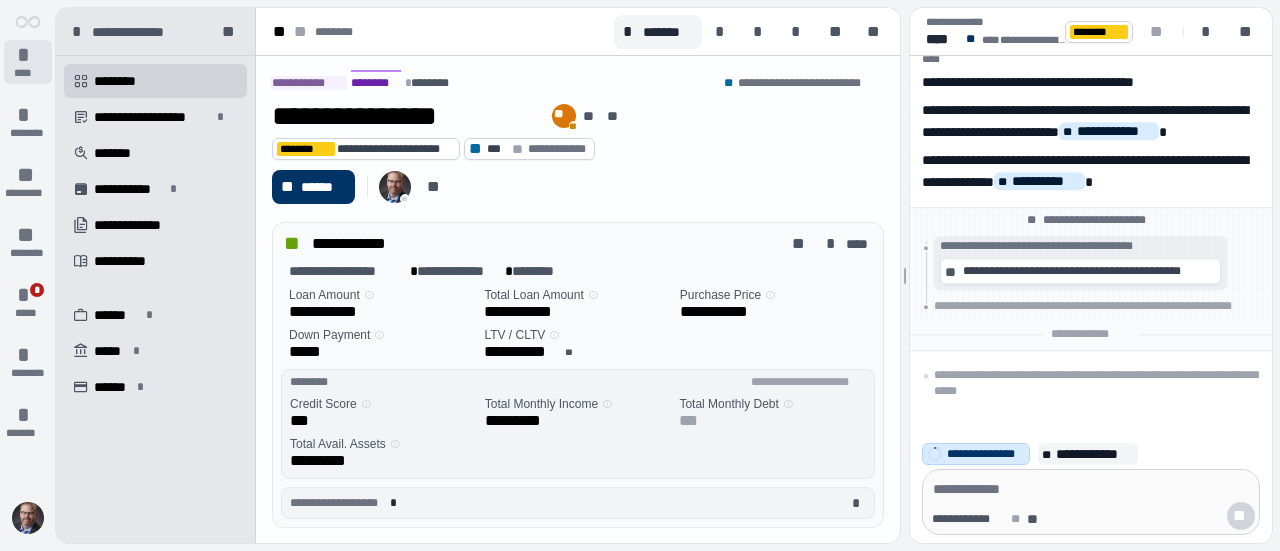 click on "*" at bounding box center (28, 55) 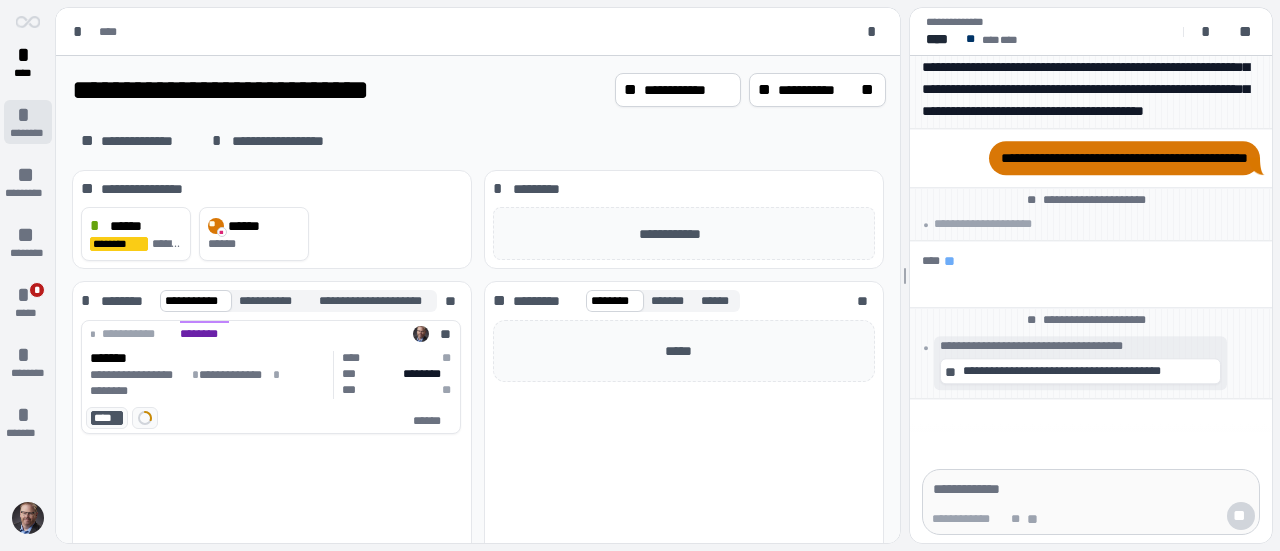 click on "*" at bounding box center (28, 115) 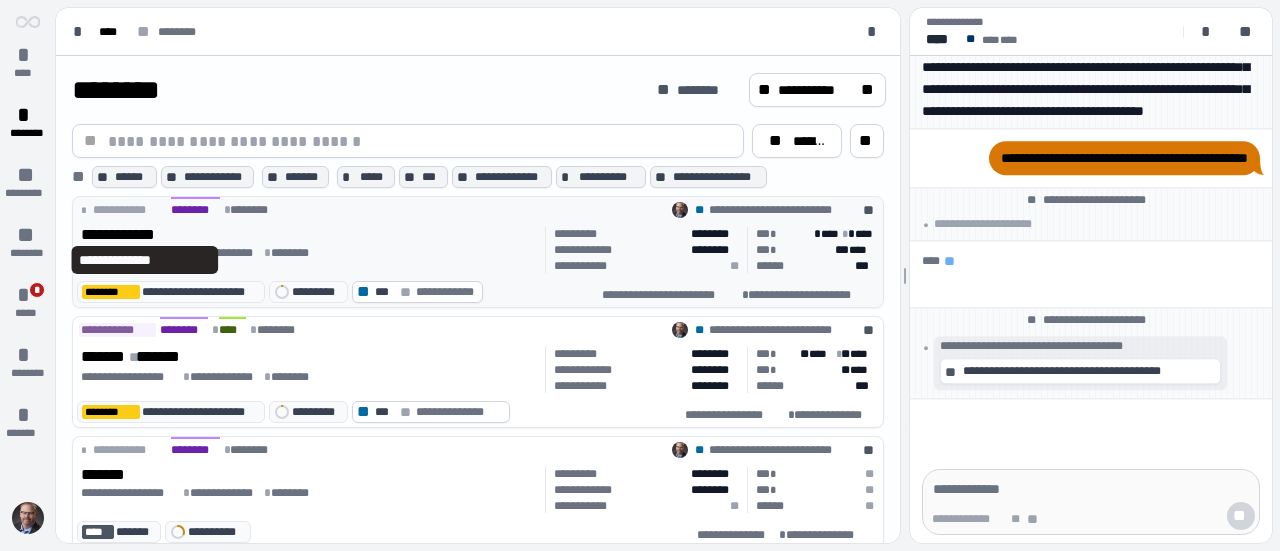 click on "**********" at bounding box center [145, 235] 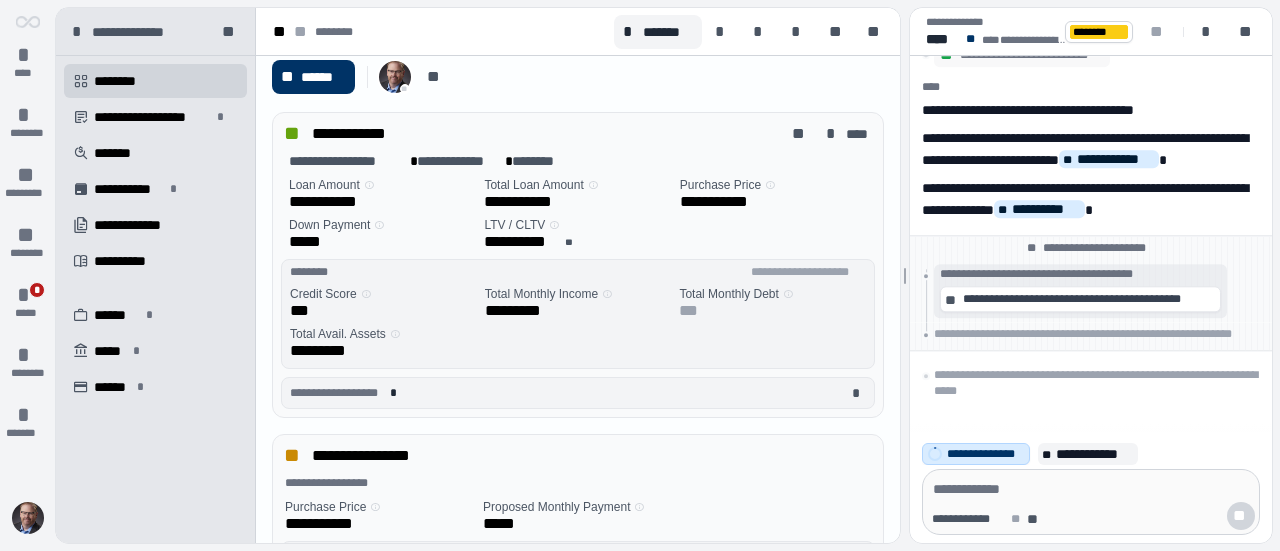 scroll, scrollTop: 0, scrollLeft: 0, axis: both 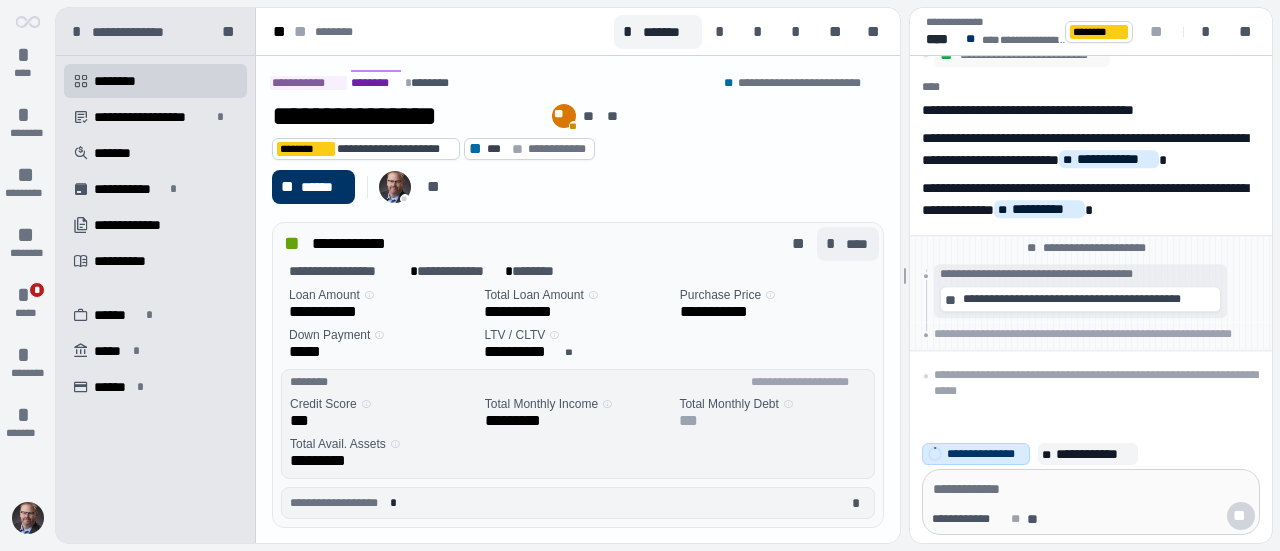 click on "*" at bounding box center [834, 244] 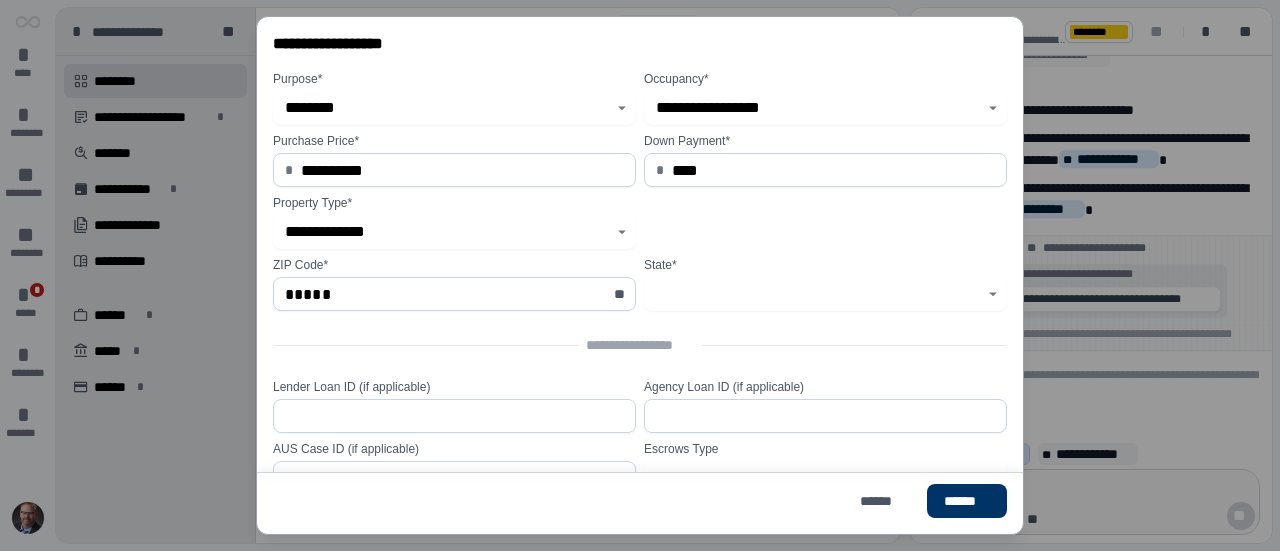 type on "*****" 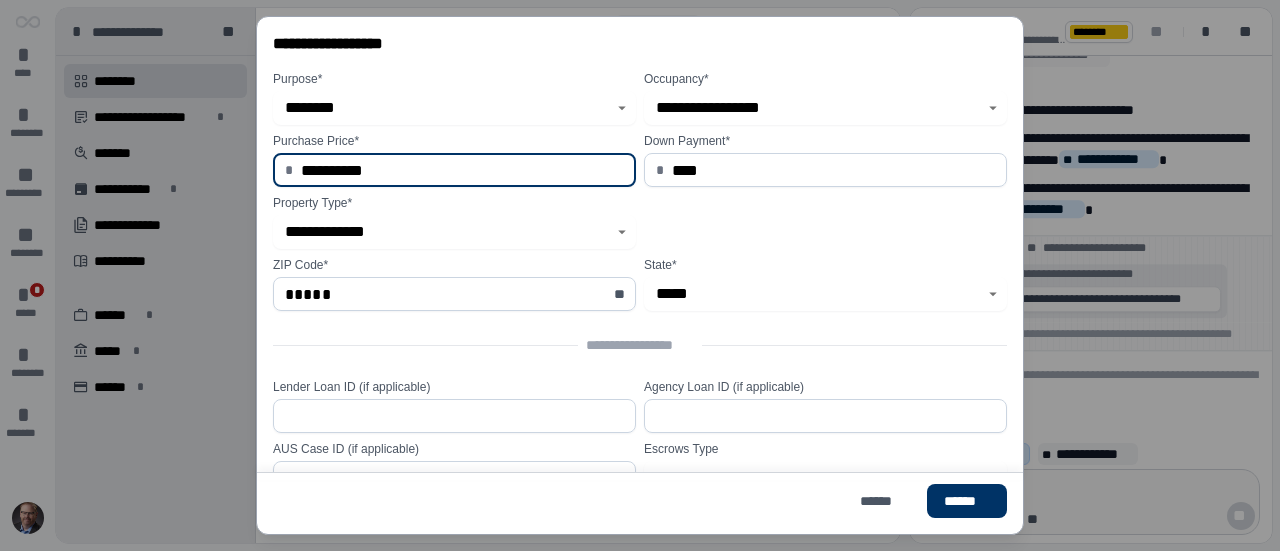 drag, startPoint x: 416, startPoint y: 173, endPoint x: 306, endPoint y: 168, distance: 110.11358 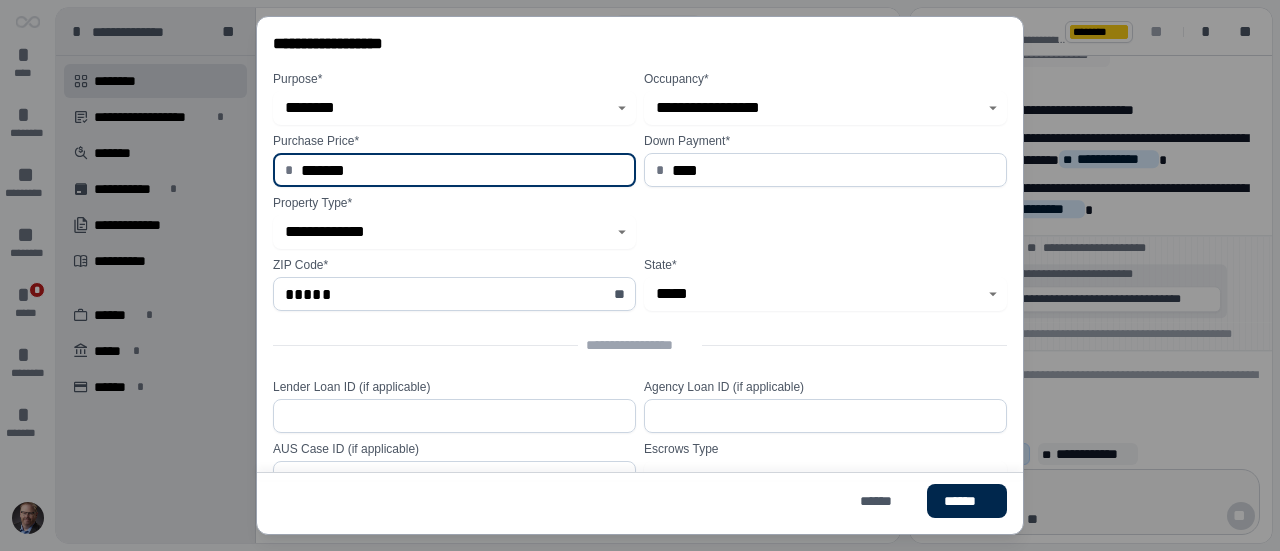 type on "**********" 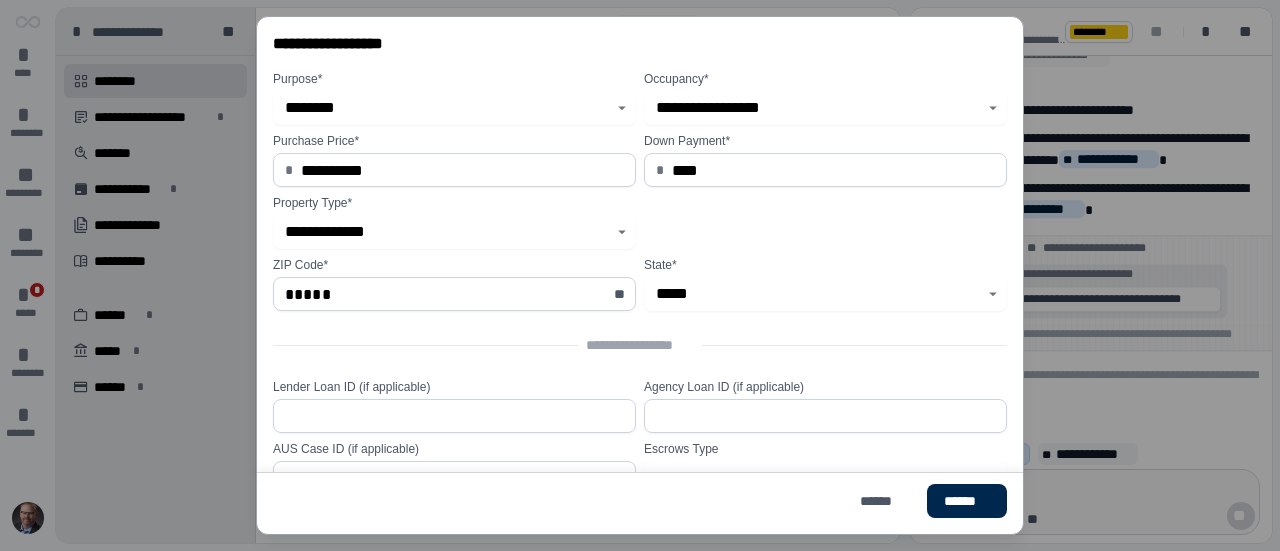 click on "******" at bounding box center [967, 501] 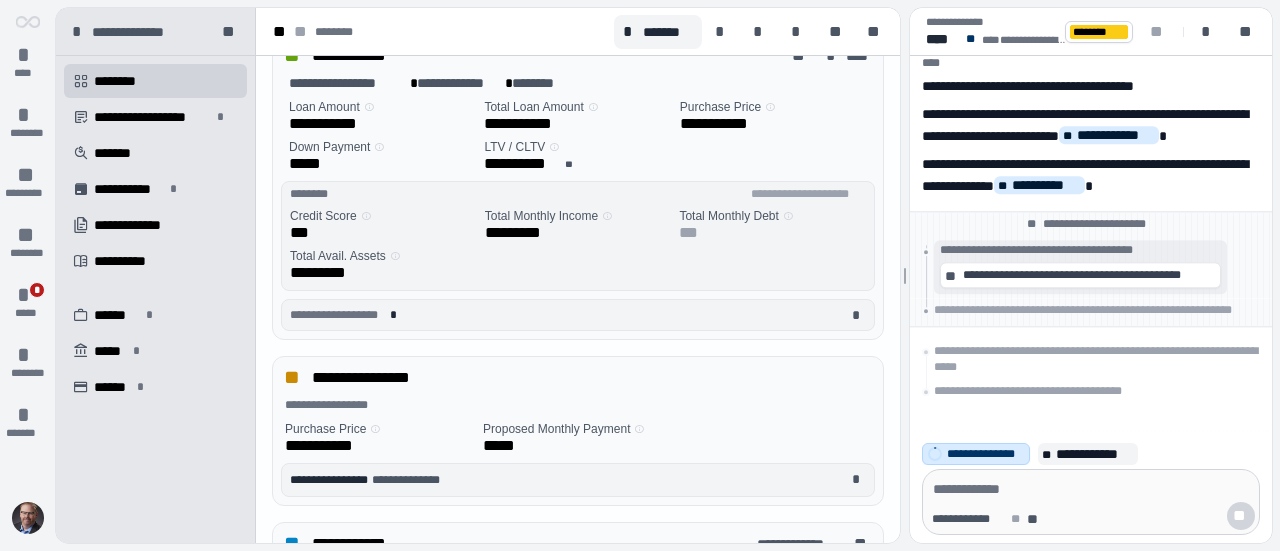 scroll, scrollTop: 300, scrollLeft: 0, axis: vertical 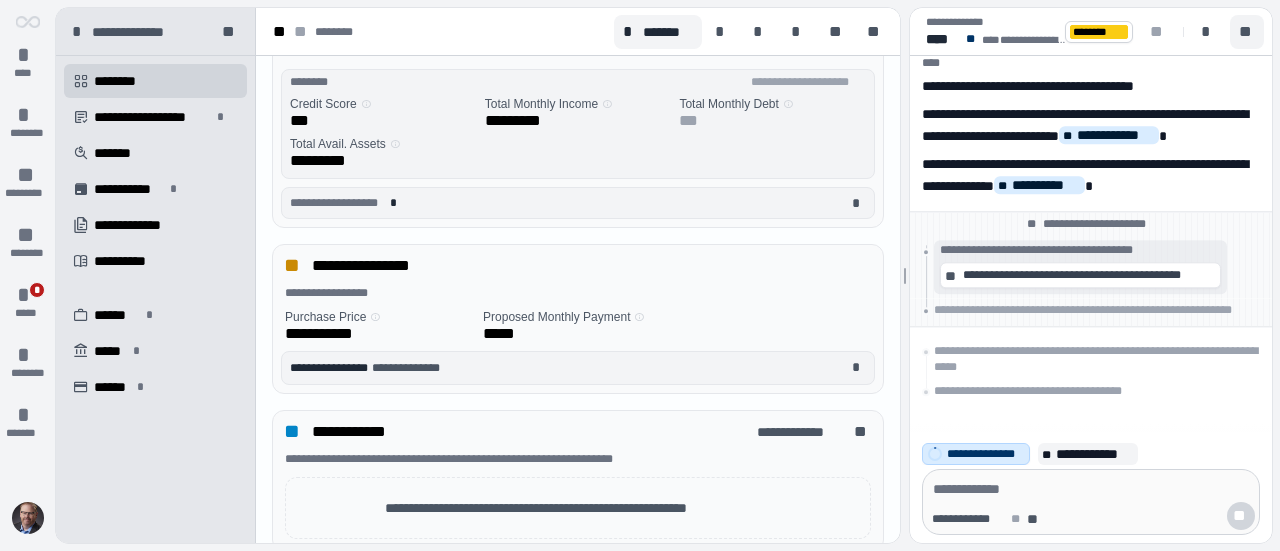click on "**" at bounding box center (1247, 32) 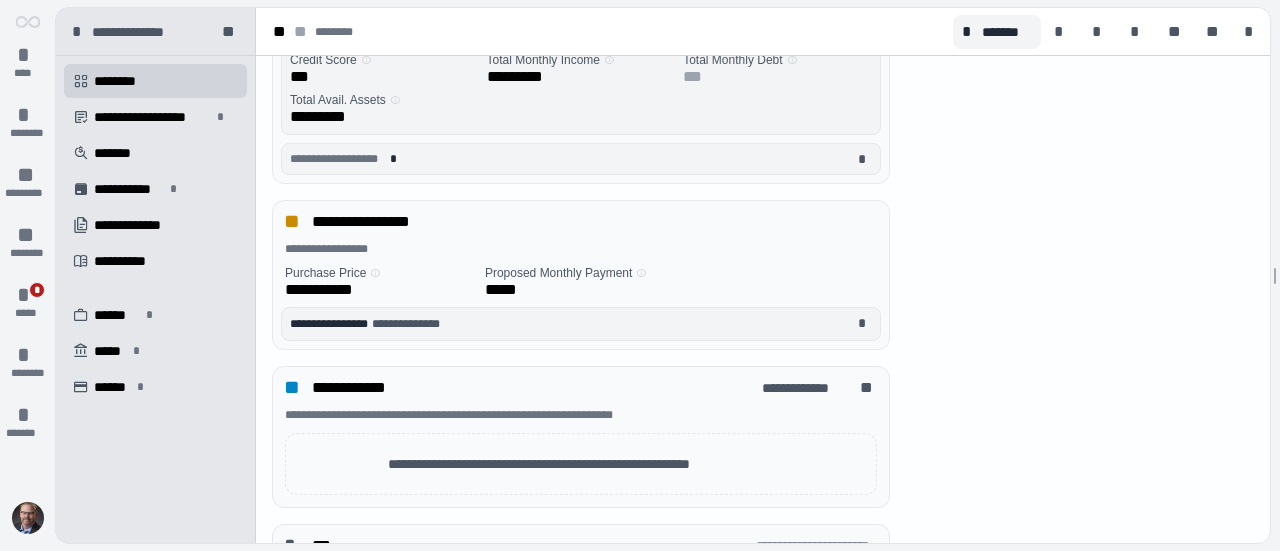 scroll, scrollTop: 216, scrollLeft: 0, axis: vertical 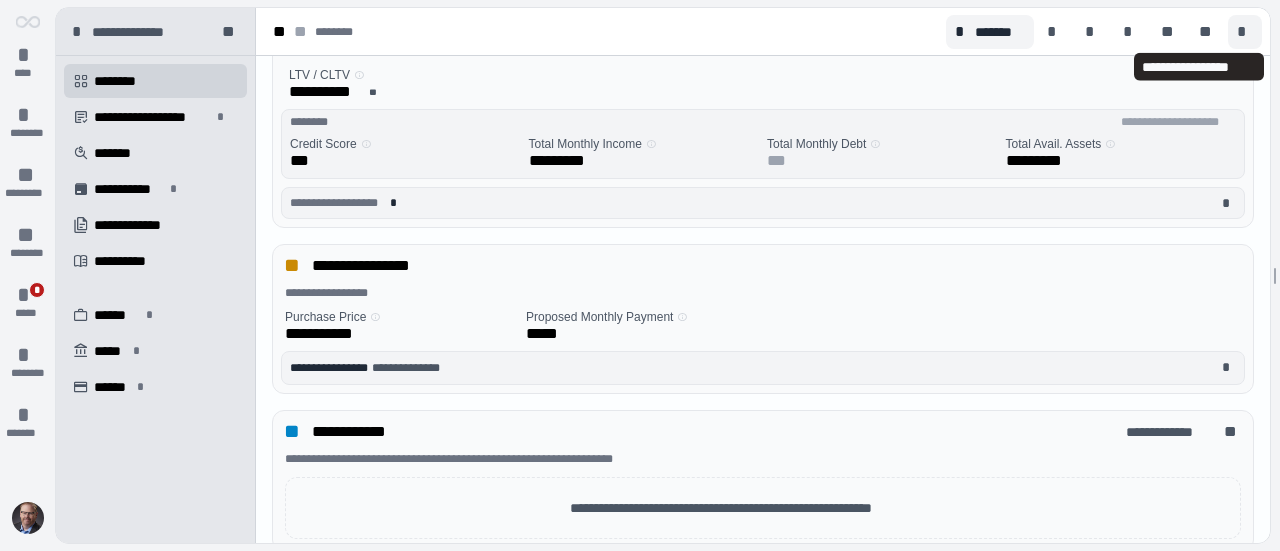 click on "*" at bounding box center (1245, 32) 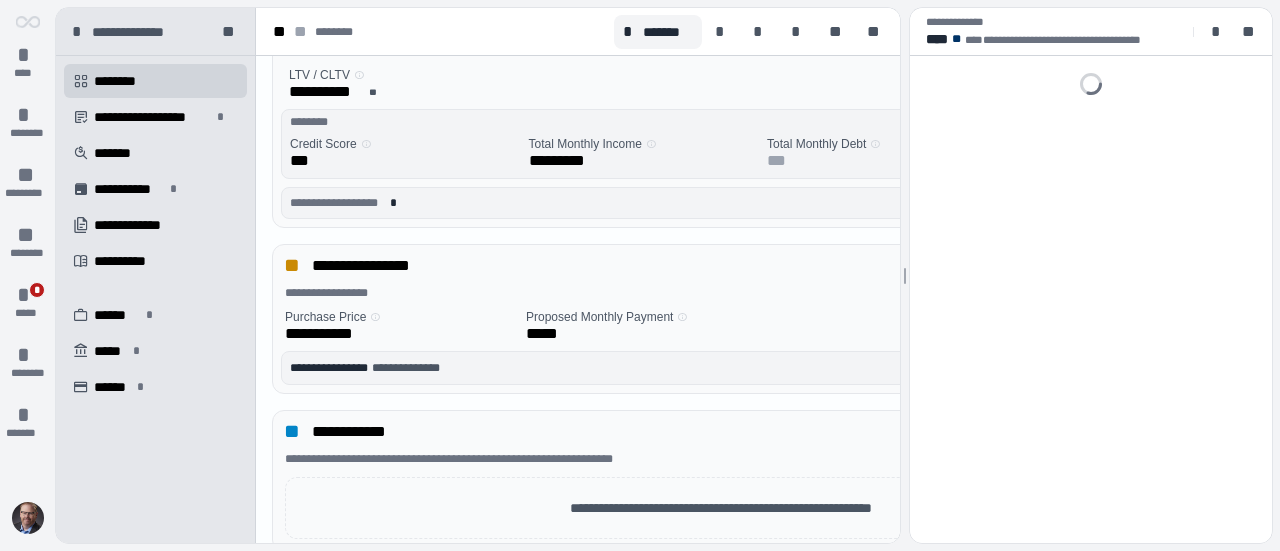 scroll, scrollTop: 300, scrollLeft: 0, axis: vertical 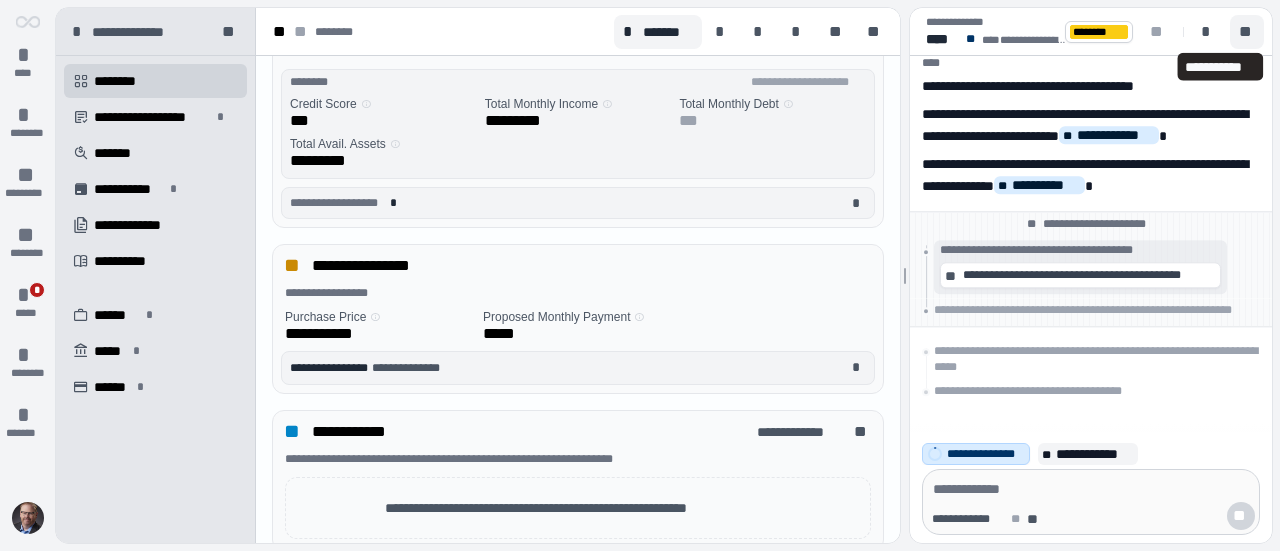 click on "**" at bounding box center (1247, 32) 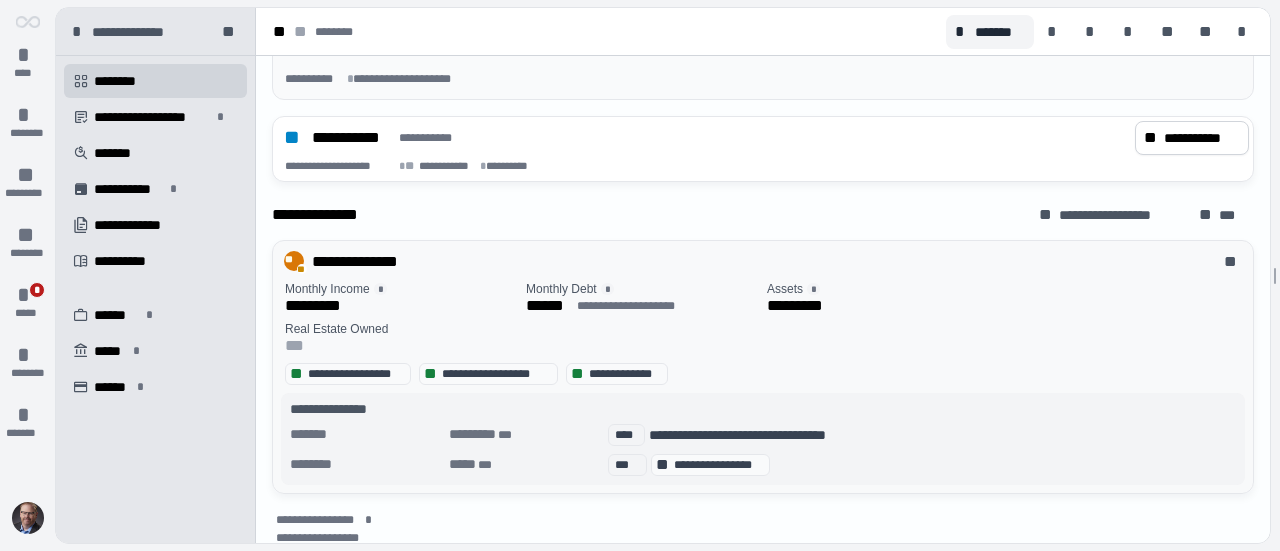 scroll, scrollTop: 872, scrollLeft: 0, axis: vertical 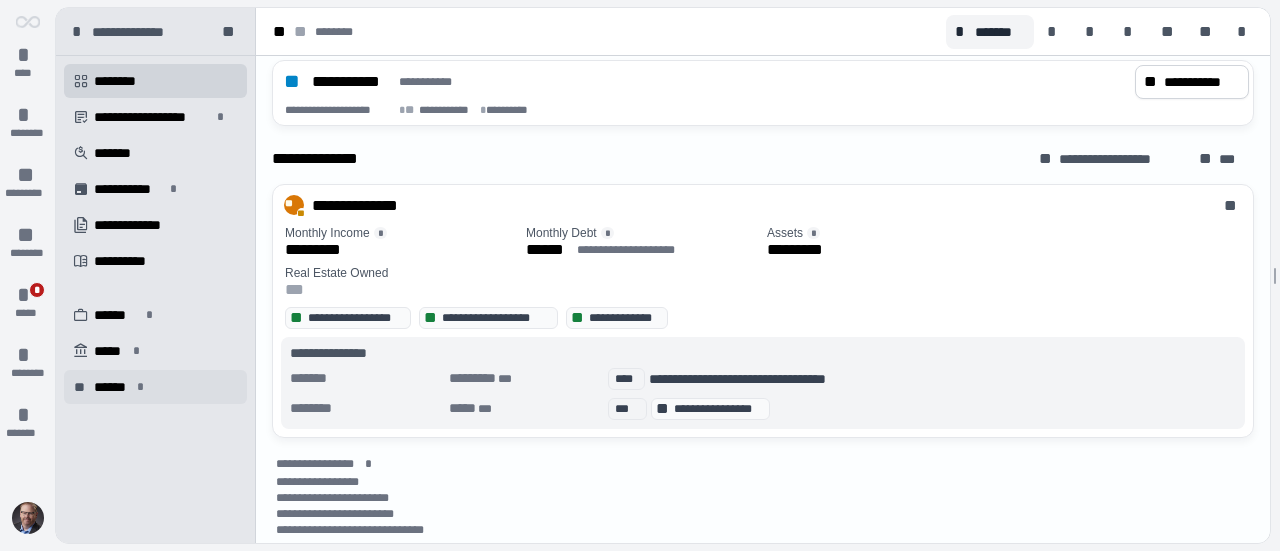 click on "******" at bounding box center (112, 387) 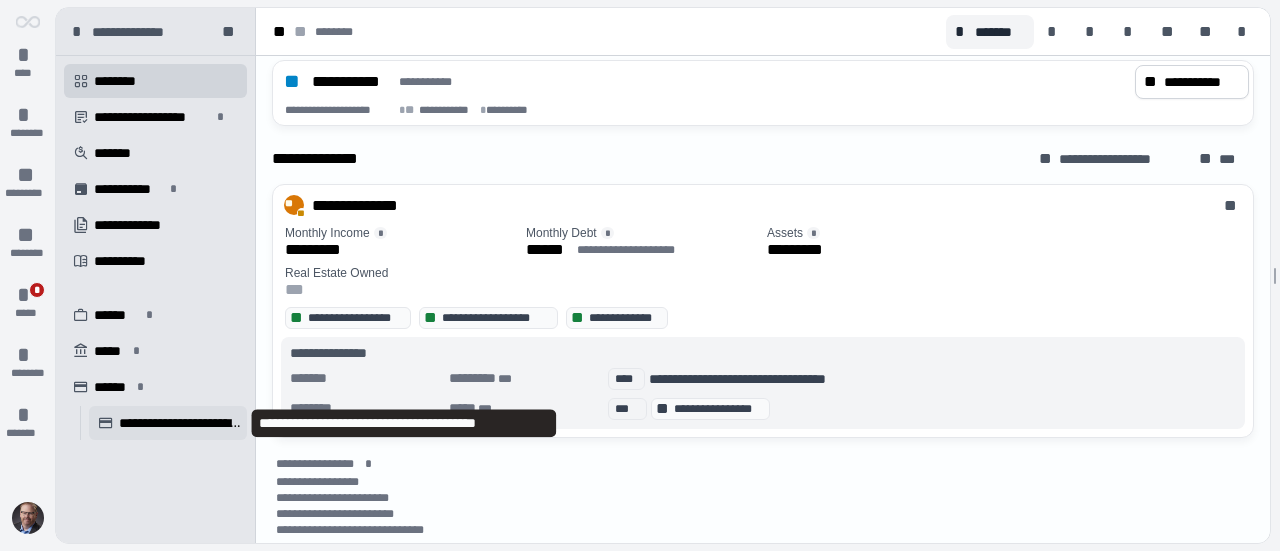 click on "**********" at bounding box center (180, 423) 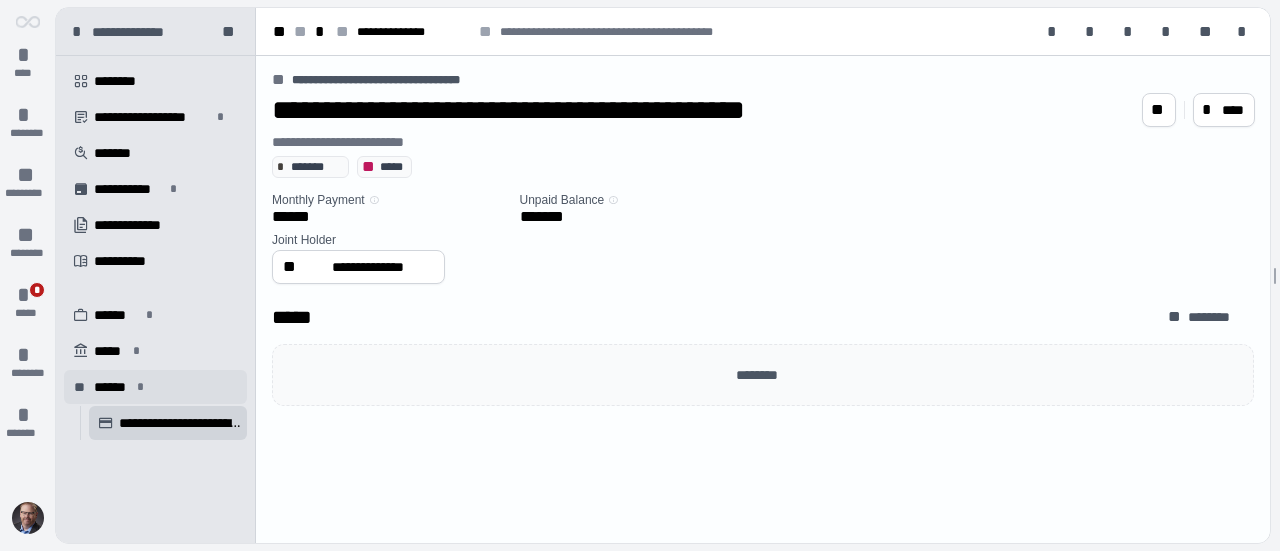 click on "******" at bounding box center [112, 387] 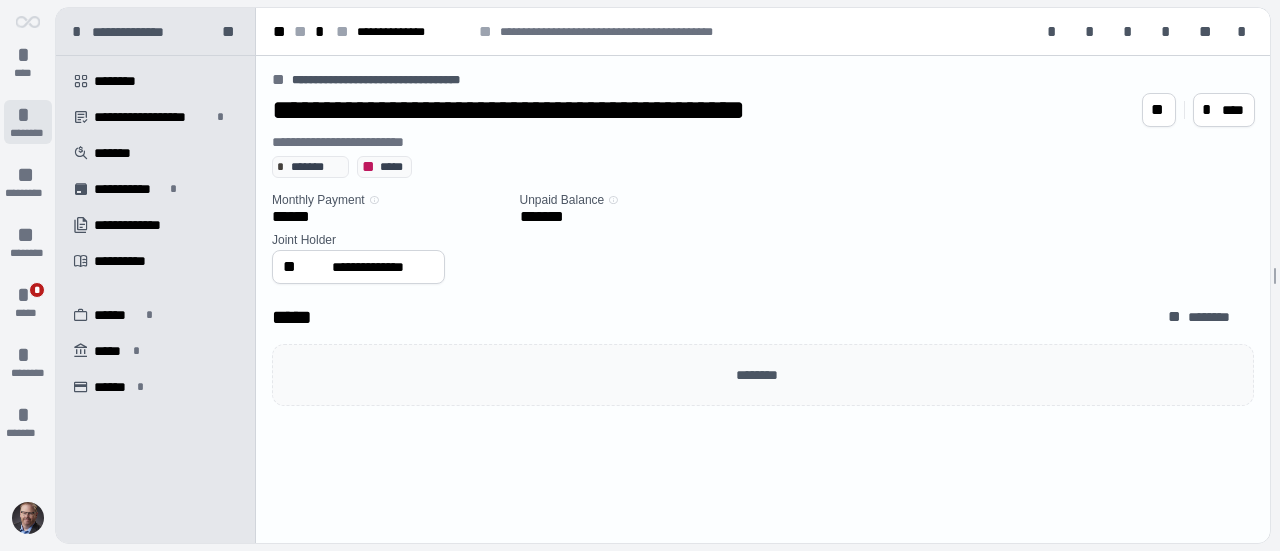 click on "*" at bounding box center (28, 115) 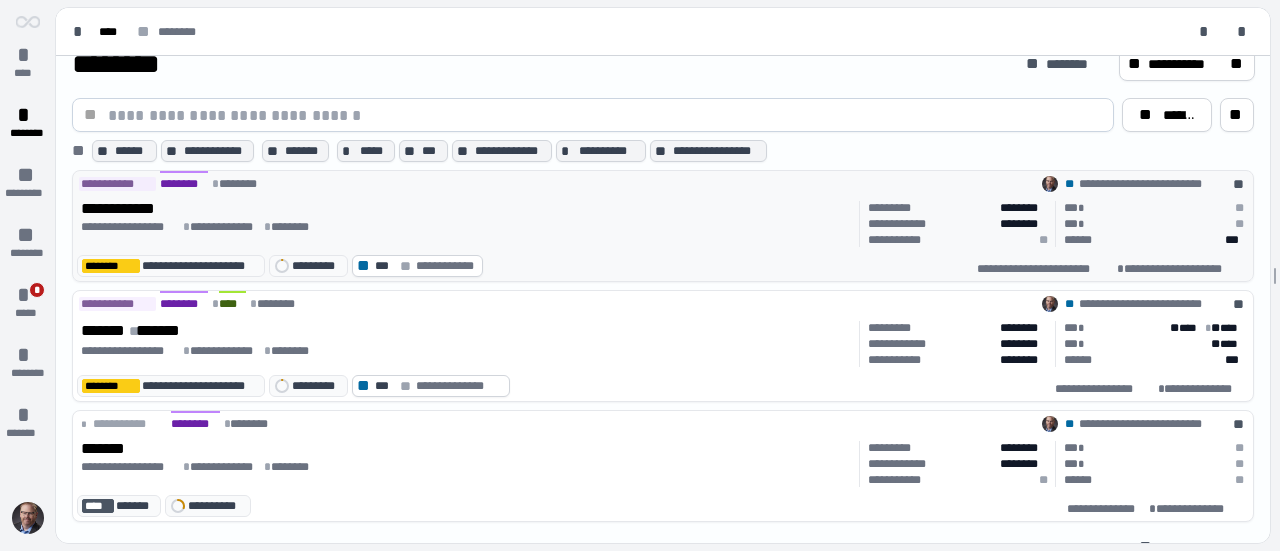 scroll, scrollTop: 0, scrollLeft: 0, axis: both 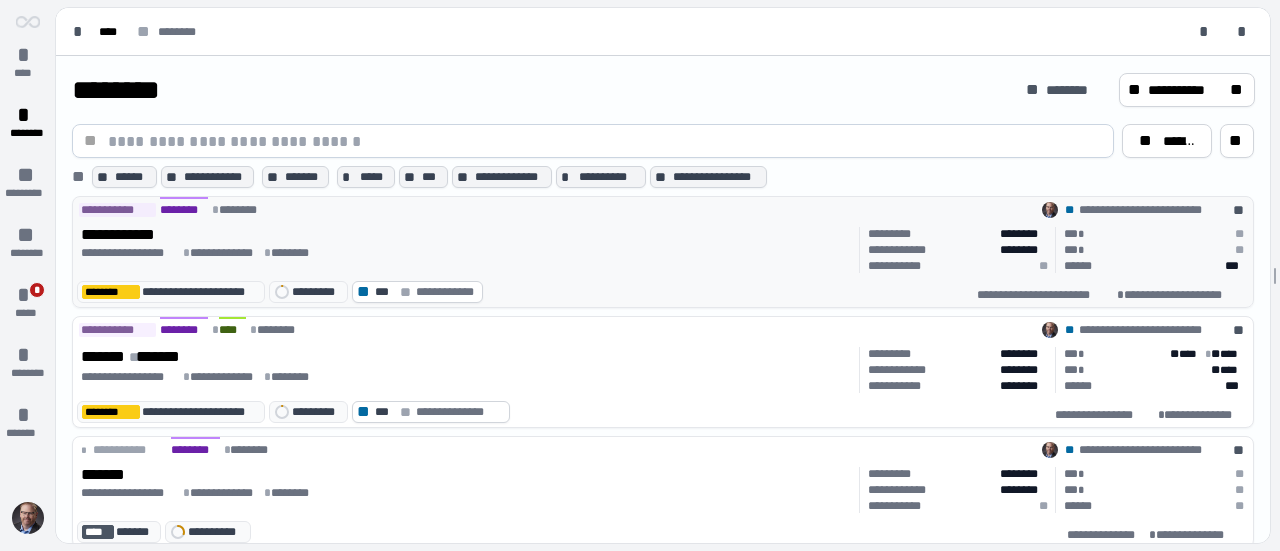 click on "**********" at bounding box center [663, 252] 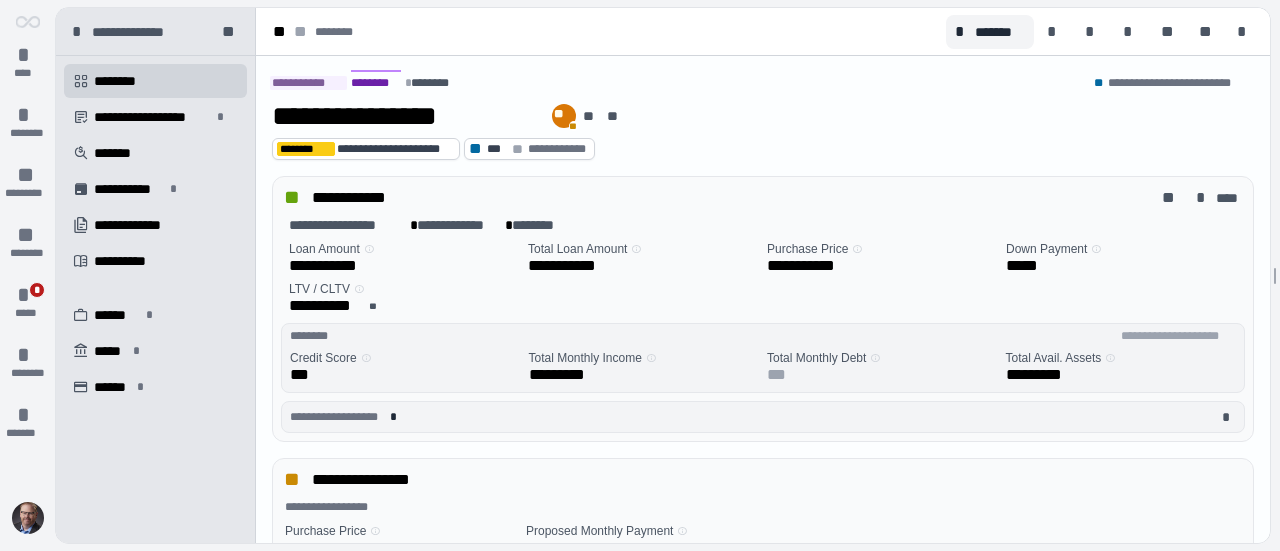 click on "**********" at bounding box center (139, 225) 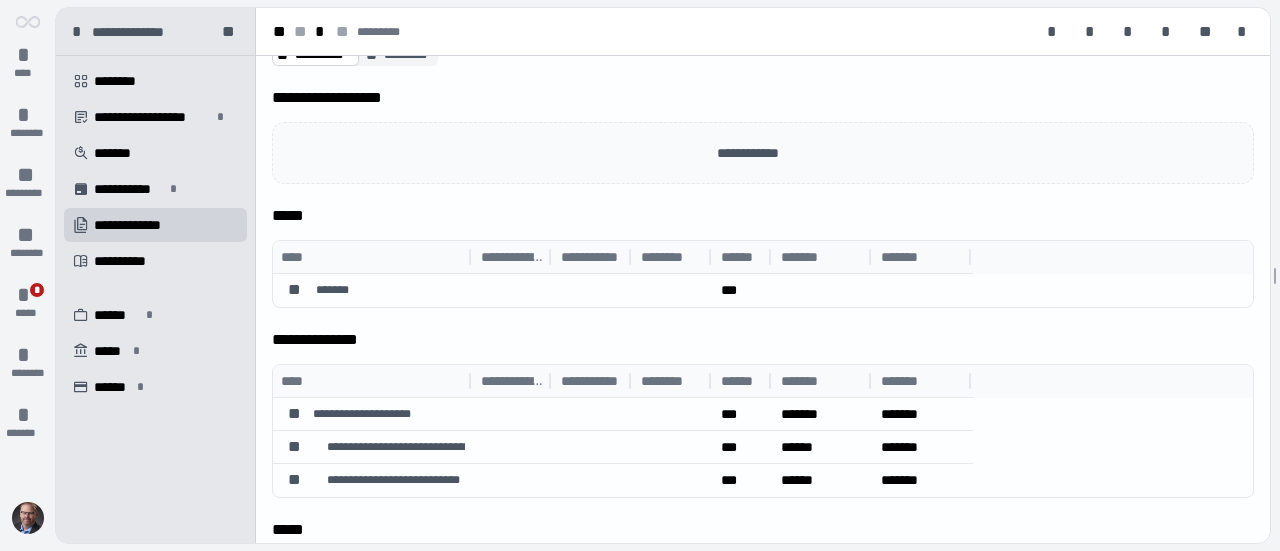 scroll, scrollTop: 190, scrollLeft: 0, axis: vertical 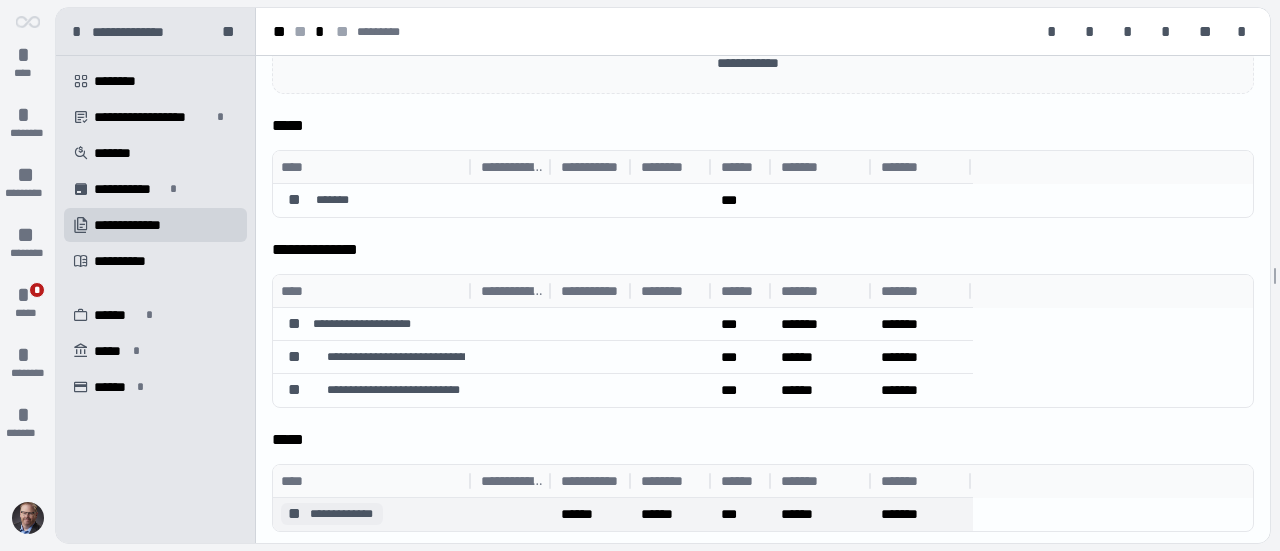 click on "**********" at bounding box center (342, 514) 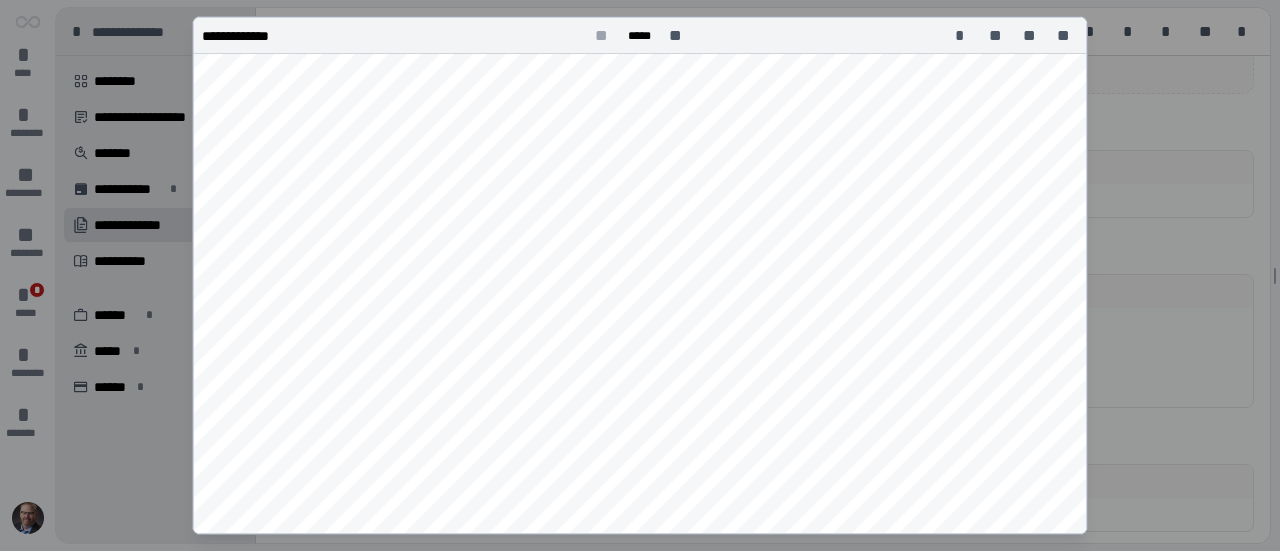 scroll, scrollTop: 0, scrollLeft: 0, axis: both 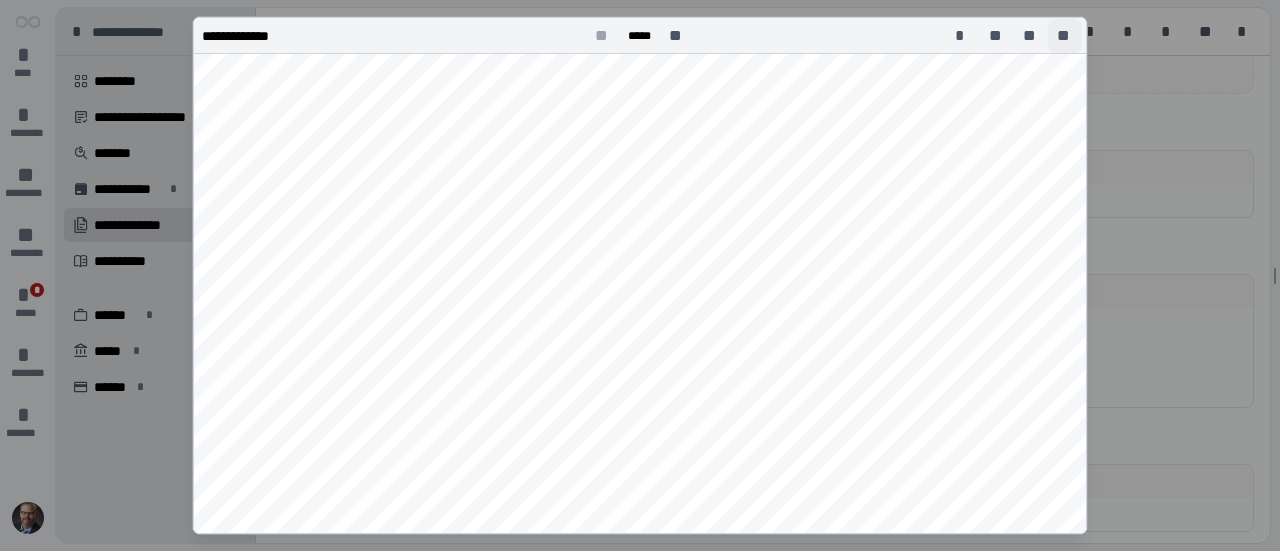 click on "**" at bounding box center (1065, 36) 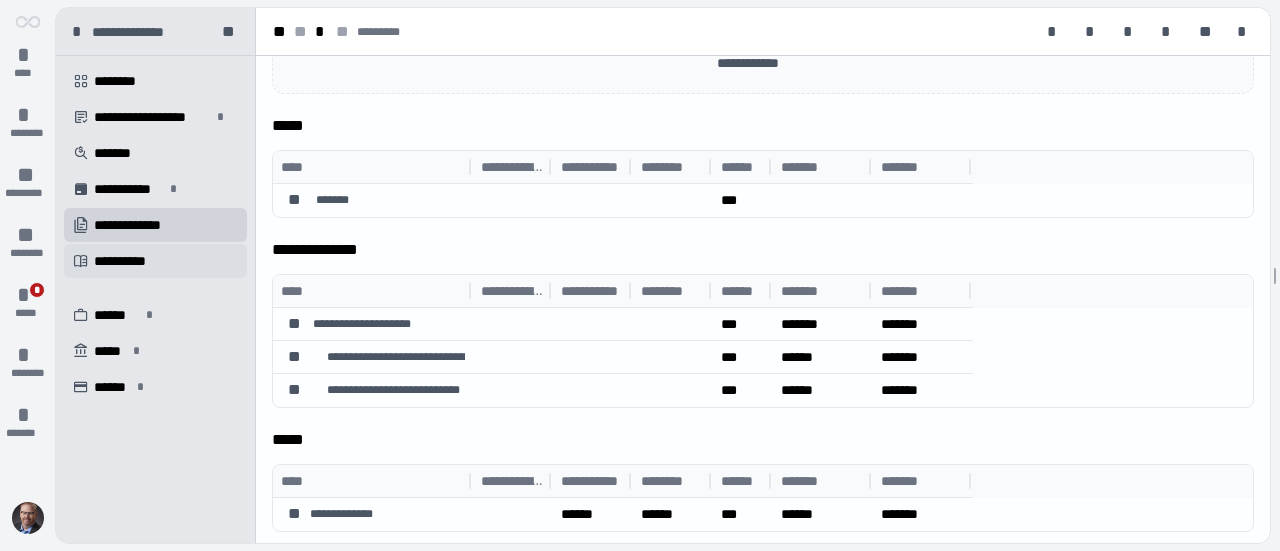 click on "**********" at bounding box center (125, 261) 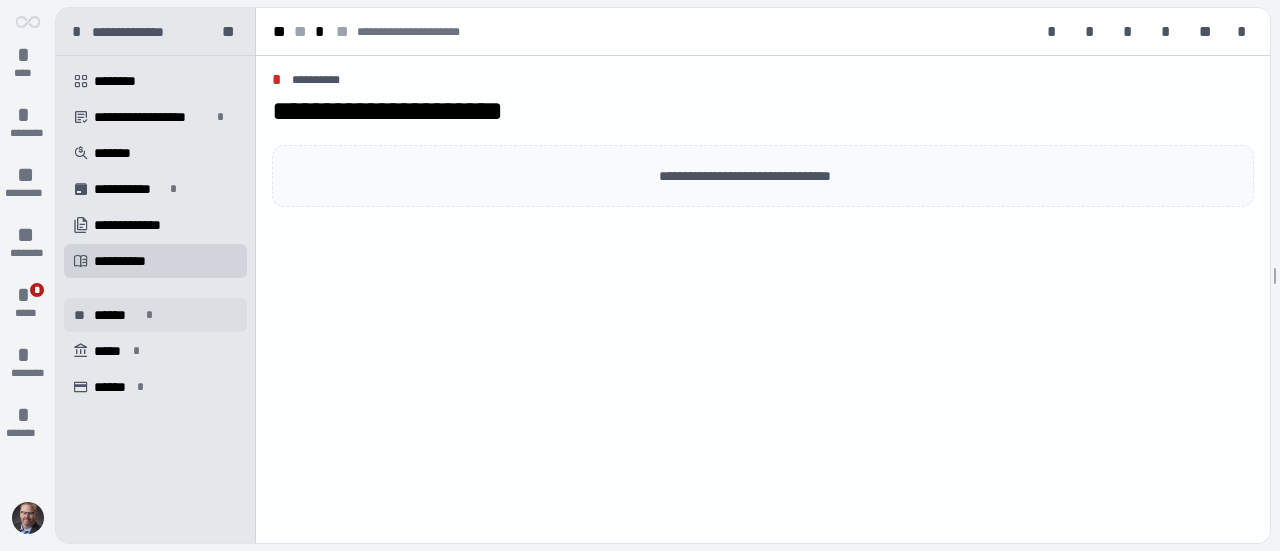 click on "******" at bounding box center [117, 315] 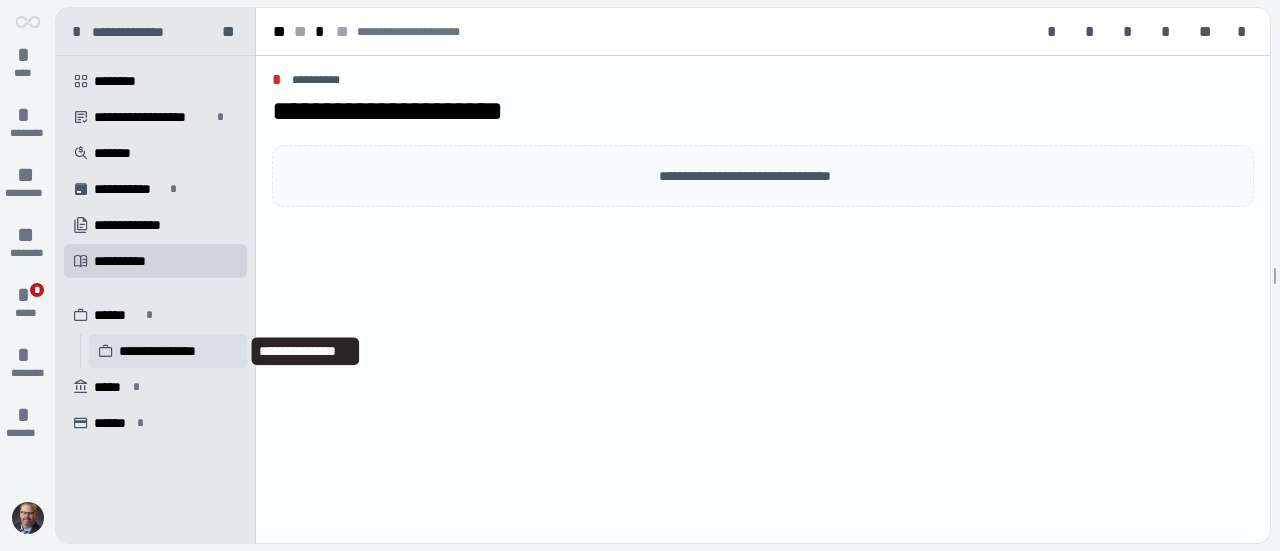 click on "**********" at bounding box center (165, 351) 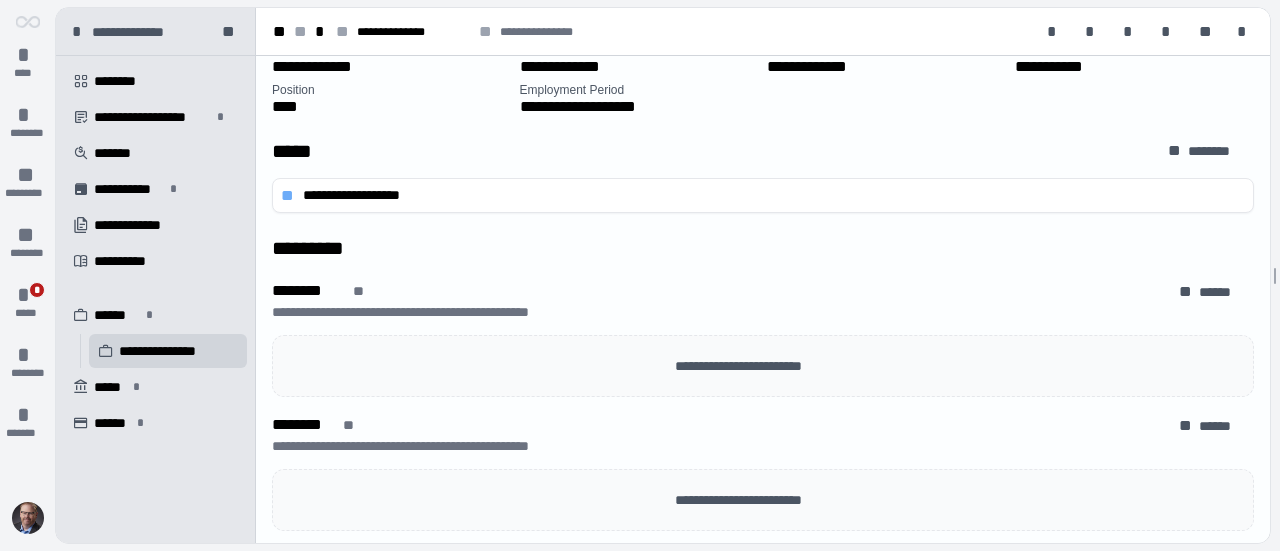scroll, scrollTop: 127, scrollLeft: 0, axis: vertical 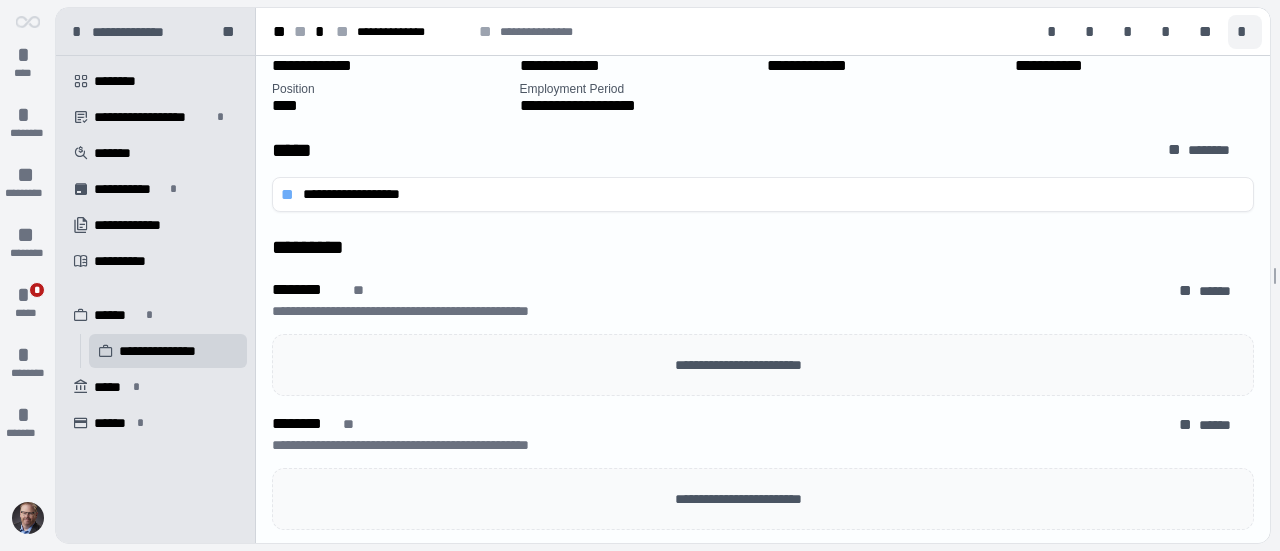 click on "*" at bounding box center (1245, 32) 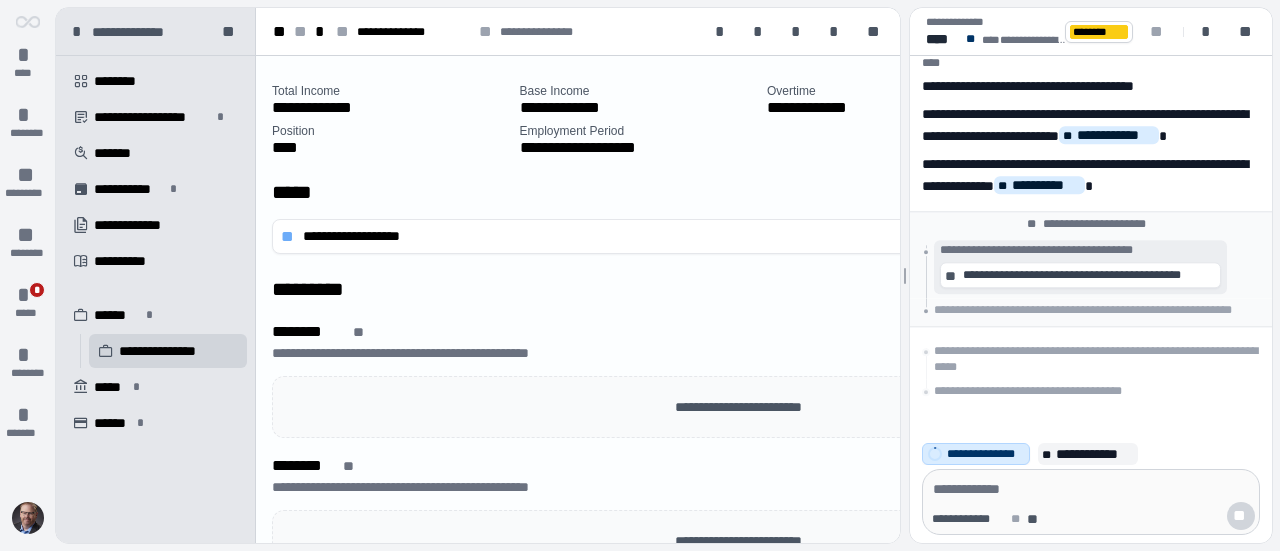 scroll, scrollTop: 168, scrollLeft: 0, axis: vertical 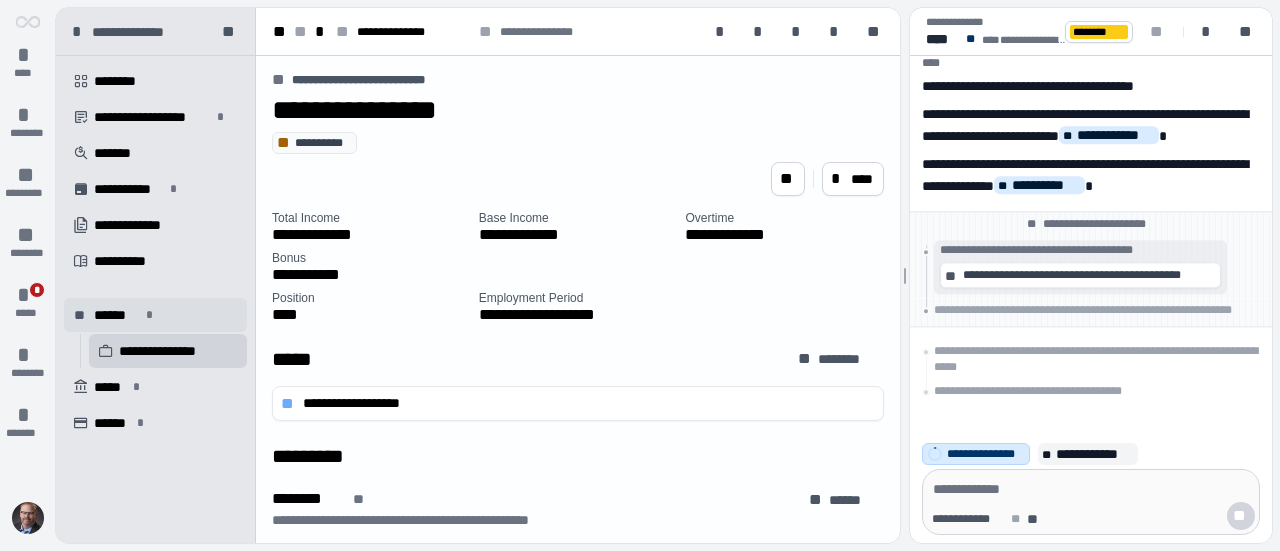 click on "******" at bounding box center (117, 315) 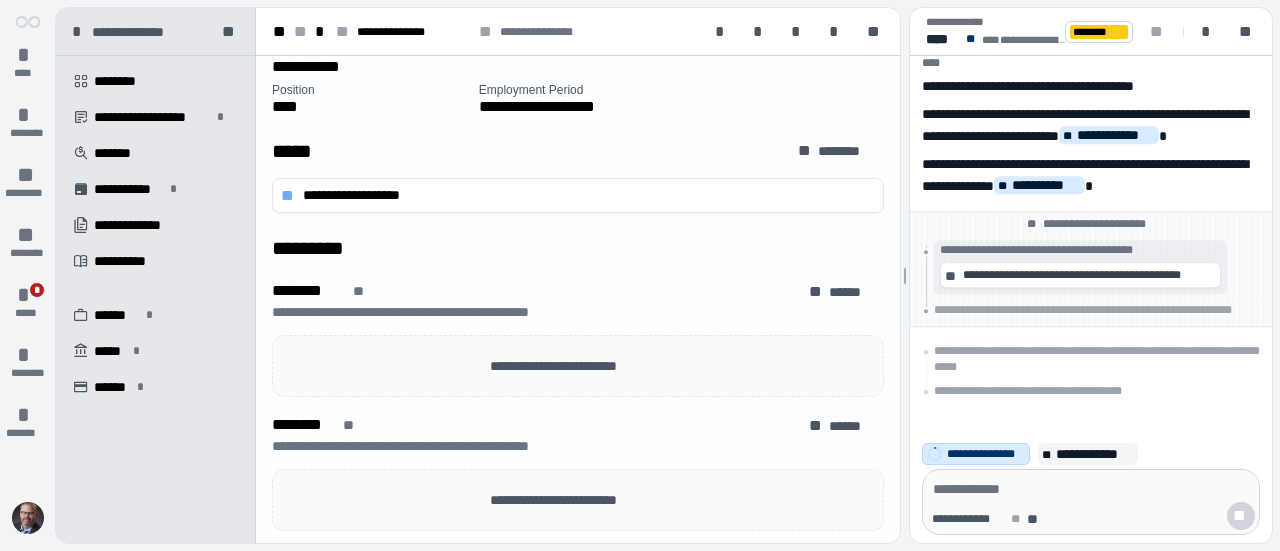 scroll, scrollTop: 0, scrollLeft: 0, axis: both 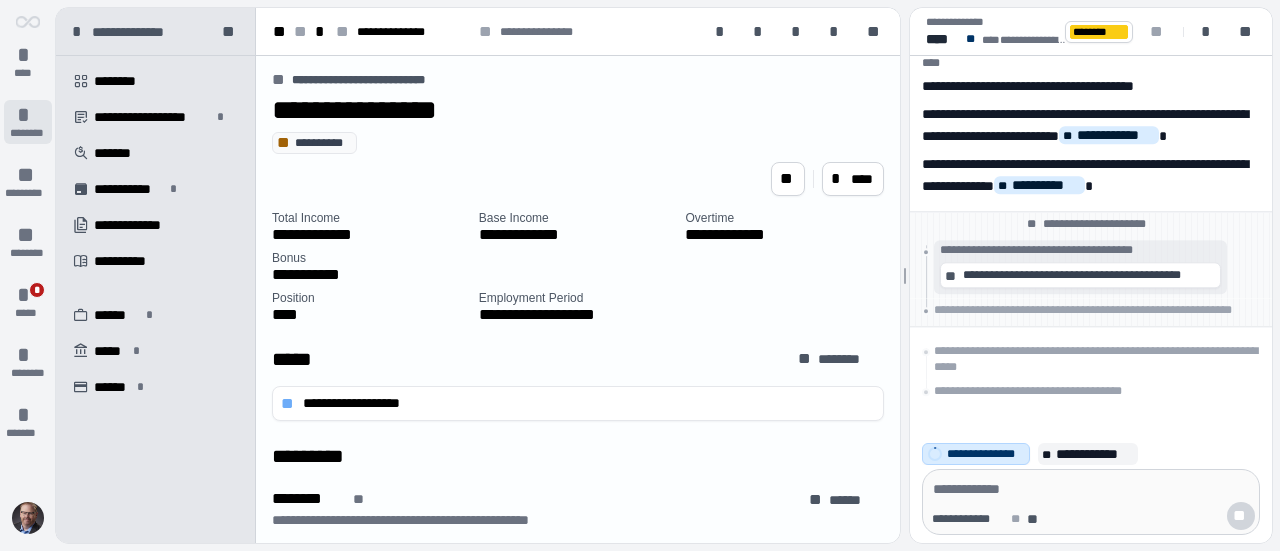 click on "*" at bounding box center (28, 115) 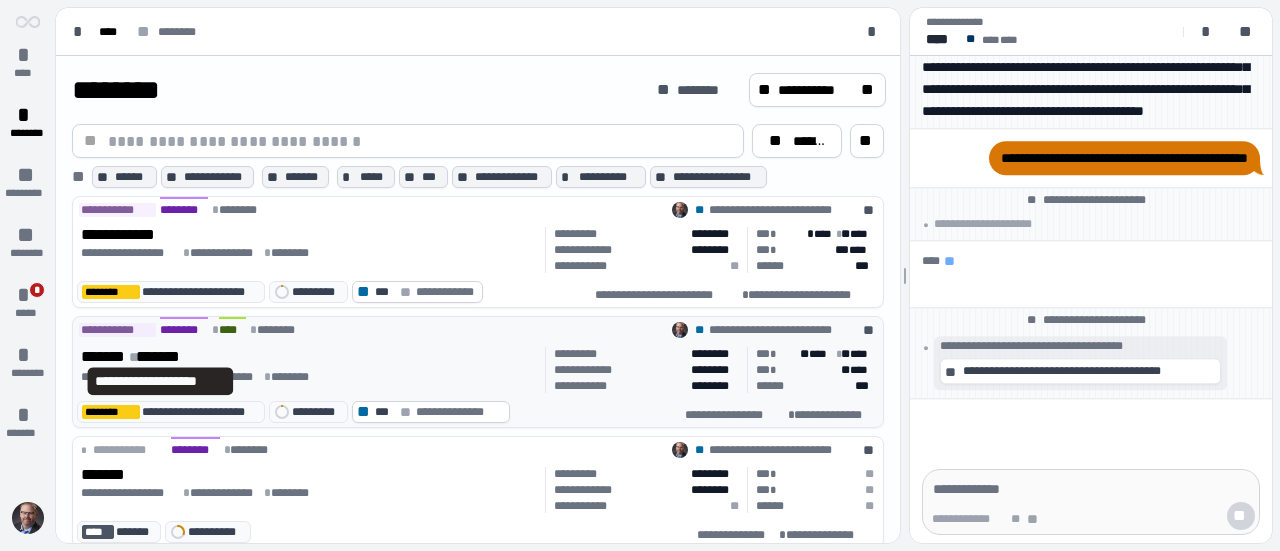 click on "*******" at bounding box center [160, 357] 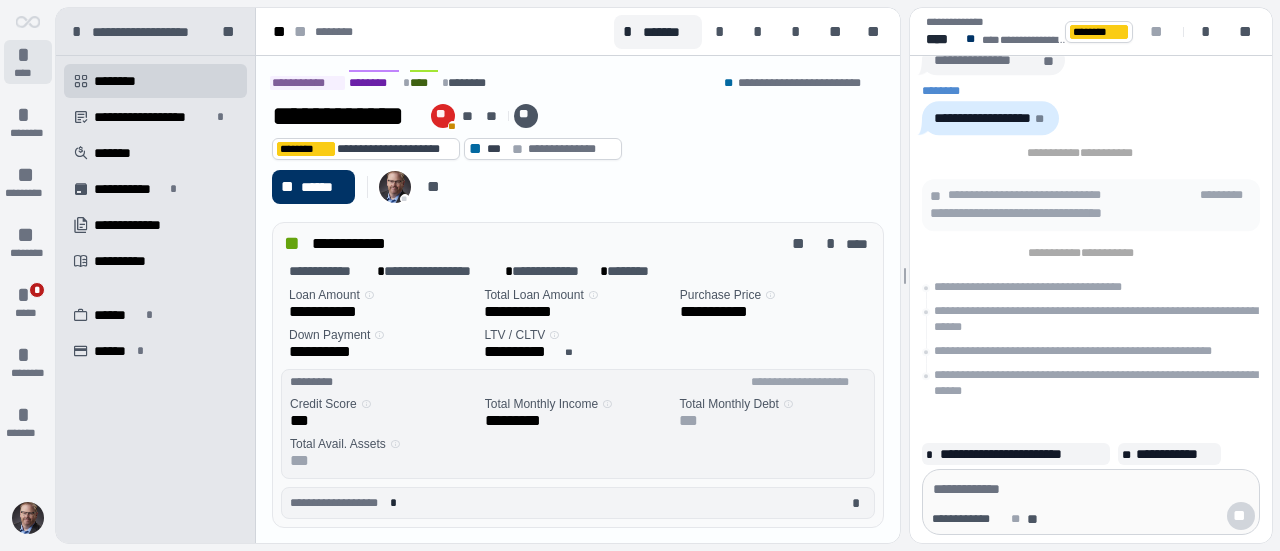 click on "*" at bounding box center (28, 55) 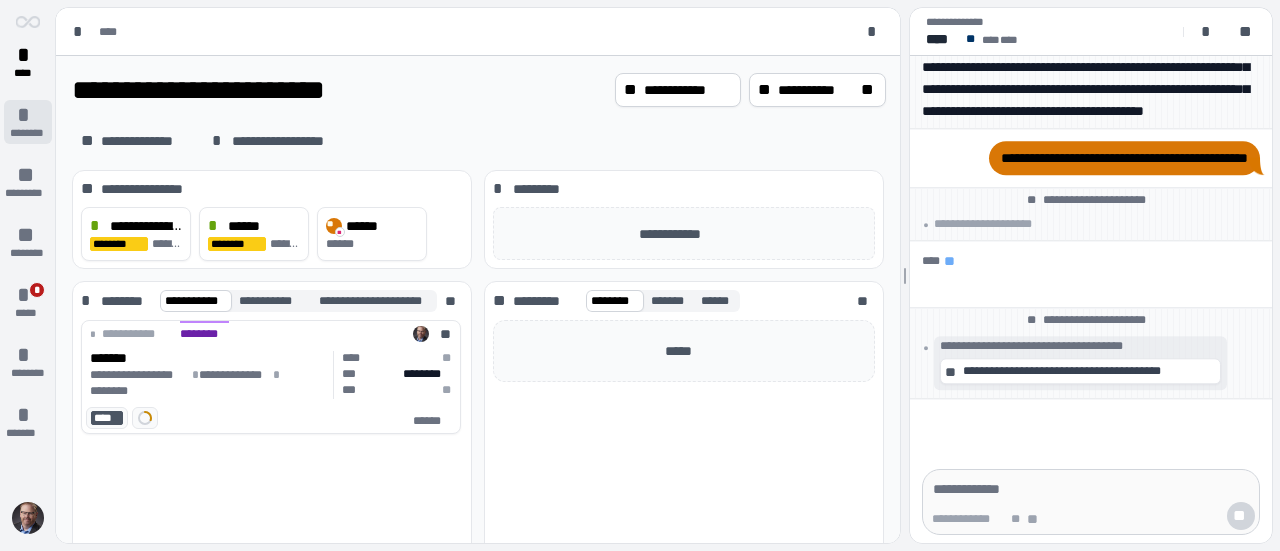 click on "*" at bounding box center (28, 115) 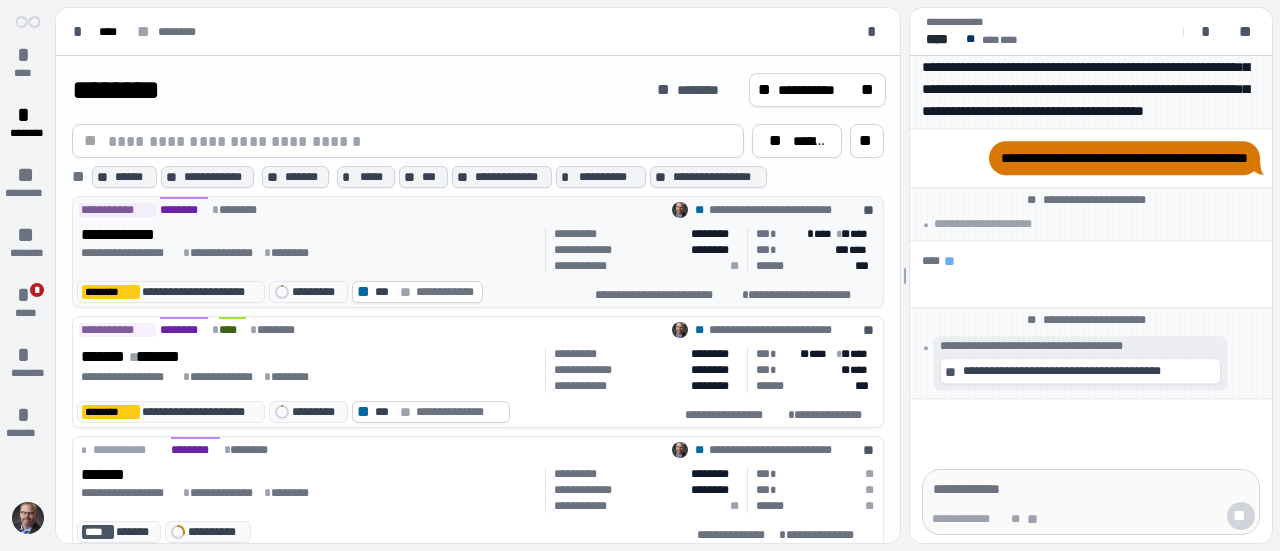click on "**********" at bounding box center [145, 235] 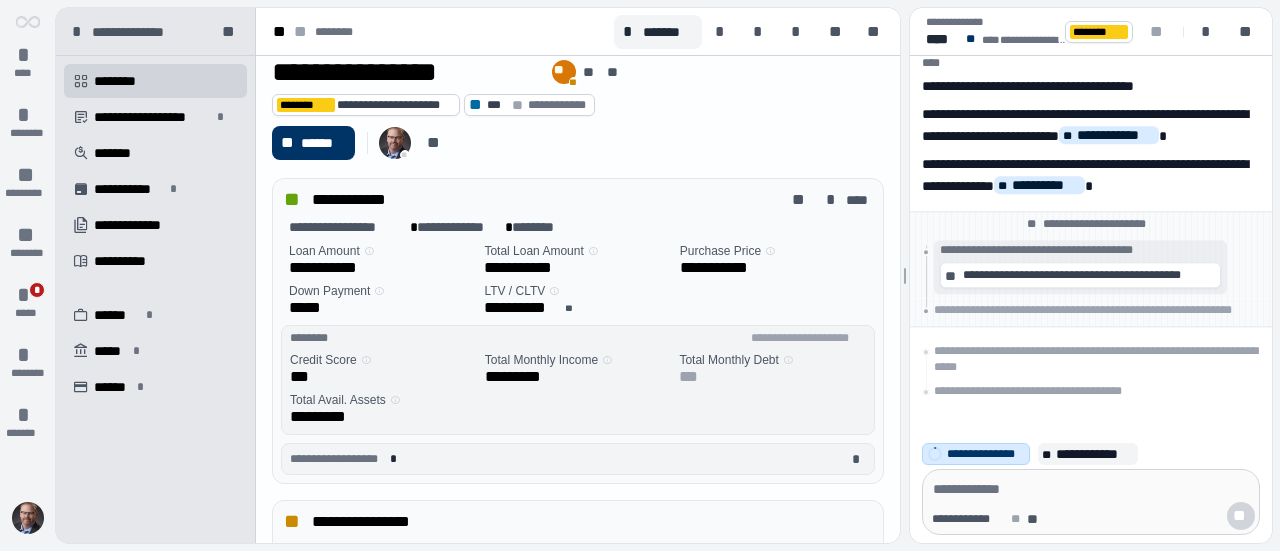 scroll, scrollTop: 144, scrollLeft: 0, axis: vertical 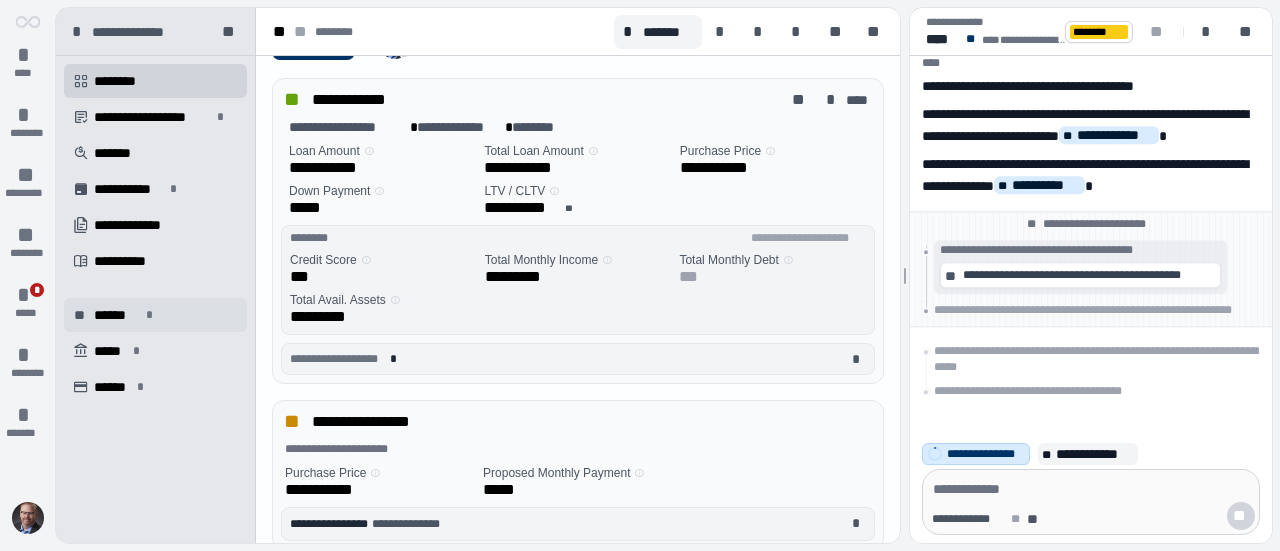 click on "******" at bounding box center [117, 315] 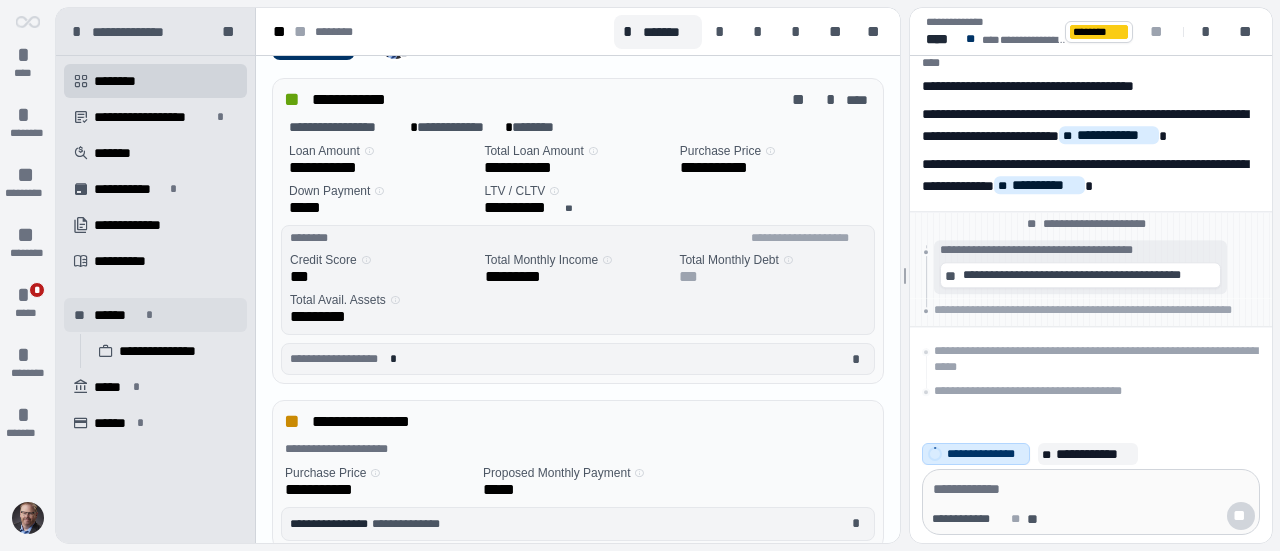 click on "******" at bounding box center (117, 315) 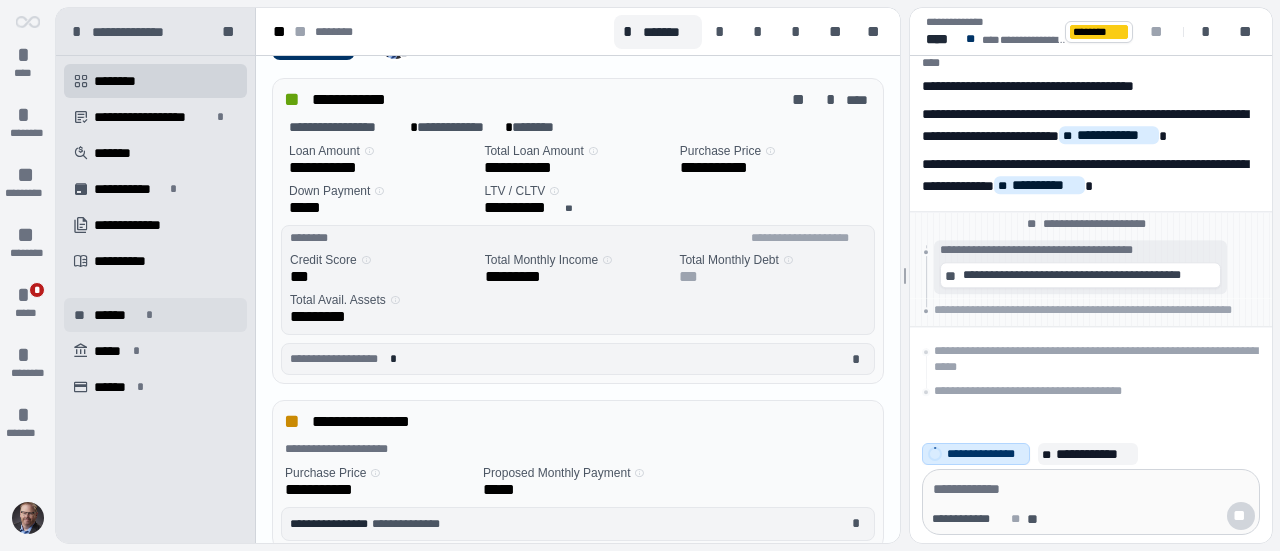 click on "******" at bounding box center [117, 315] 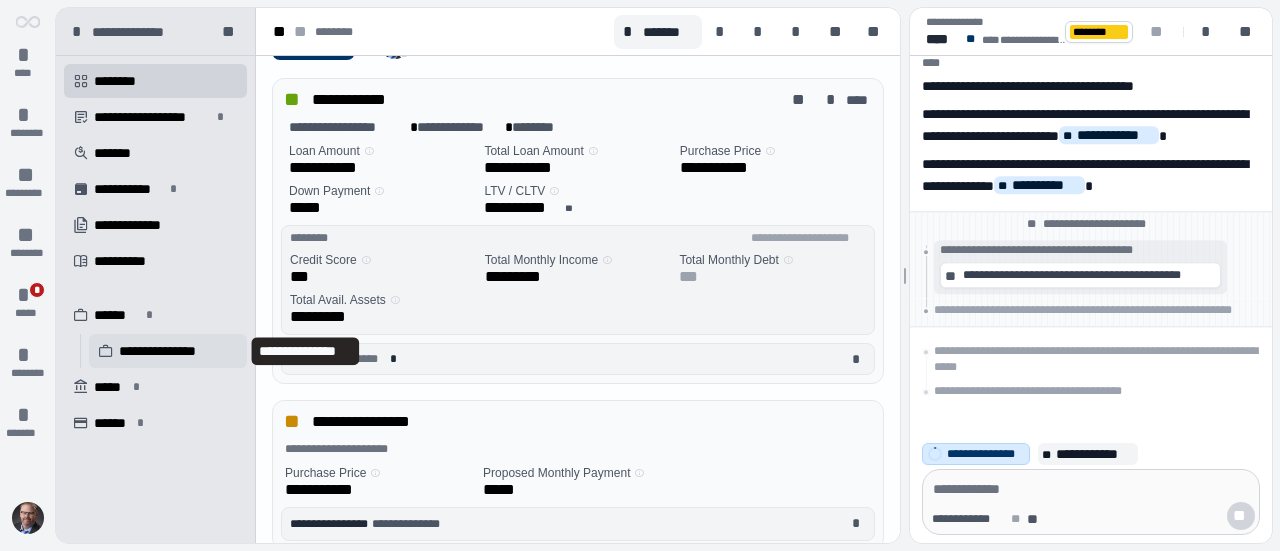 drag, startPoint x: 155, startPoint y: 343, endPoint x: 174, endPoint y: 345, distance: 19.104973 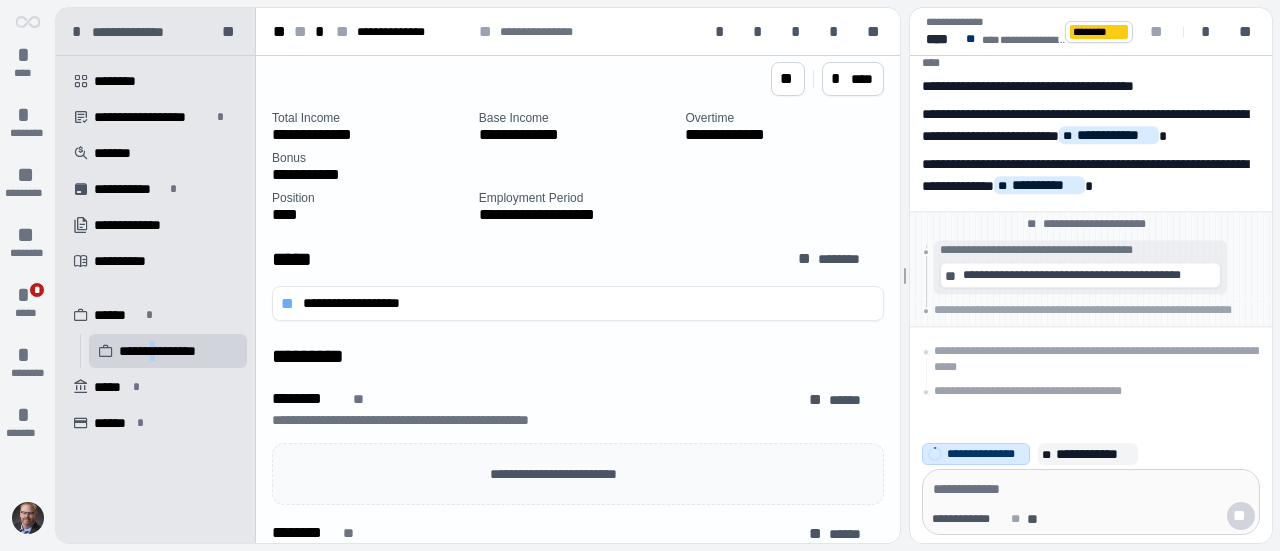 scroll, scrollTop: 0, scrollLeft: 0, axis: both 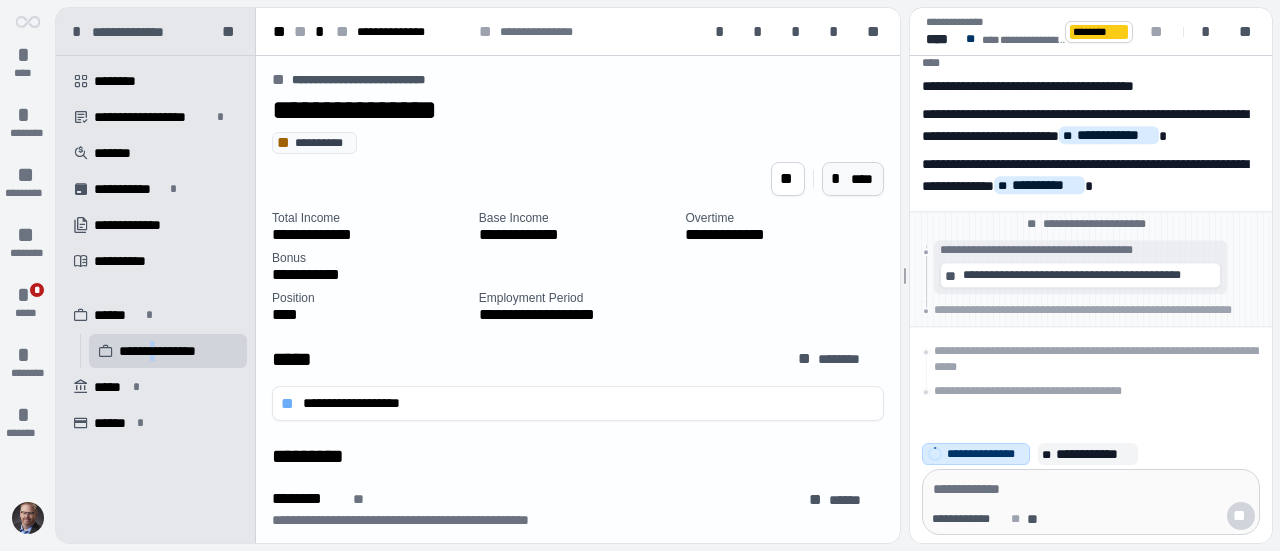 click on "*" at bounding box center [839, 179] 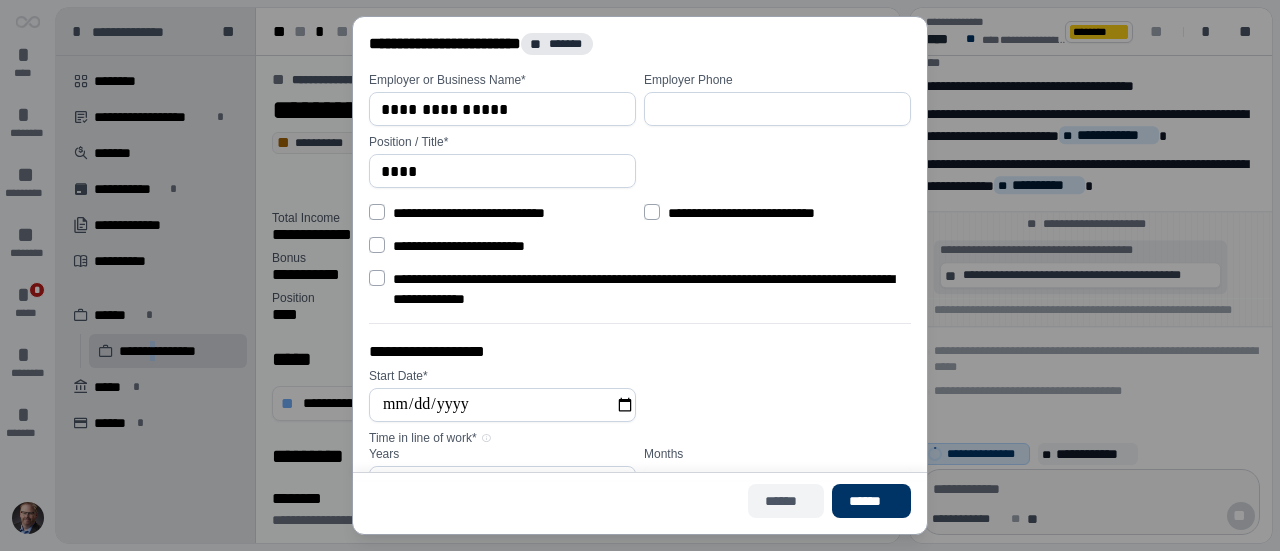 click on "******" at bounding box center (786, 501) 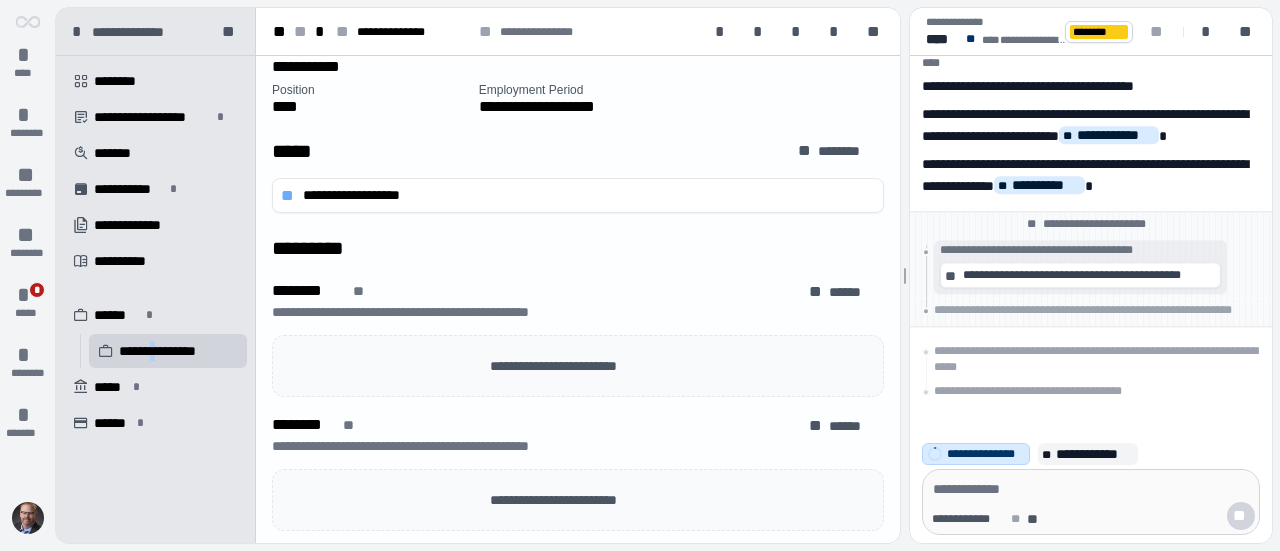 scroll, scrollTop: 0, scrollLeft: 0, axis: both 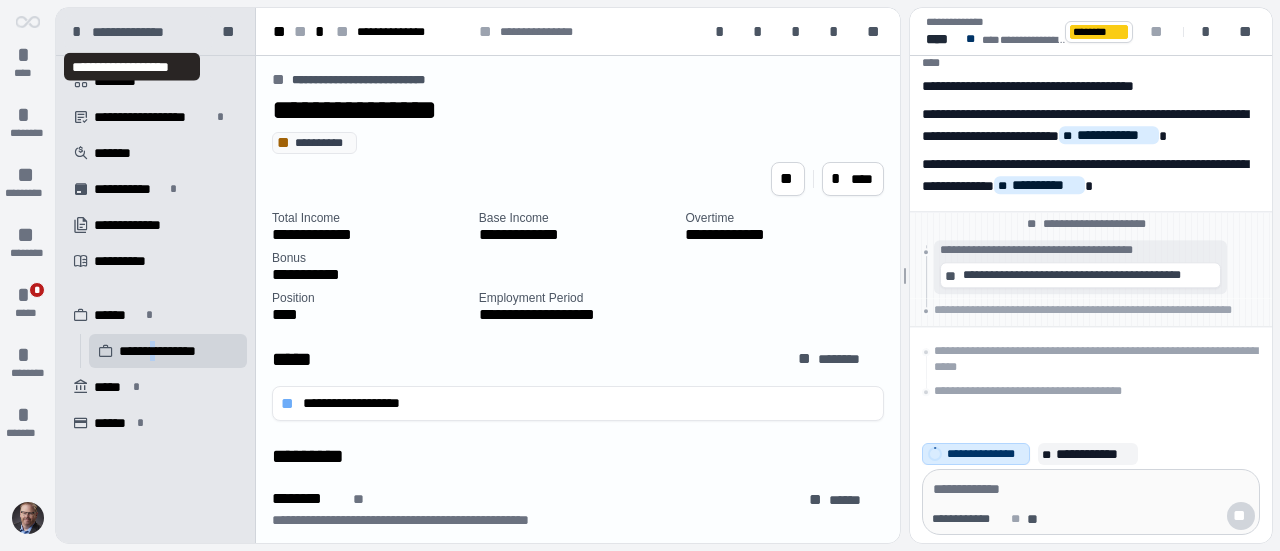 click on "**********" at bounding box center (148, 32) 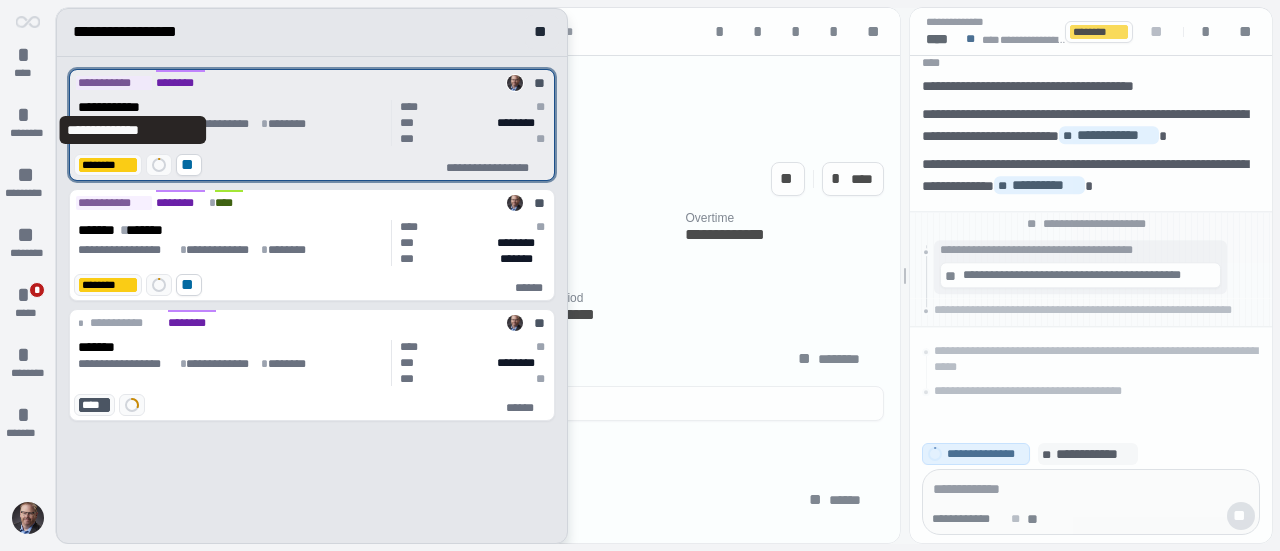 click on "**********" at bounding box center [134, 107] 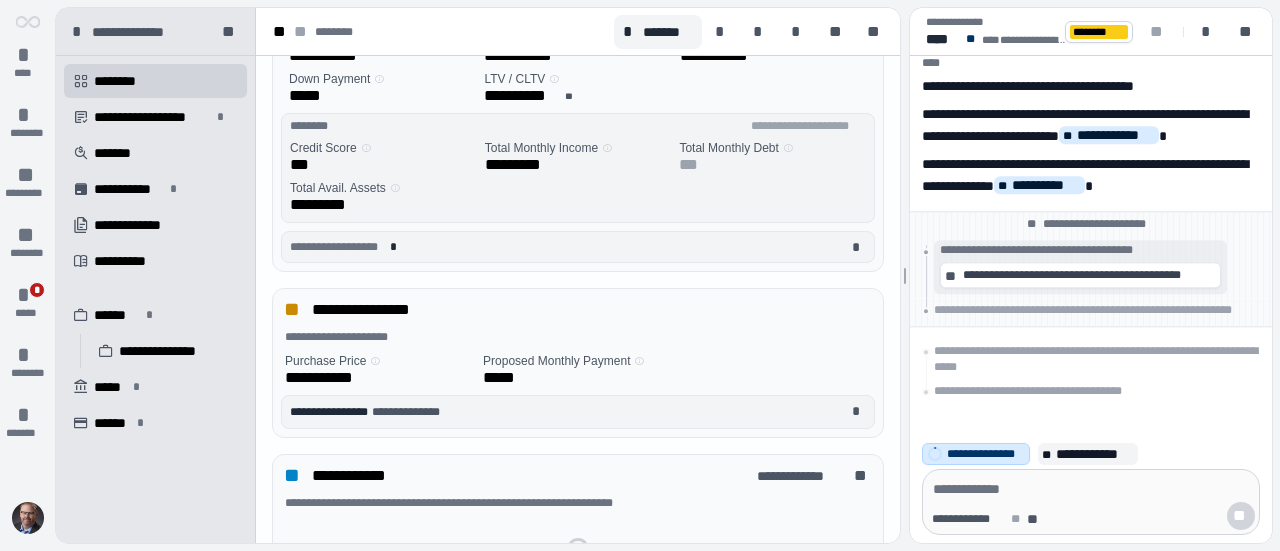 scroll, scrollTop: 400, scrollLeft: 0, axis: vertical 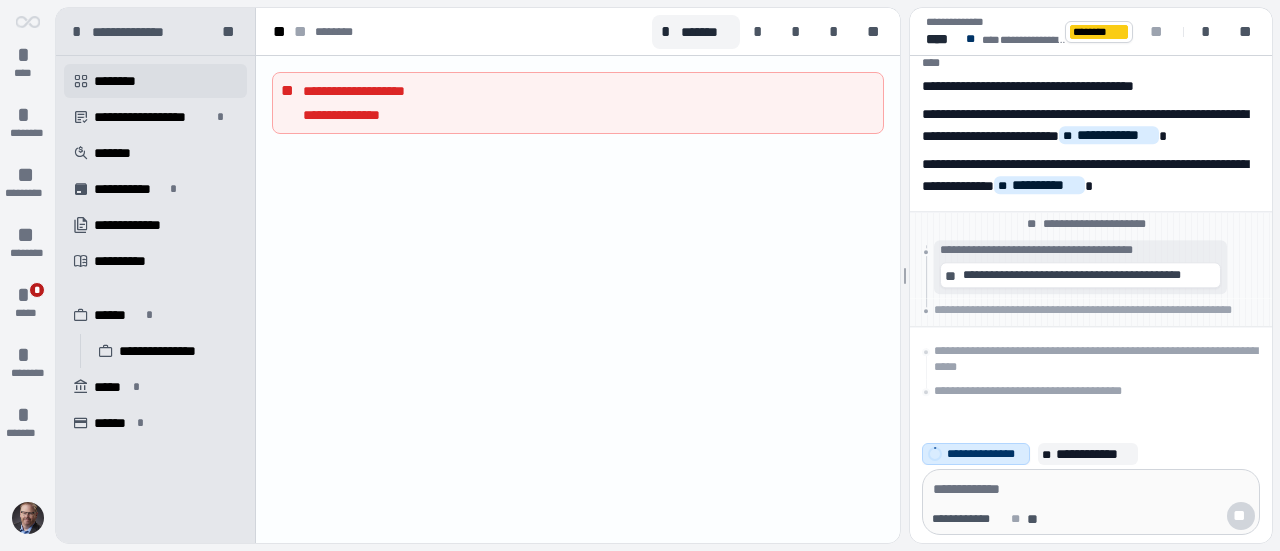 click on "********" at bounding box center (122, 81) 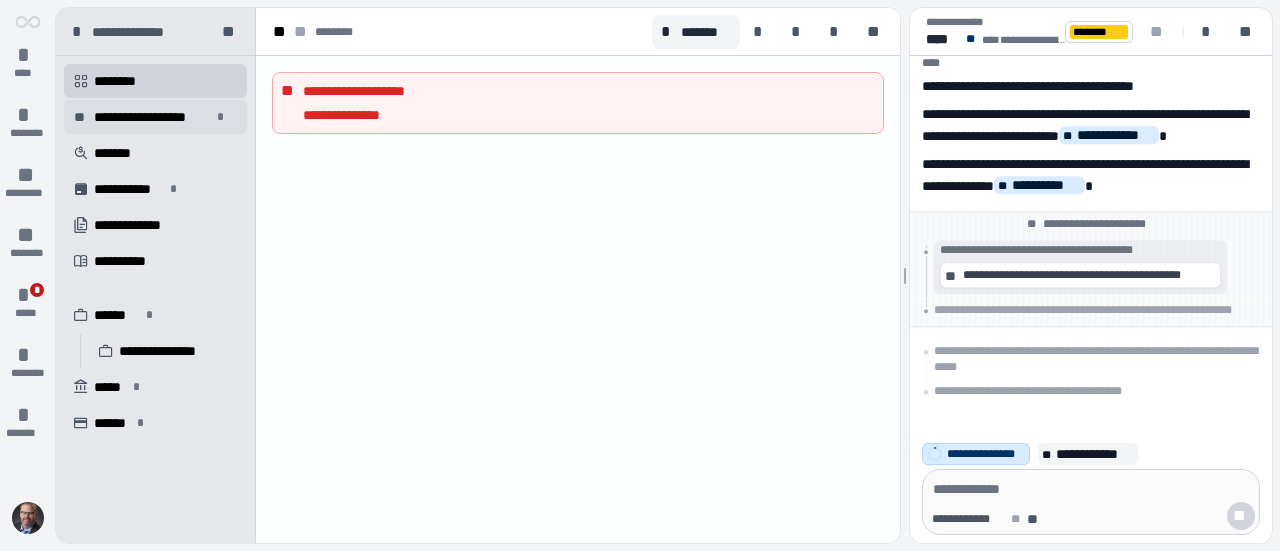click on "**********" at bounding box center [152, 117] 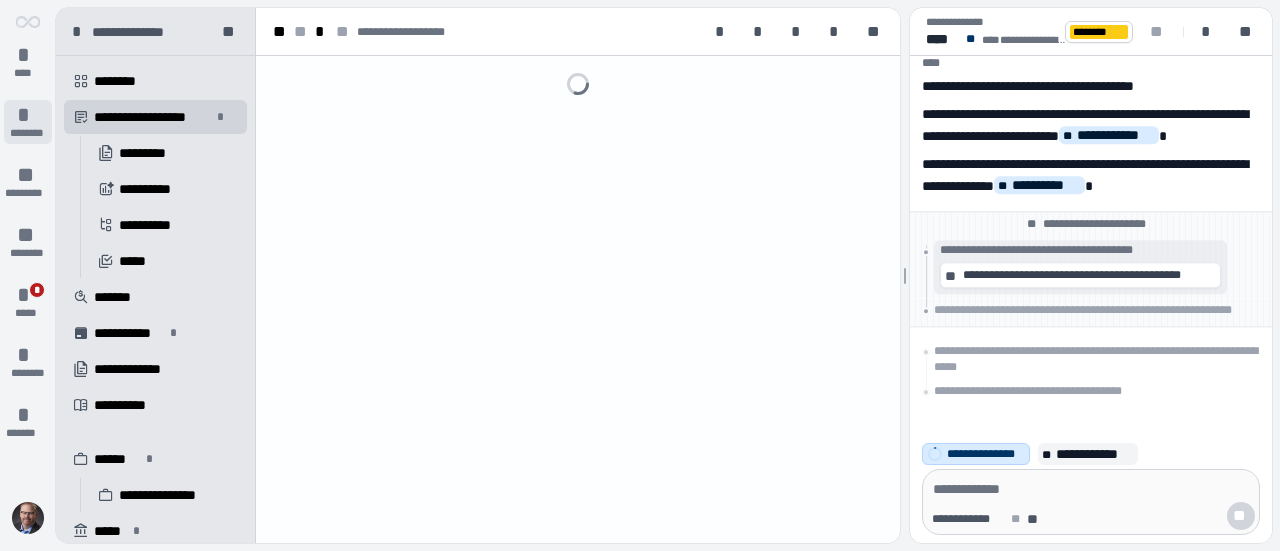 click on "*" at bounding box center [28, 115] 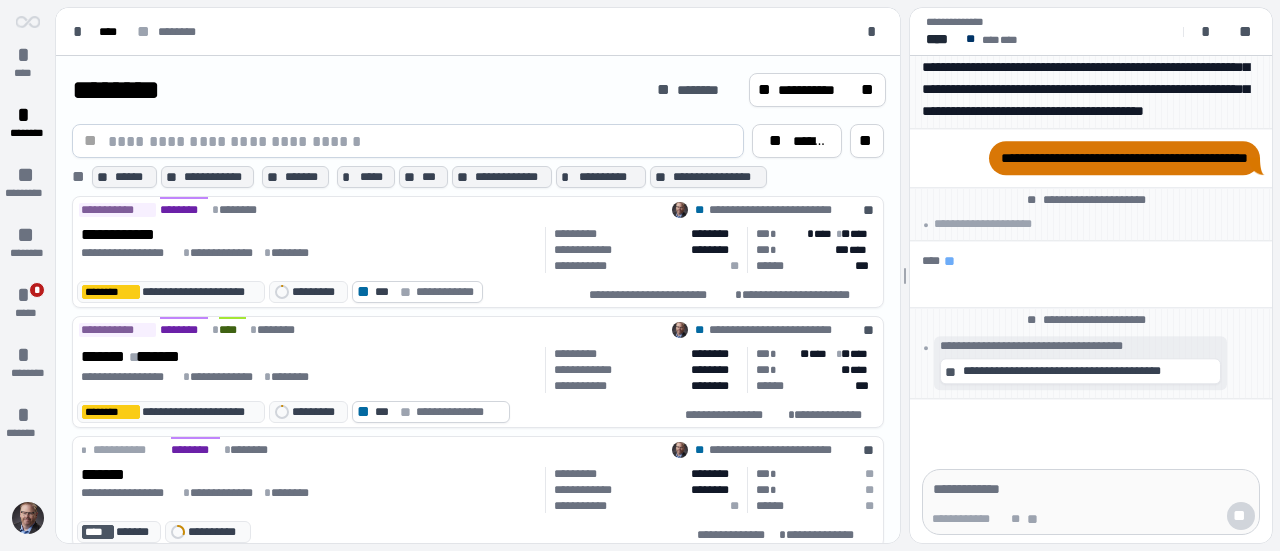 scroll, scrollTop: 0, scrollLeft: 0, axis: both 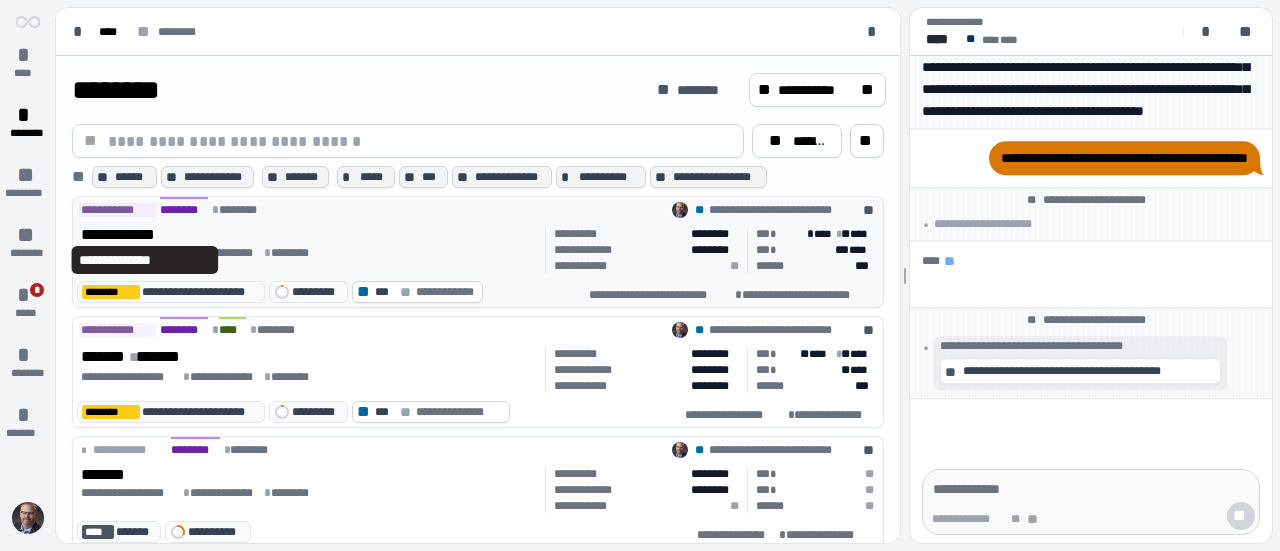 click on "**********" at bounding box center (145, 235) 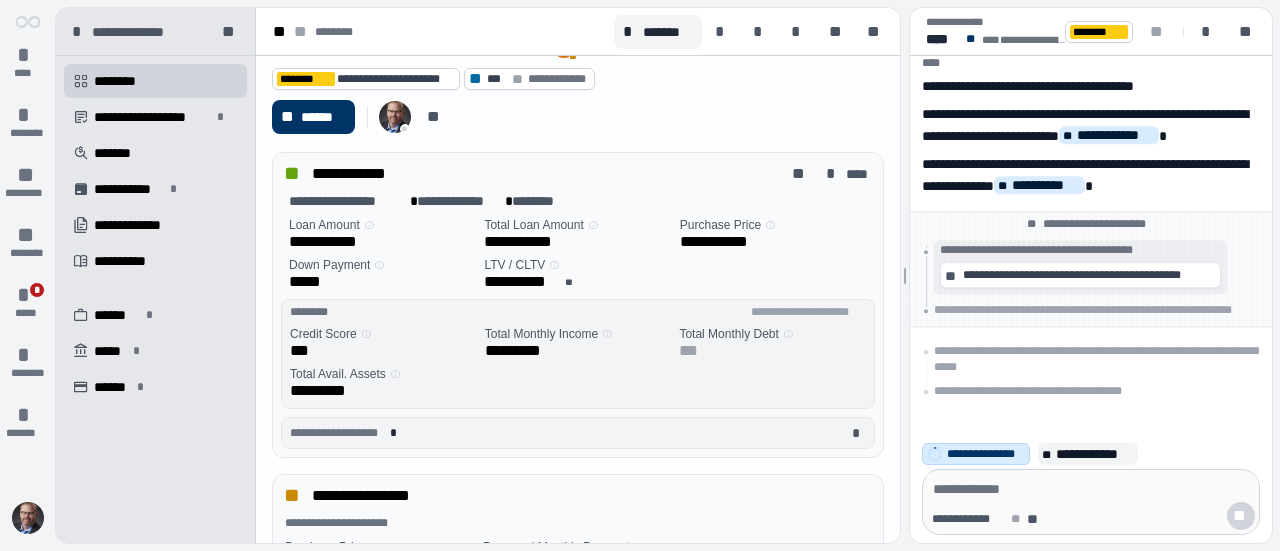 scroll, scrollTop: 0, scrollLeft: 0, axis: both 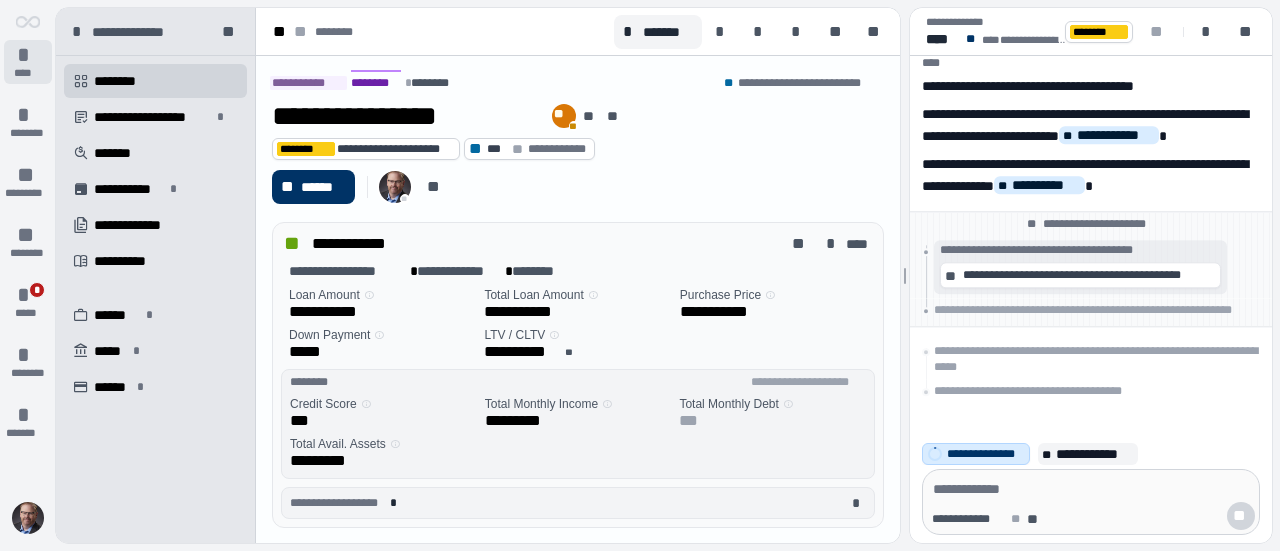 click on "*" at bounding box center [28, 55] 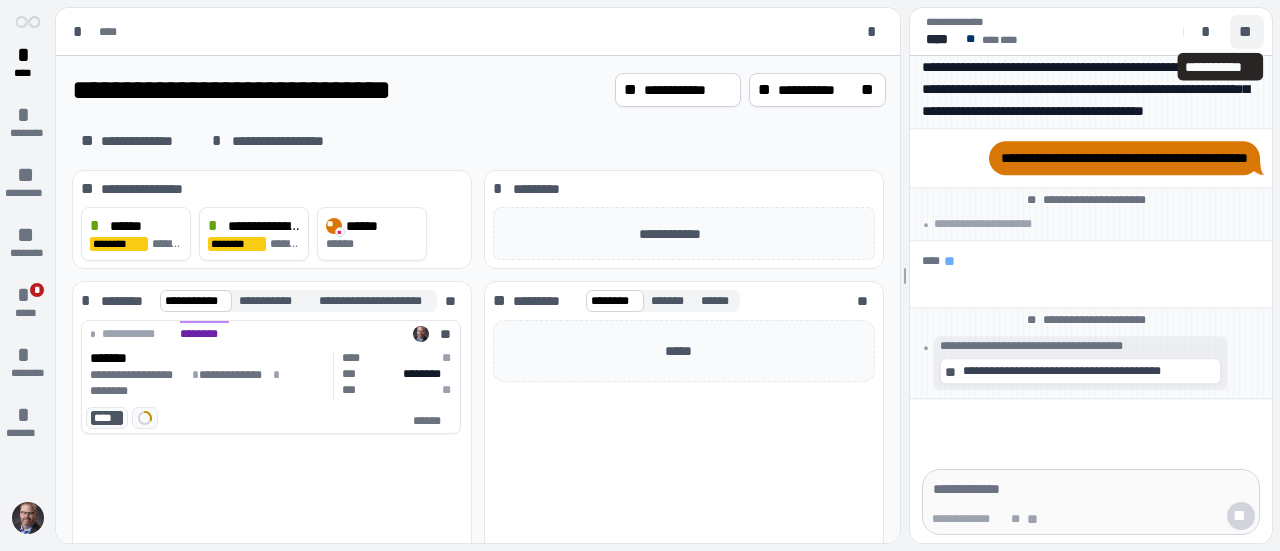 click on "**" at bounding box center [1247, 32] 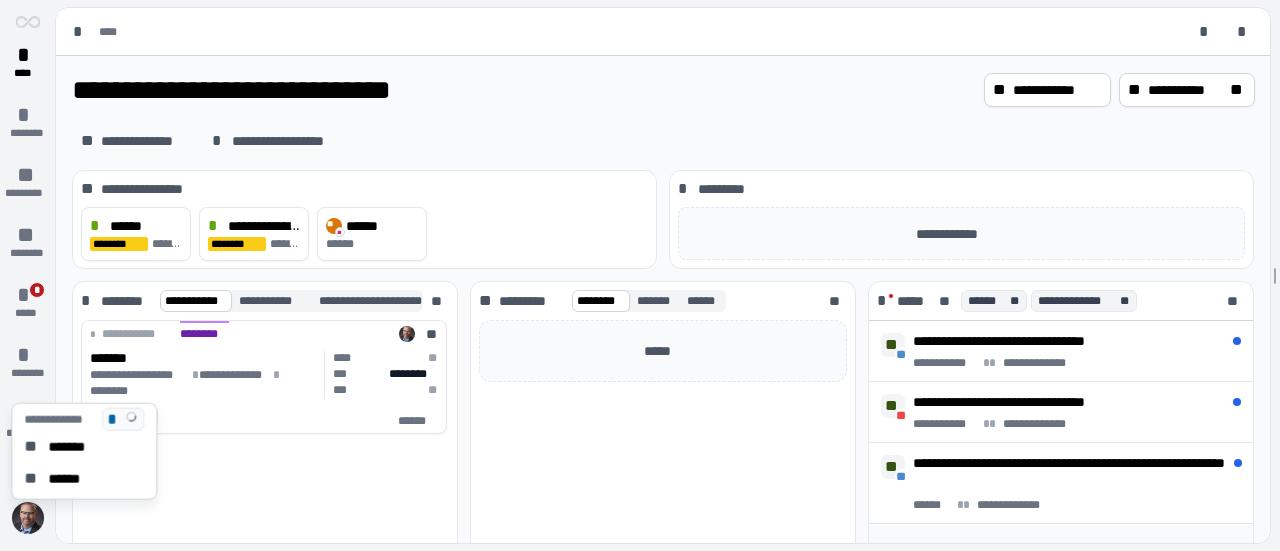 click at bounding box center (28, 518) 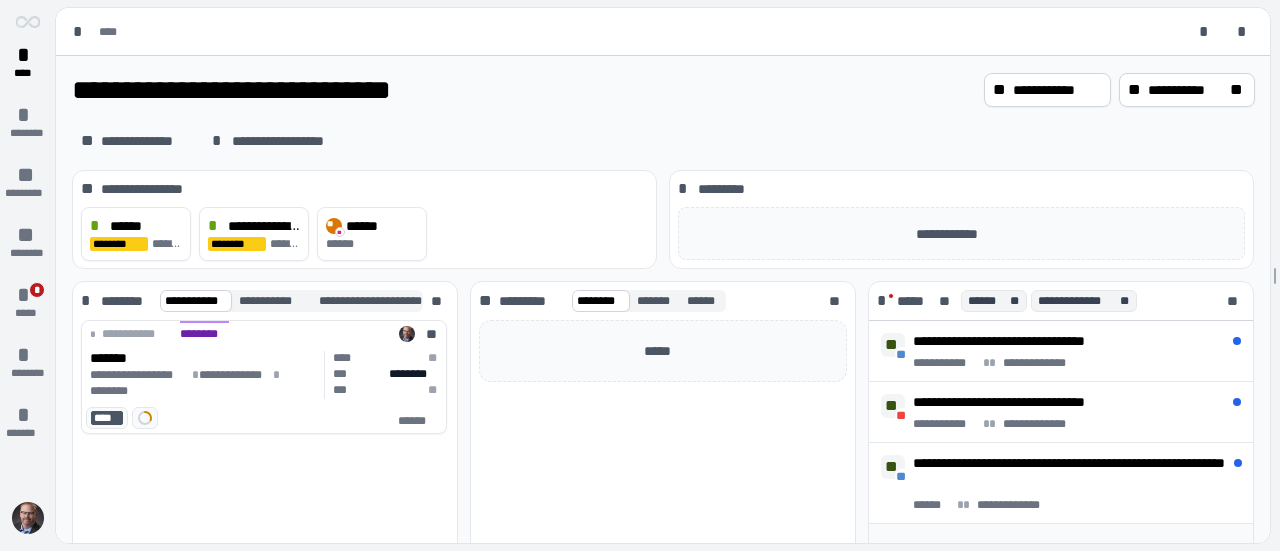 click on "**********" at bounding box center (663, 630) 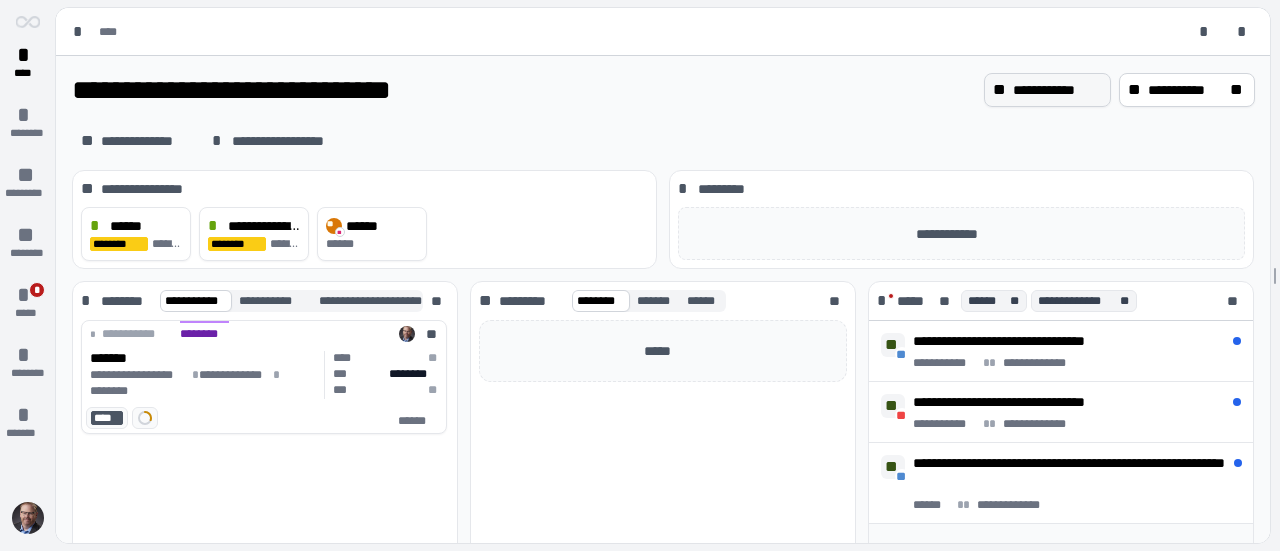 click on "**" at bounding box center [1001, 90] 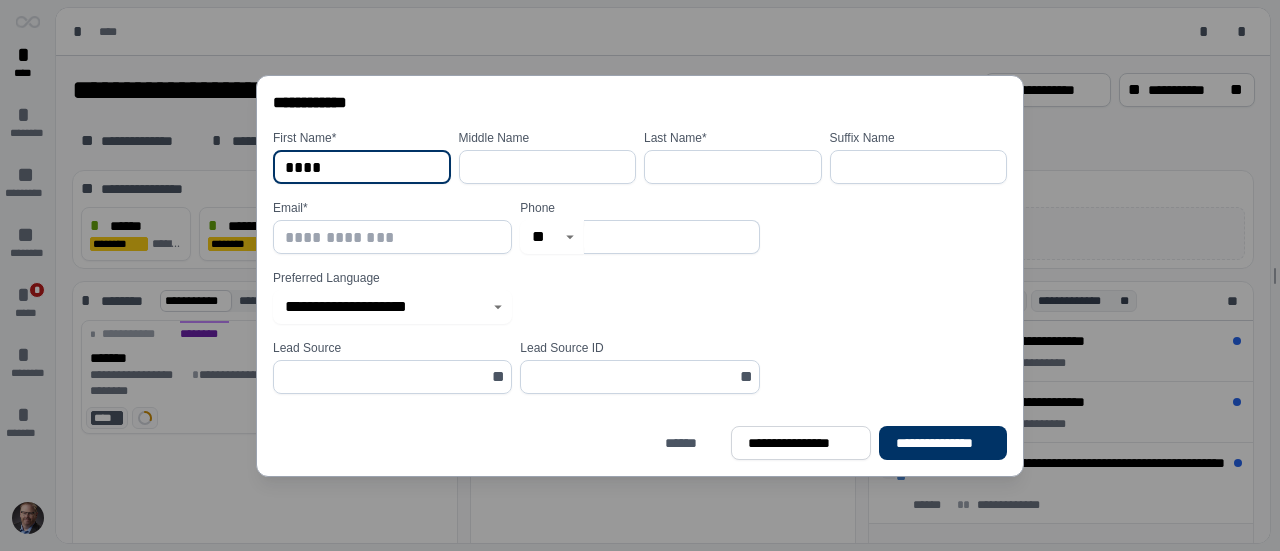 type on "****" 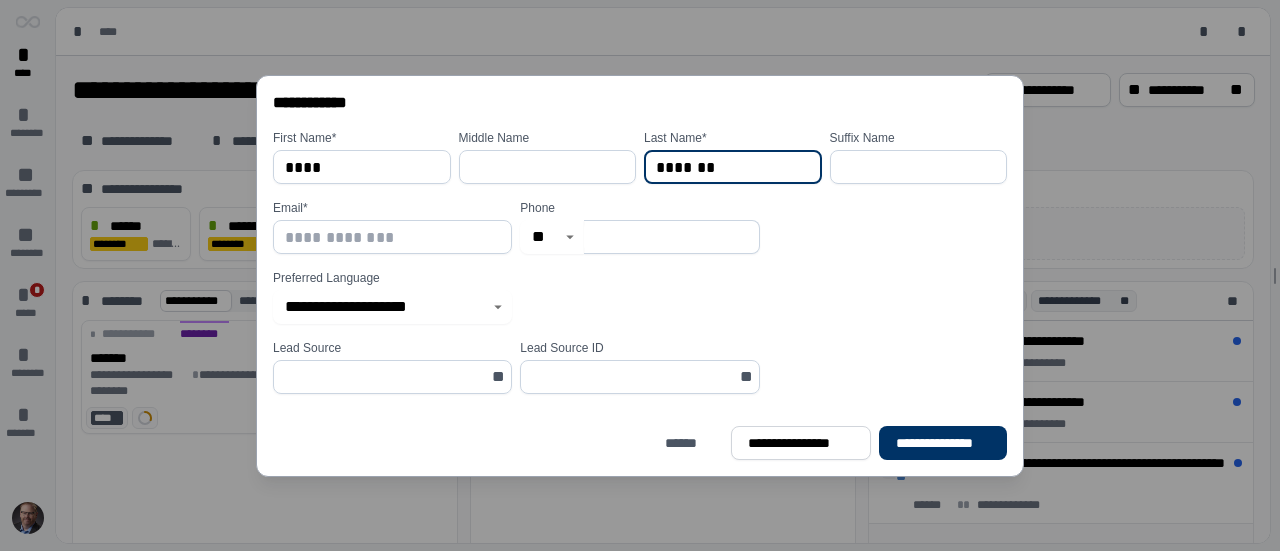 type on "*******" 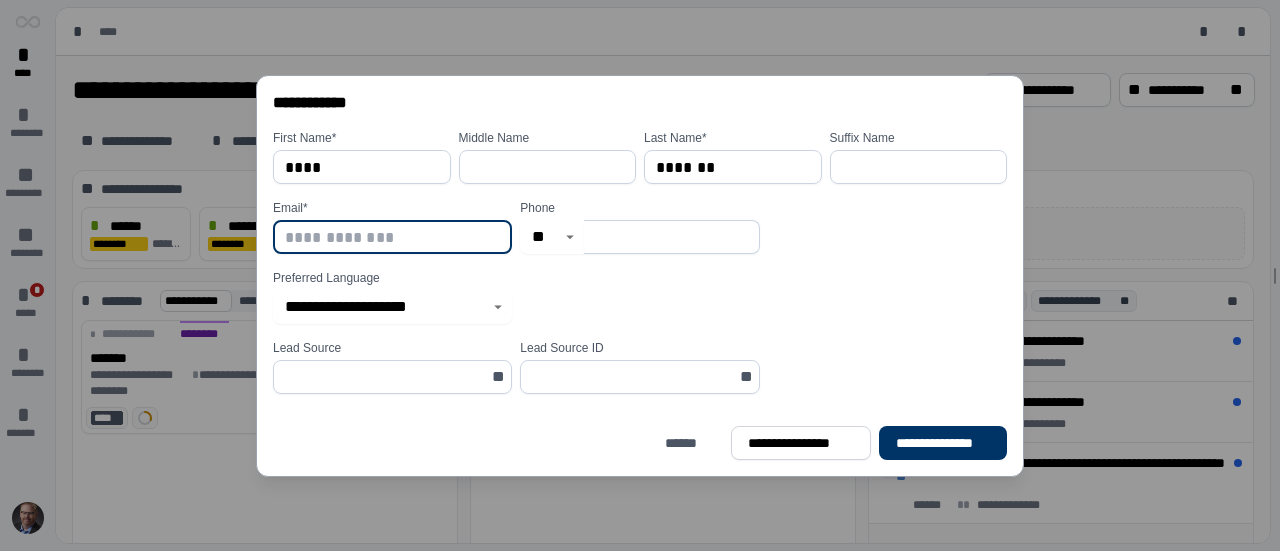 click at bounding box center [392, 237] 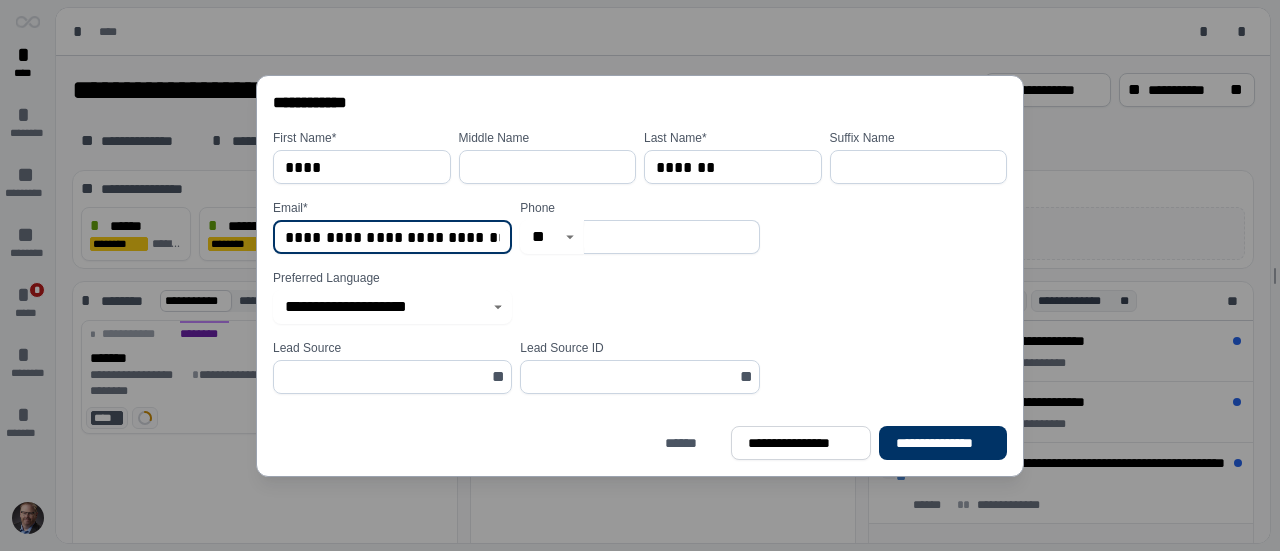 click on "**********" at bounding box center (392, 237) 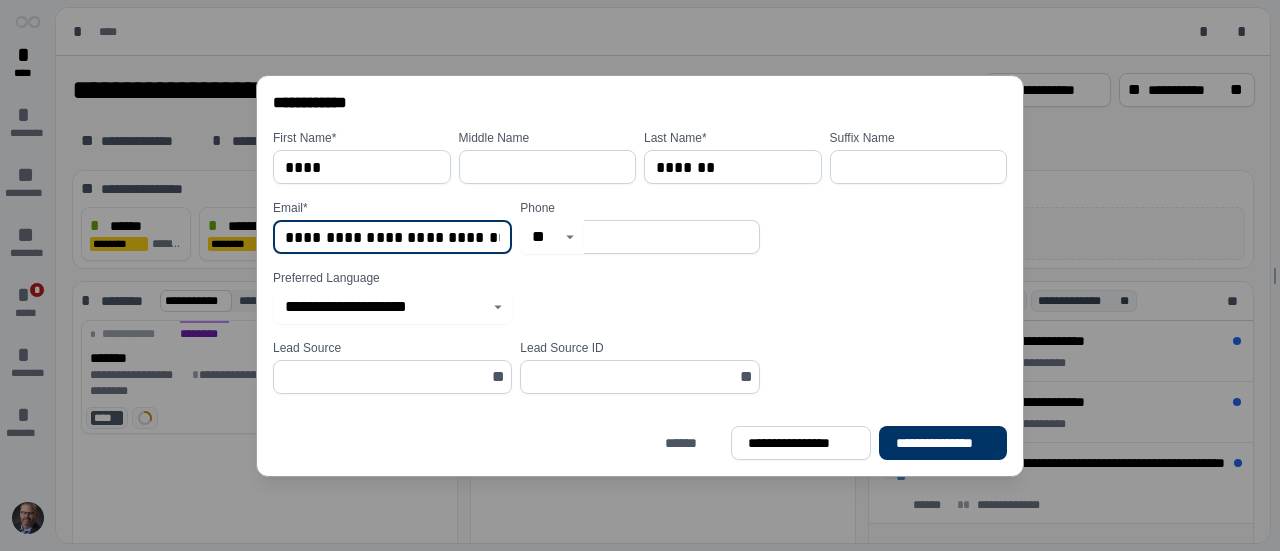 type on "**********" 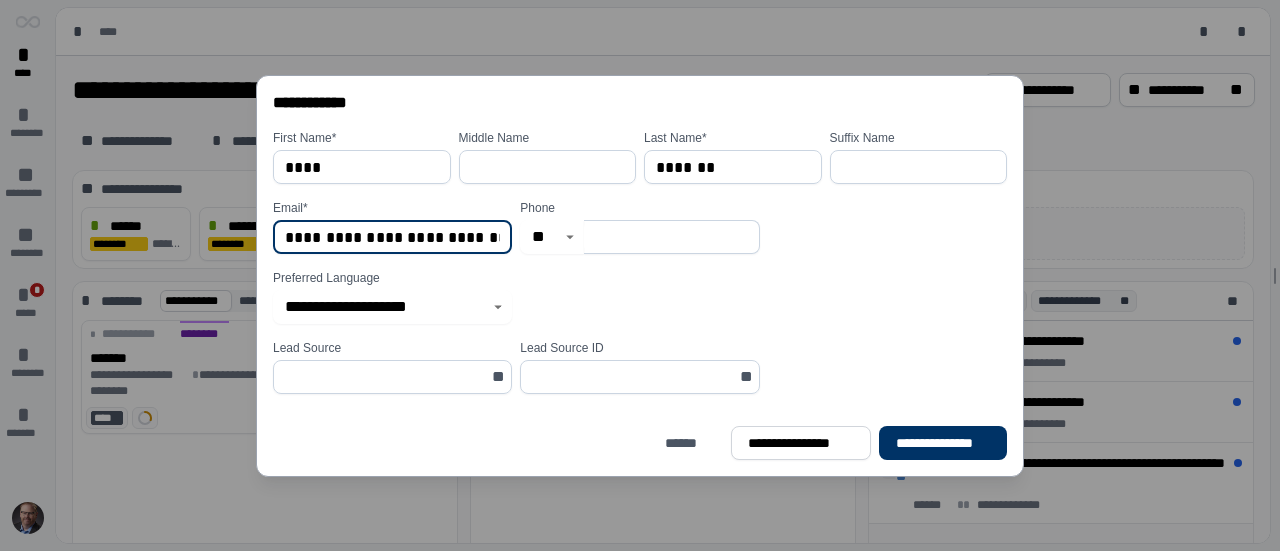 click at bounding box center [671, 237] 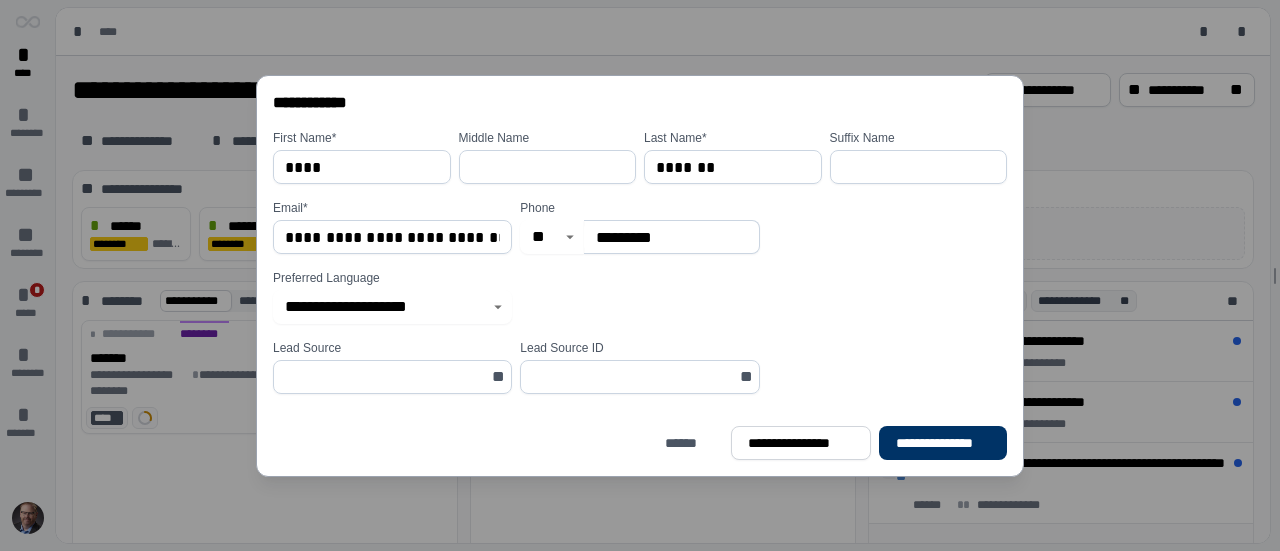 type on "**********" 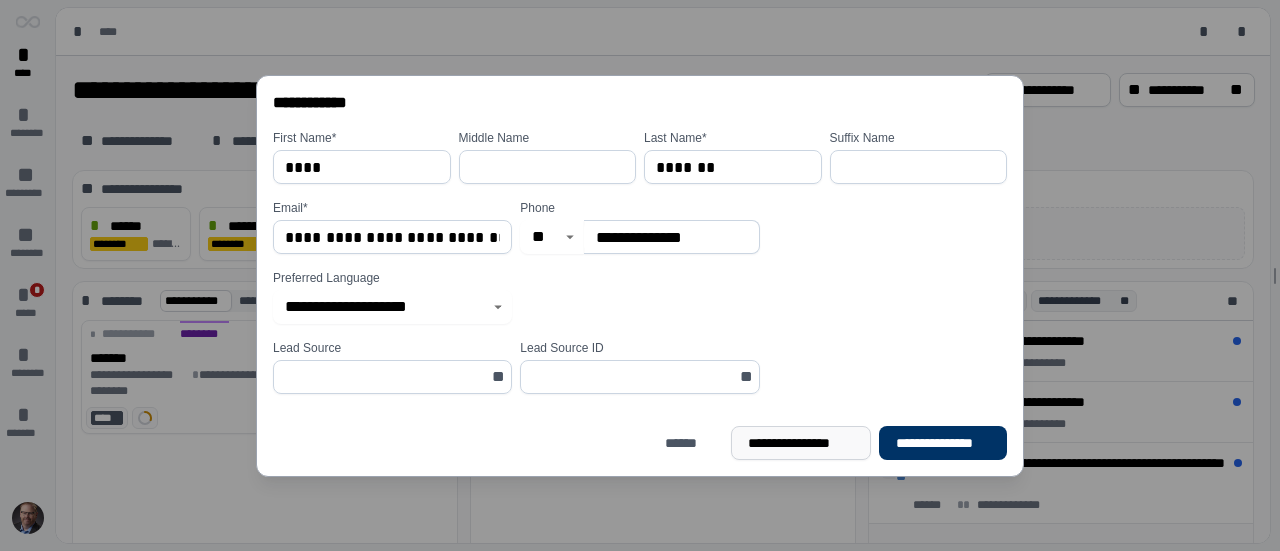 click on "**********" at bounding box center [801, 443] 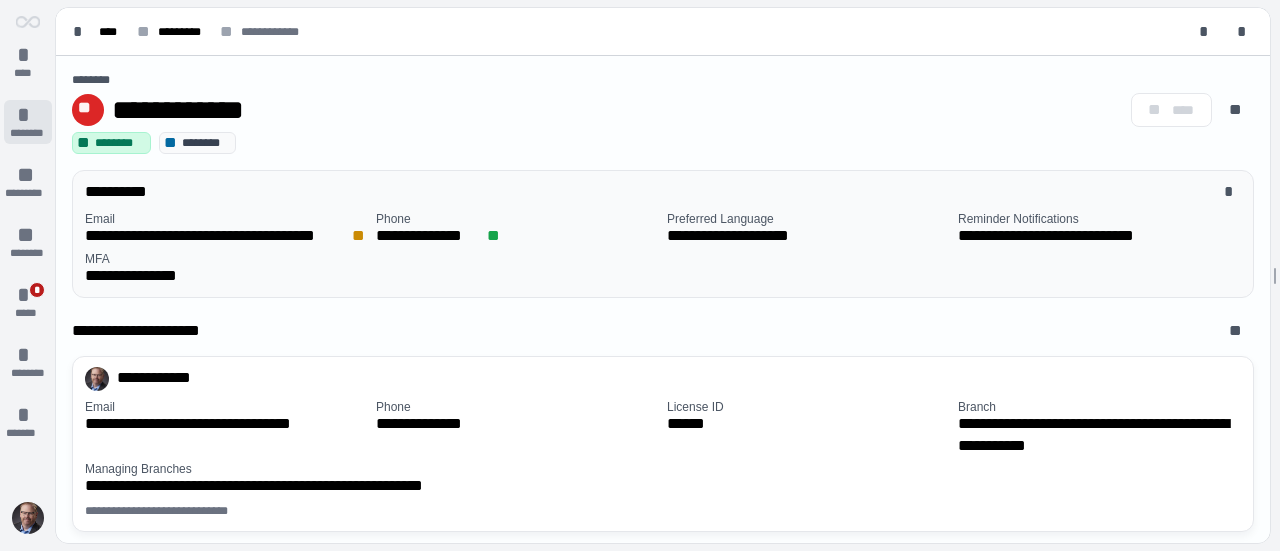 click on "*" at bounding box center [28, 115] 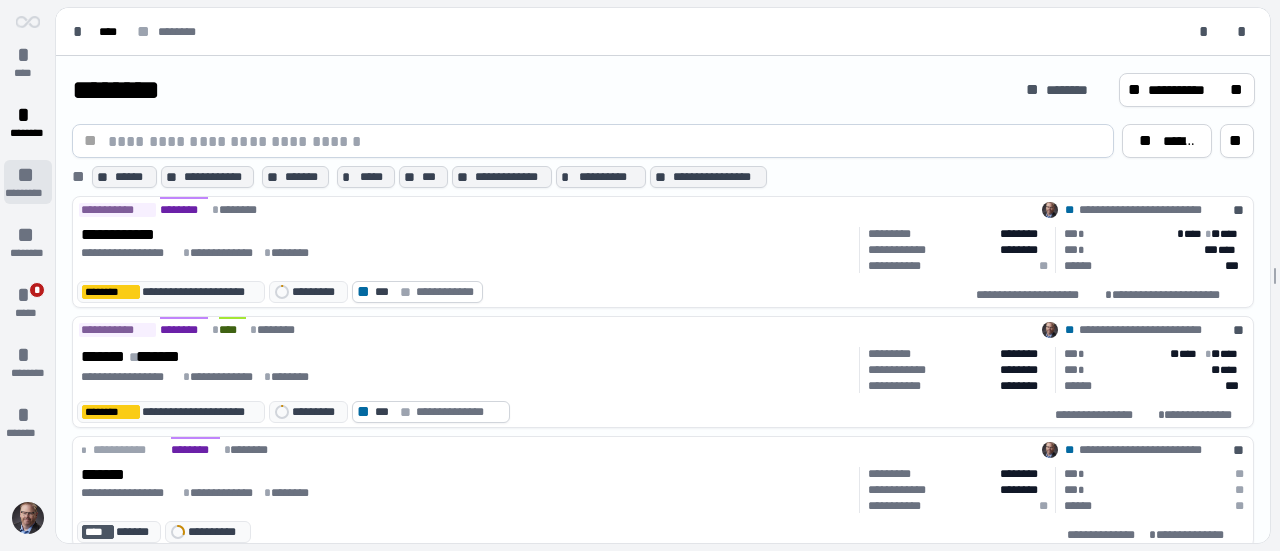 click on "*********" at bounding box center [28, 193] 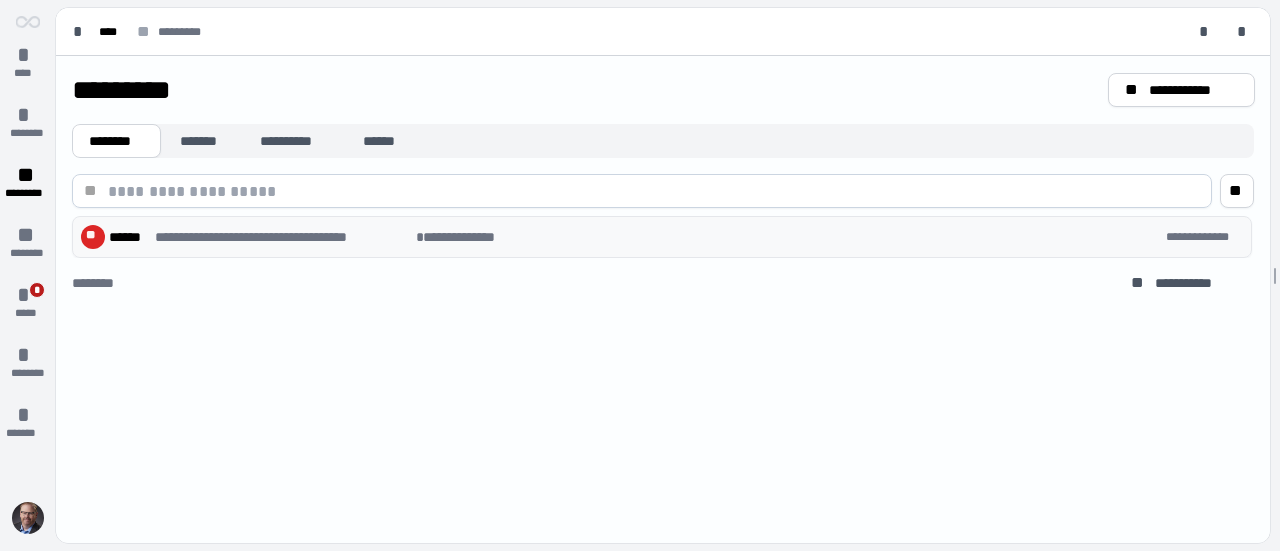 click on "**********" at bounding box center [283, 237] 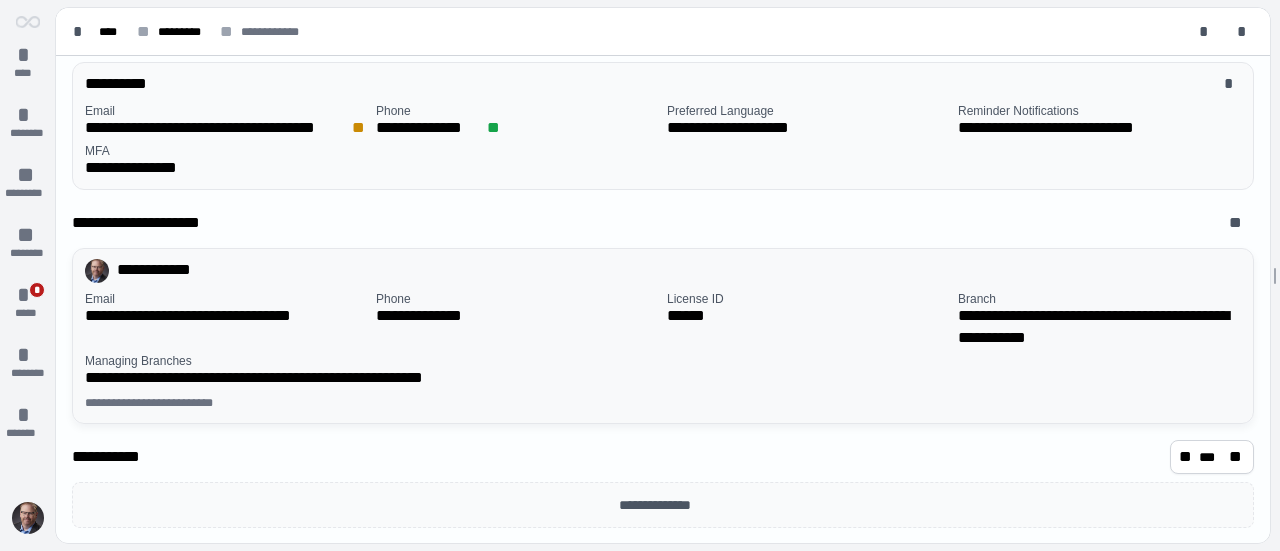 scroll, scrollTop: 0, scrollLeft: 0, axis: both 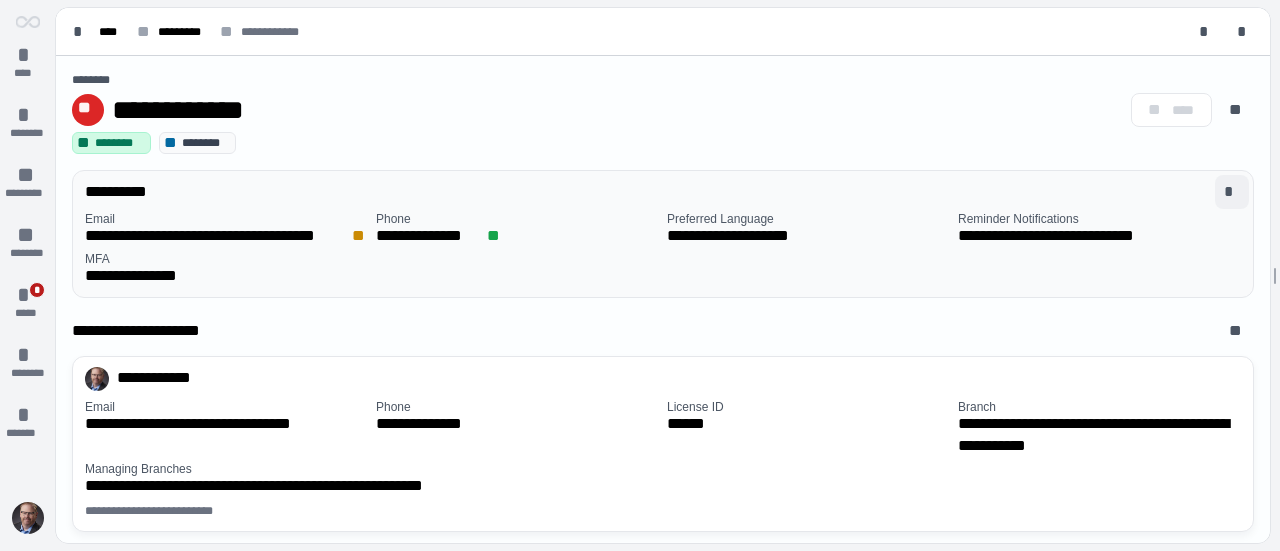 click on "*" at bounding box center (1232, 192) 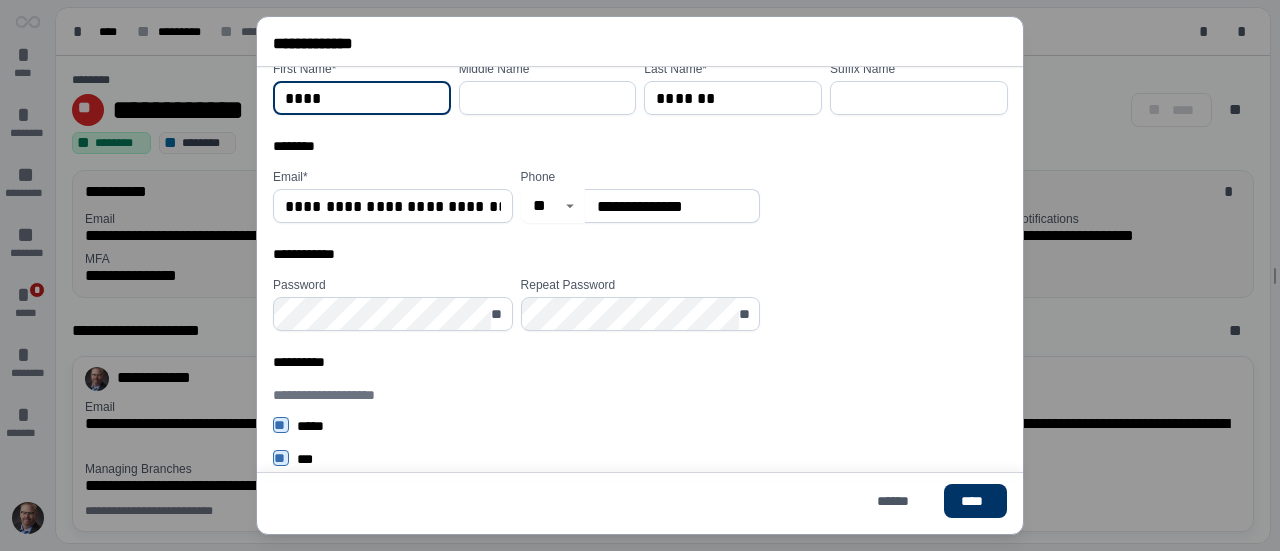 scroll, scrollTop: 0, scrollLeft: 0, axis: both 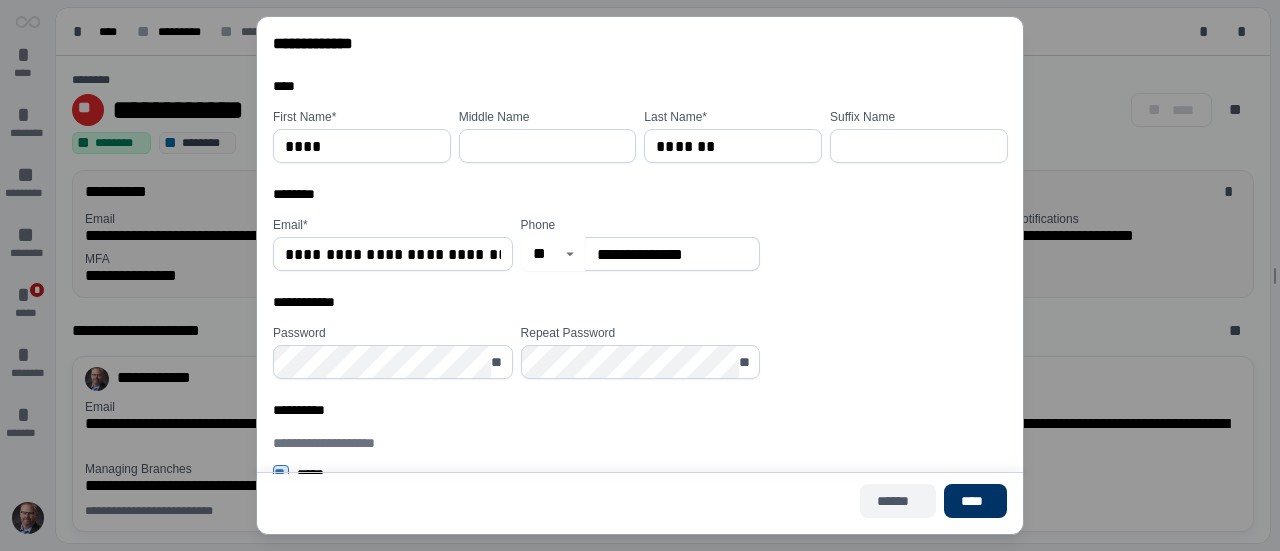 click on "******" at bounding box center [898, 501] 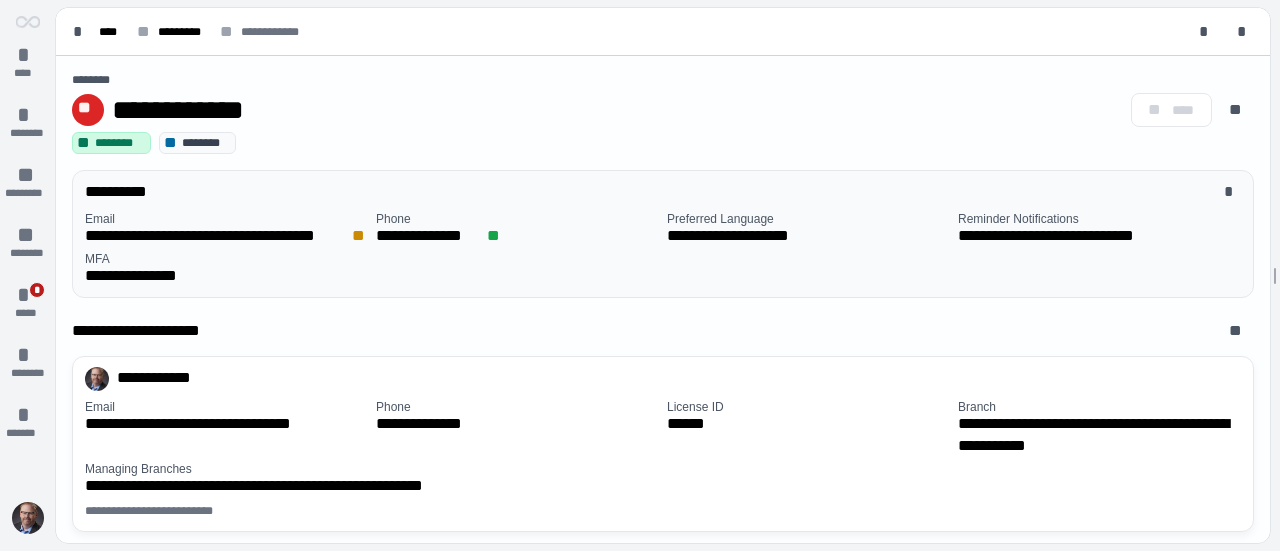 click on "********" at bounding box center [205, 143] 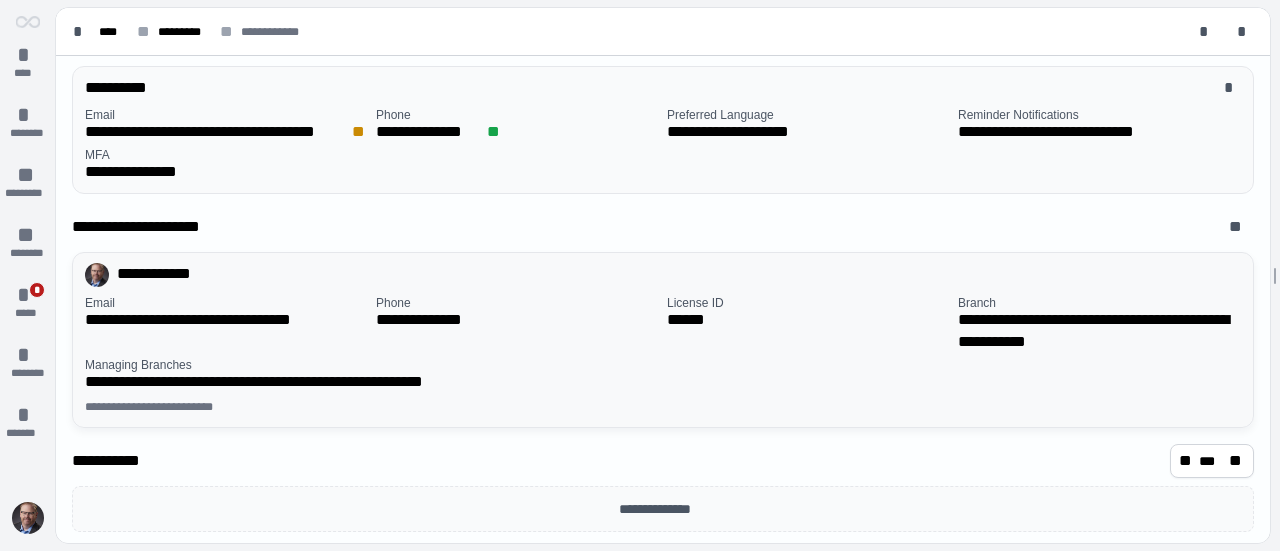 scroll, scrollTop: 222, scrollLeft: 0, axis: vertical 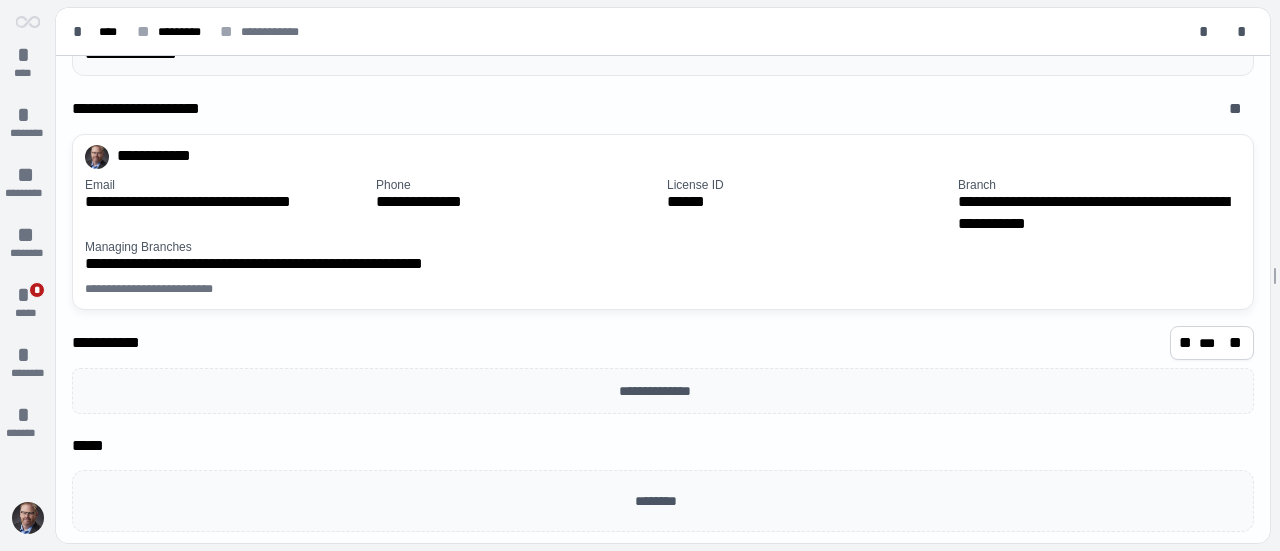 click on "********" at bounding box center (662, 501) 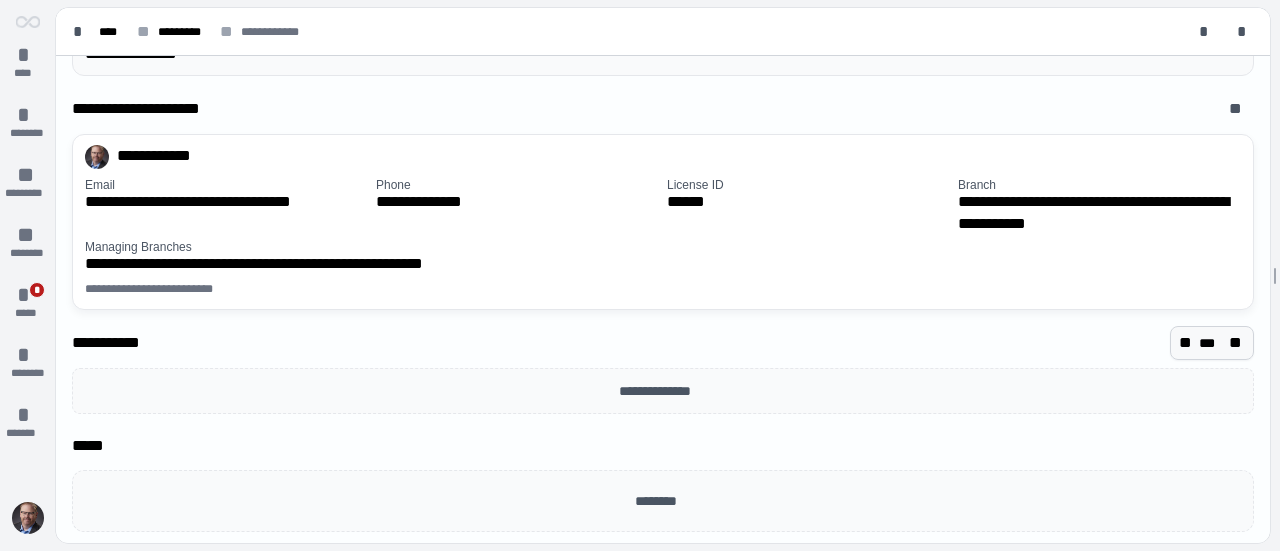 click on "***" at bounding box center (1212, 343) 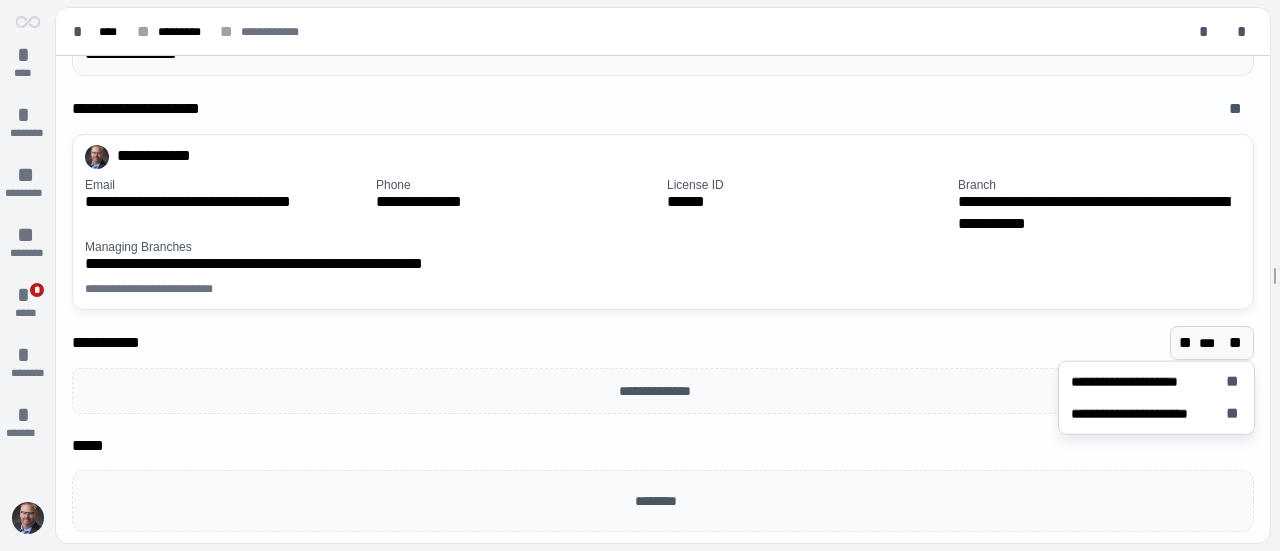 click on "**********" at bounding box center (663, 191) 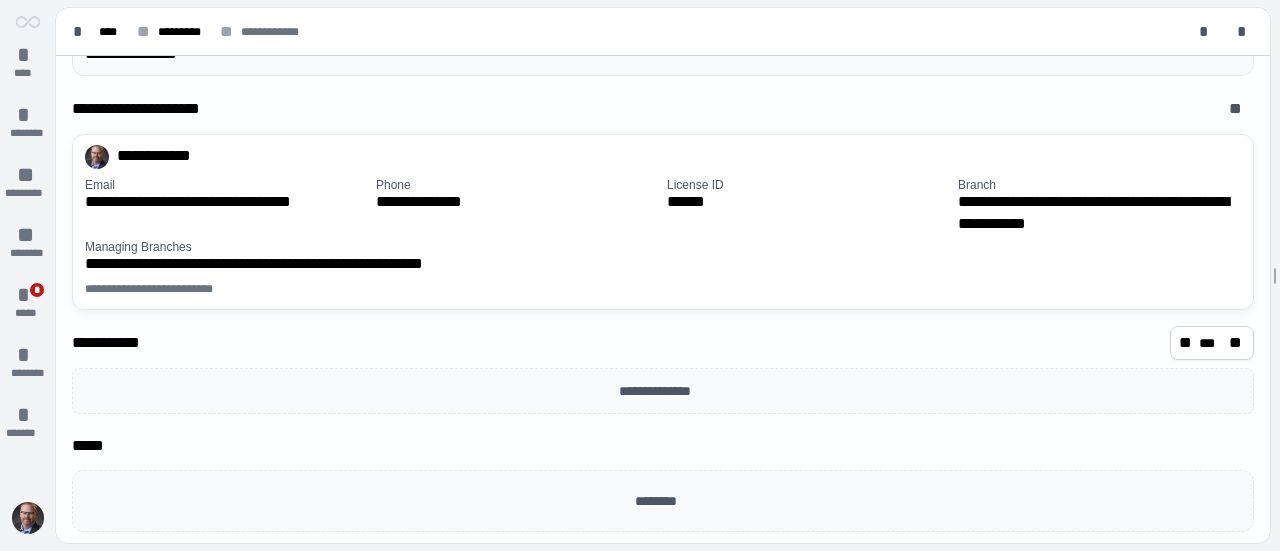click on "* **** * ******** ** ********* ** ******** * * ***** * ******** * *******" at bounding box center [28, 230] 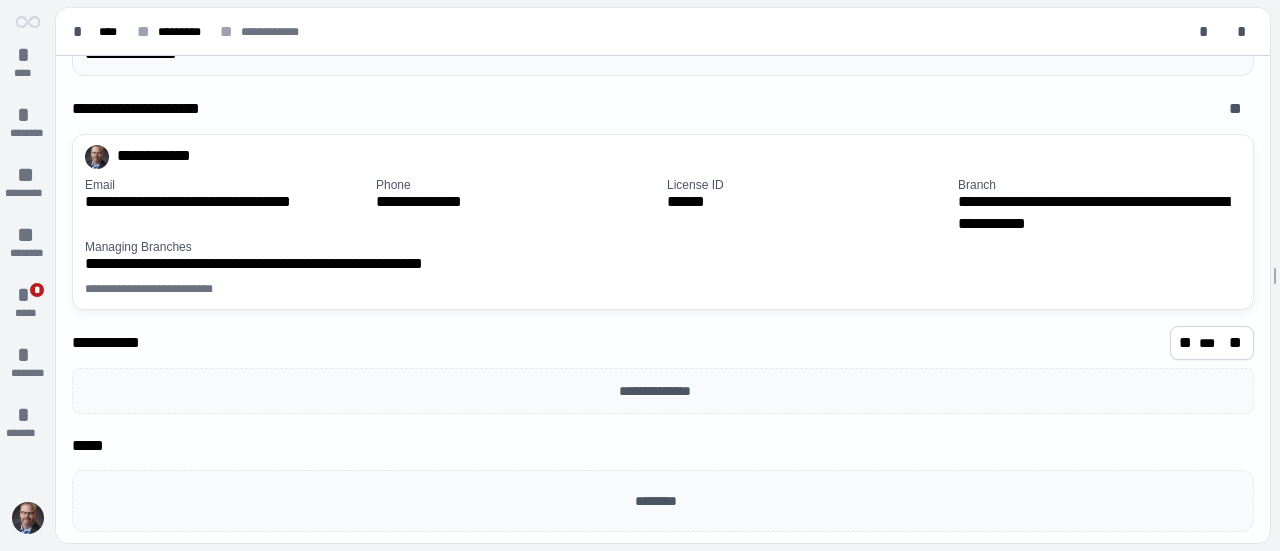 click on "**********" at bounding box center (663, 347) 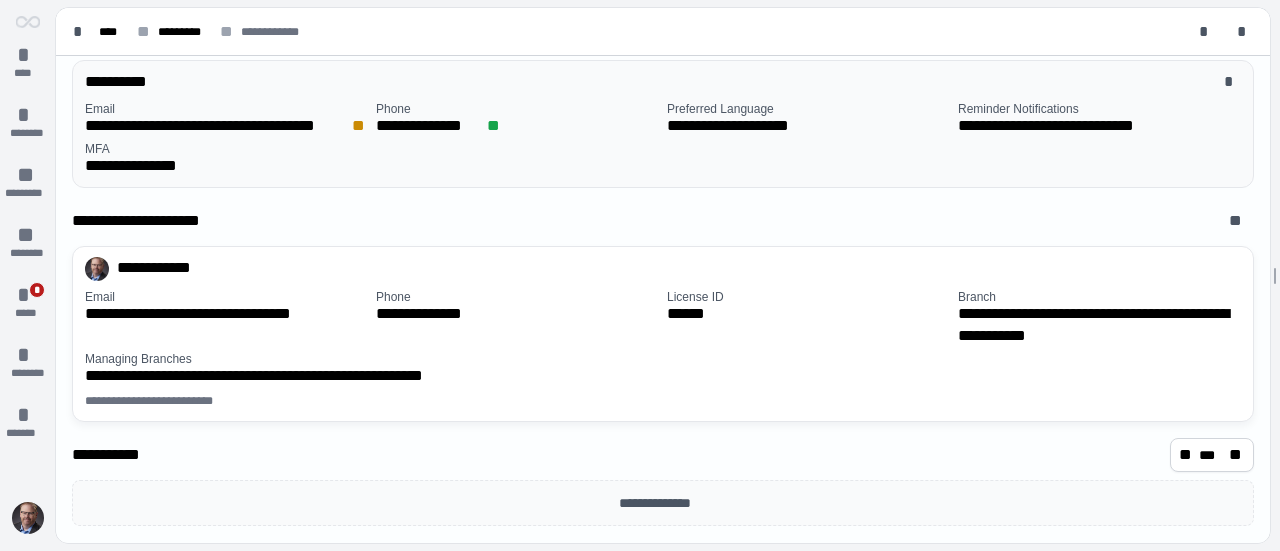 scroll, scrollTop: 222, scrollLeft: 0, axis: vertical 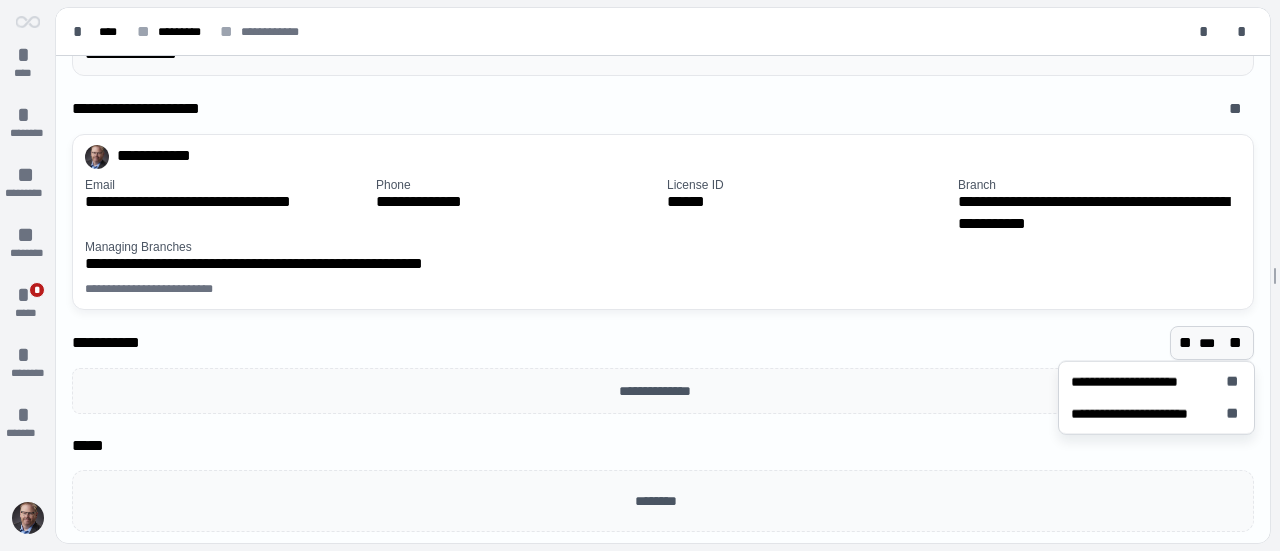 click on "***" at bounding box center (1212, 343) 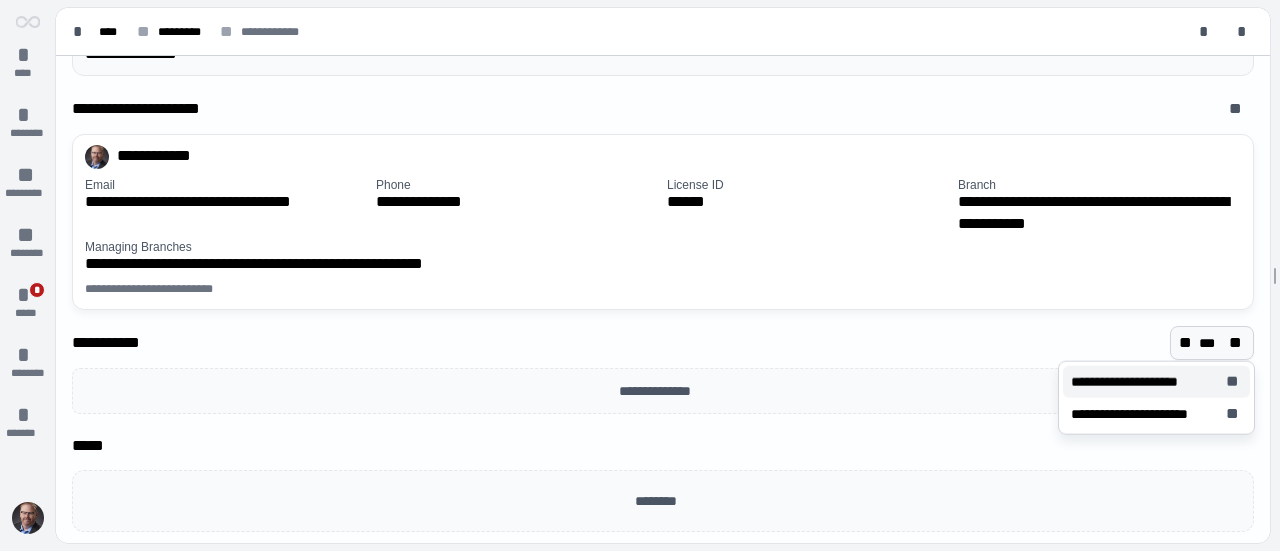 click on "**********" at bounding box center [1134, 382] 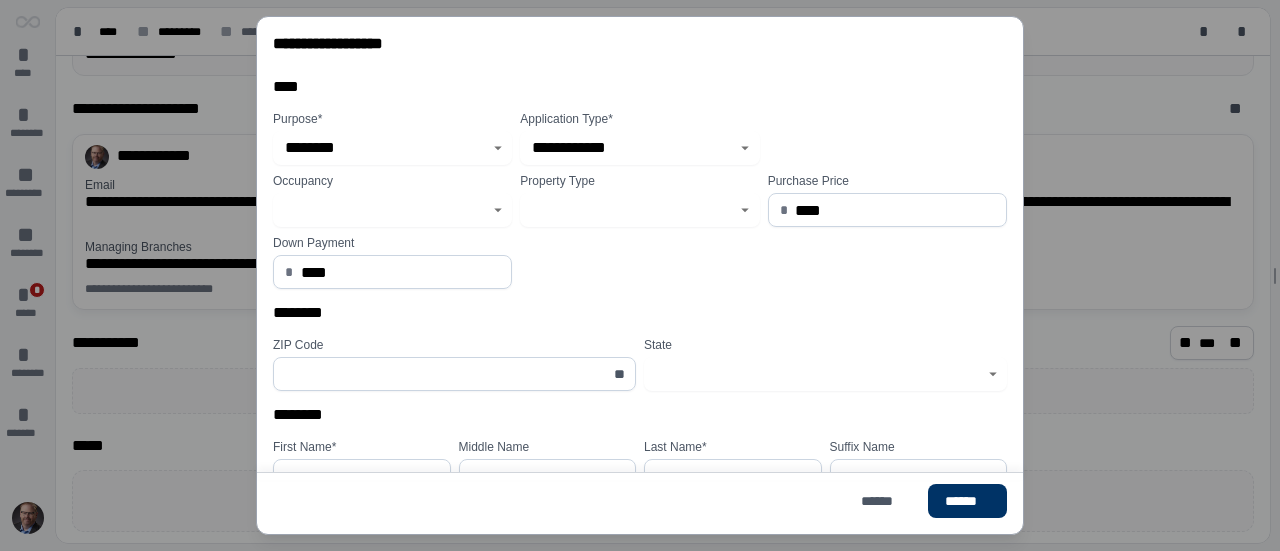 click 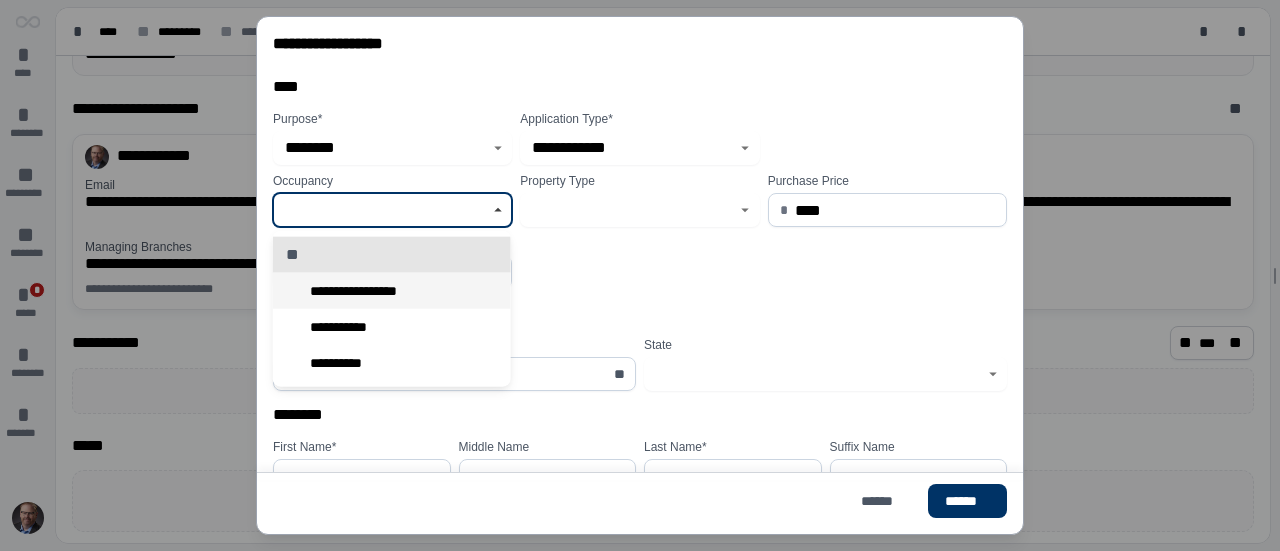 click on "**********" at bounding box center [392, 291] 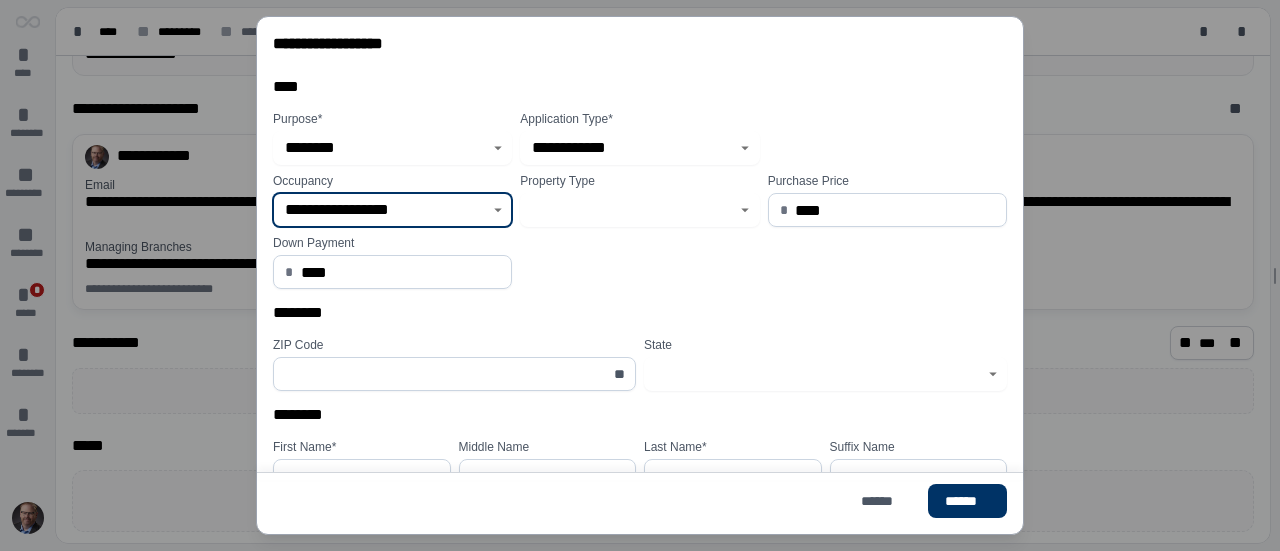 click 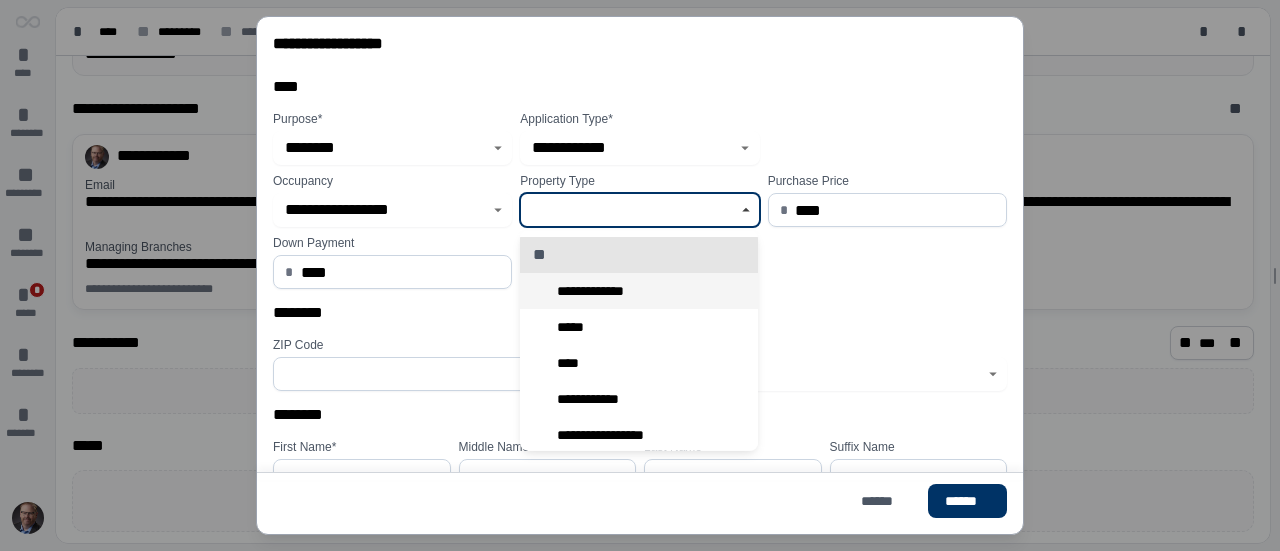click on "**********" at bounding box center (597, 291) 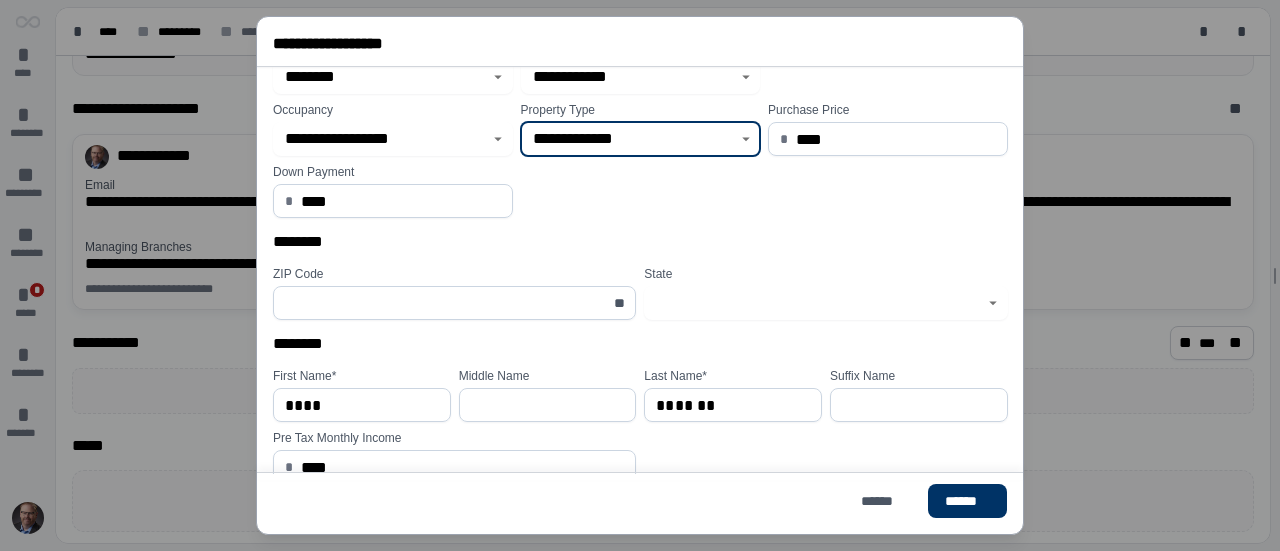 scroll, scrollTop: 100, scrollLeft: 0, axis: vertical 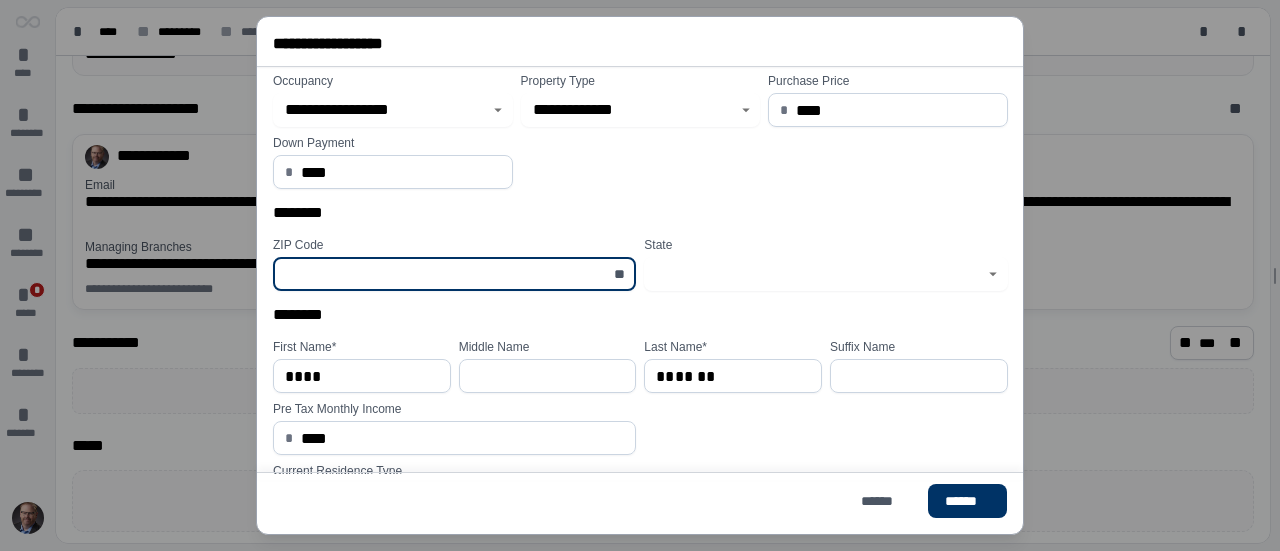 click at bounding box center [443, 274] 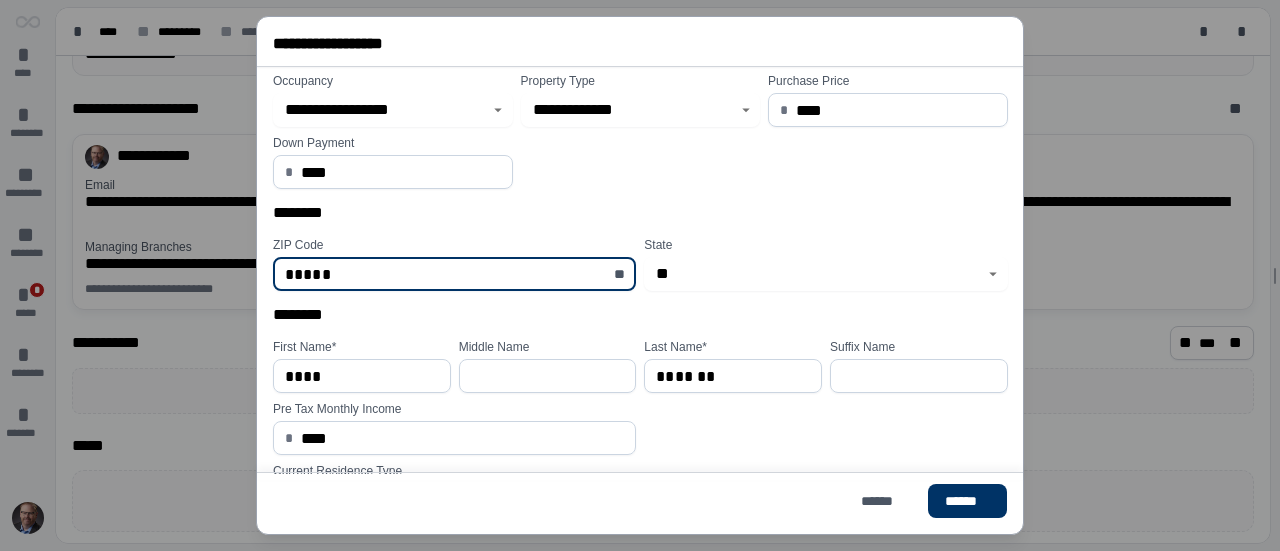 type on "*****" 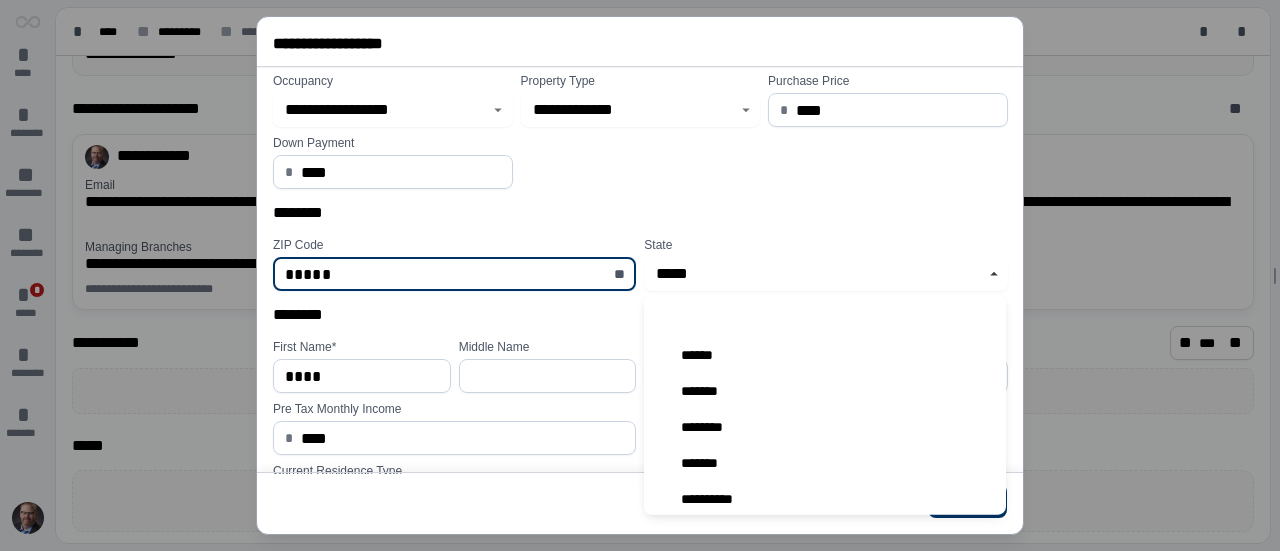 scroll, scrollTop: 1407, scrollLeft: 0, axis: vertical 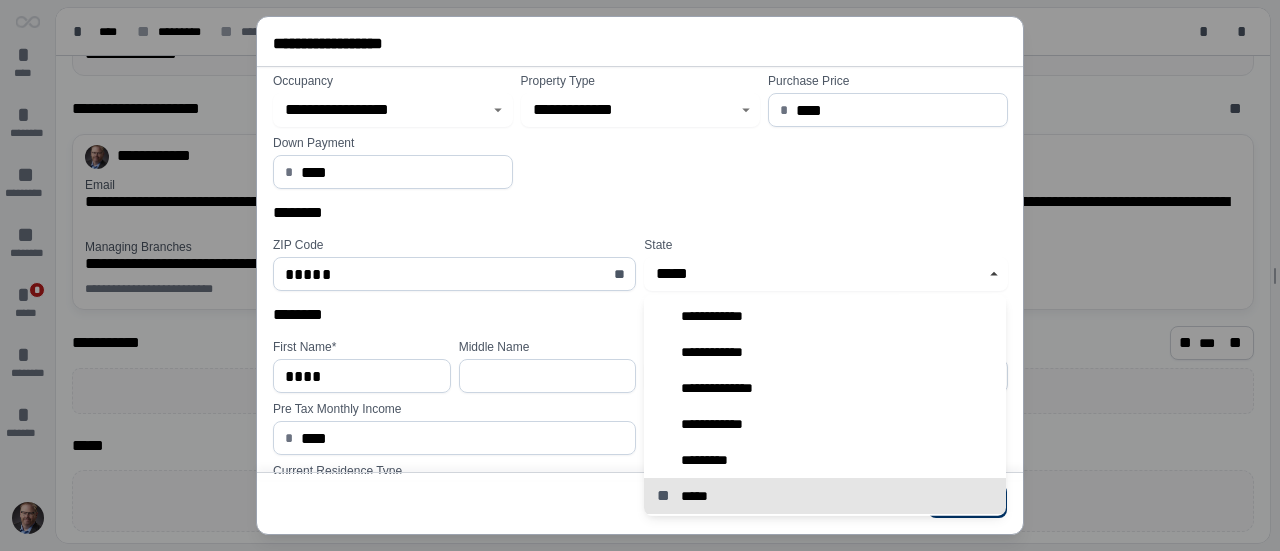 click on "**********" at bounding box center [644, 131] 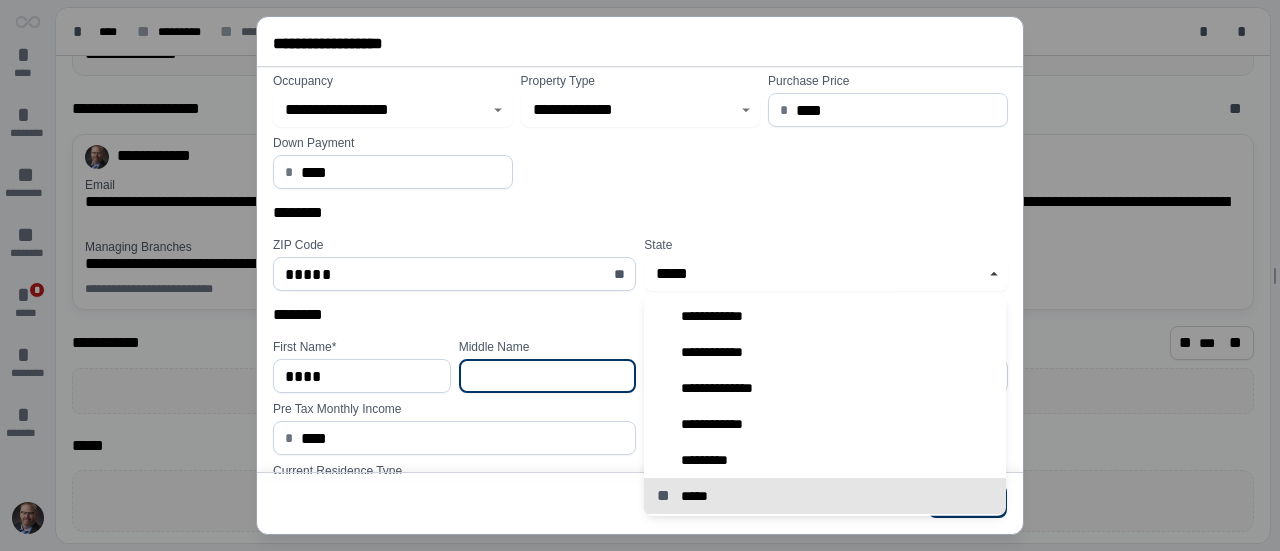 click on "*****" at bounding box center (697, 496) 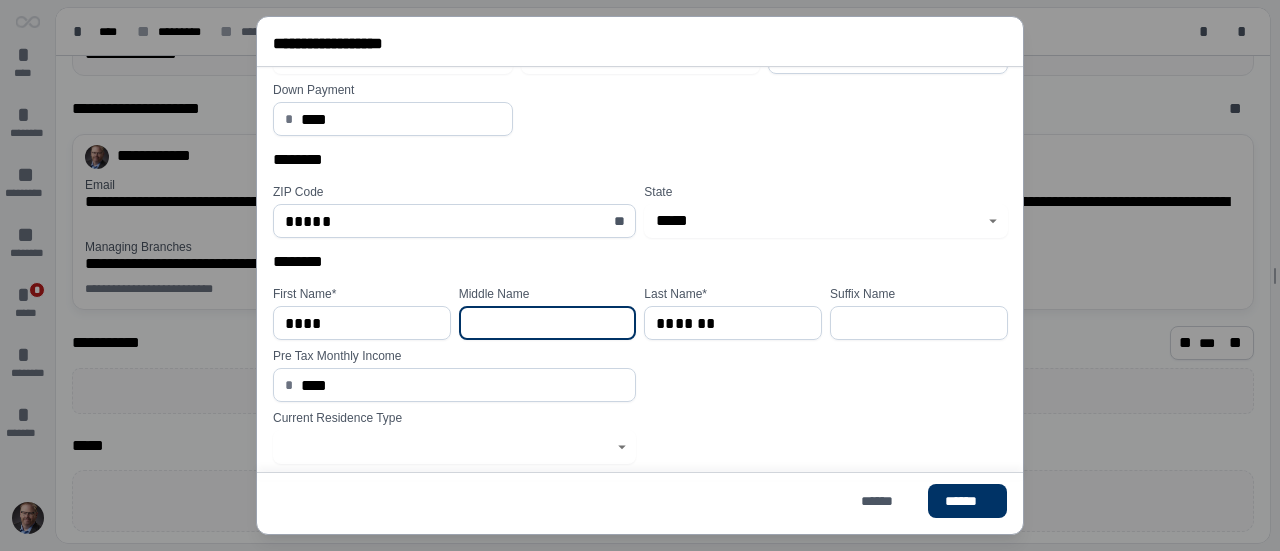 scroll, scrollTop: 180, scrollLeft: 0, axis: vertical 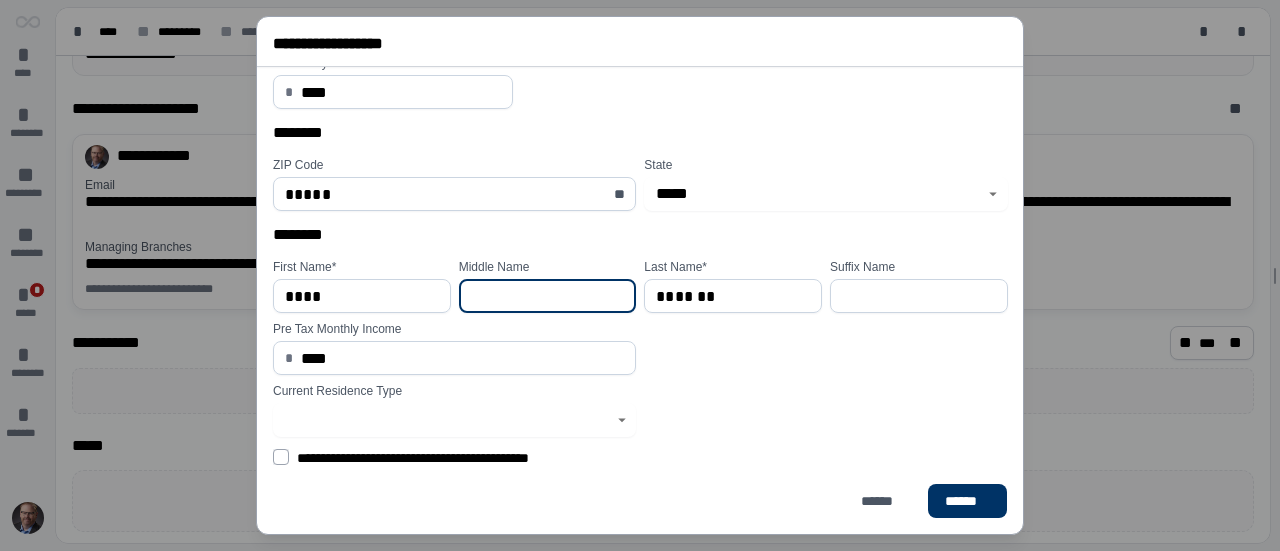 click 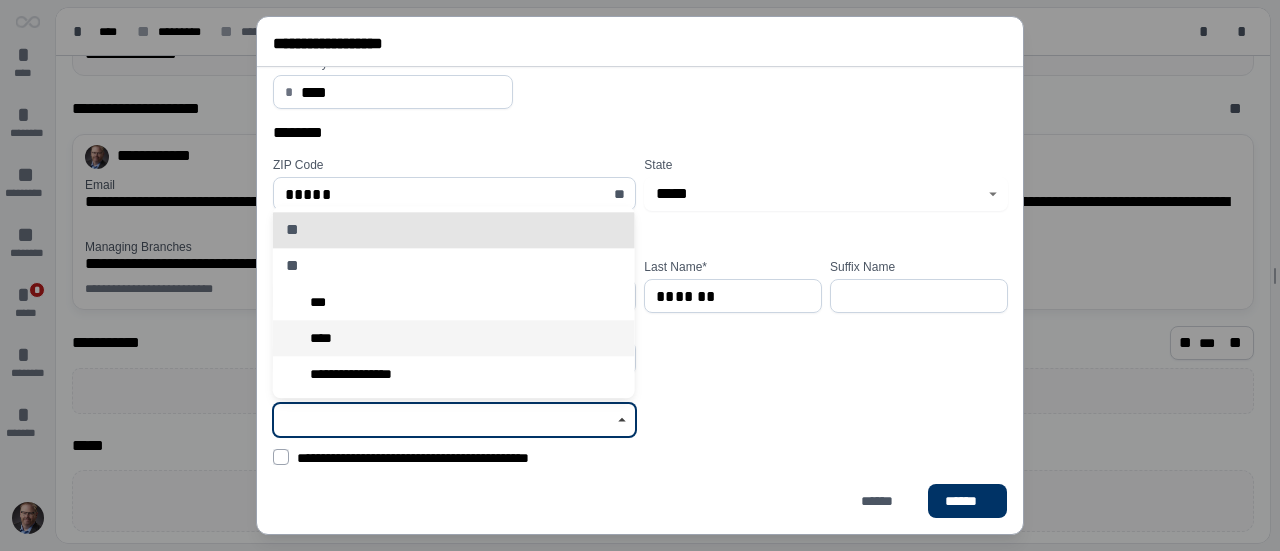 click on "****" at bounding box center (454, 339) 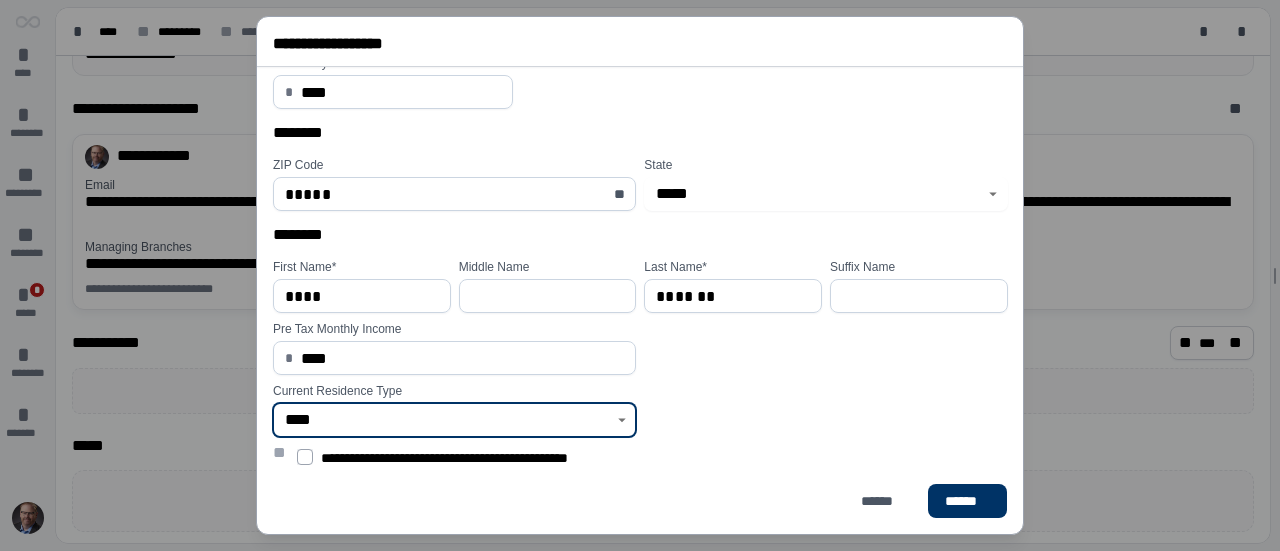 click on "****" at bounding box center (443, 420) 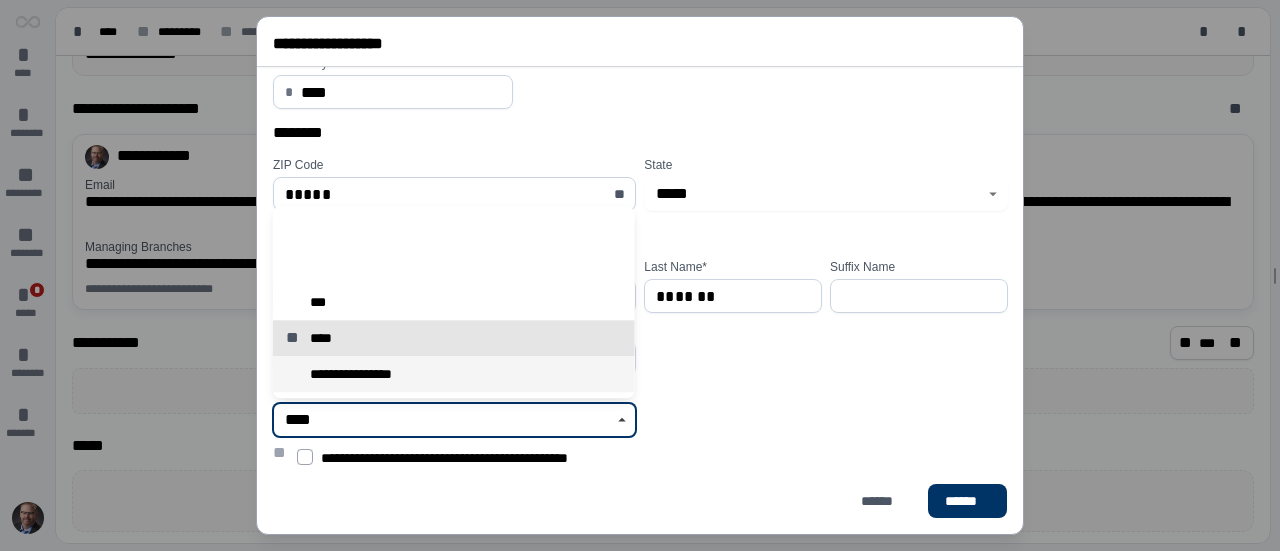 click on "**********" at bounding box center (454, 375) 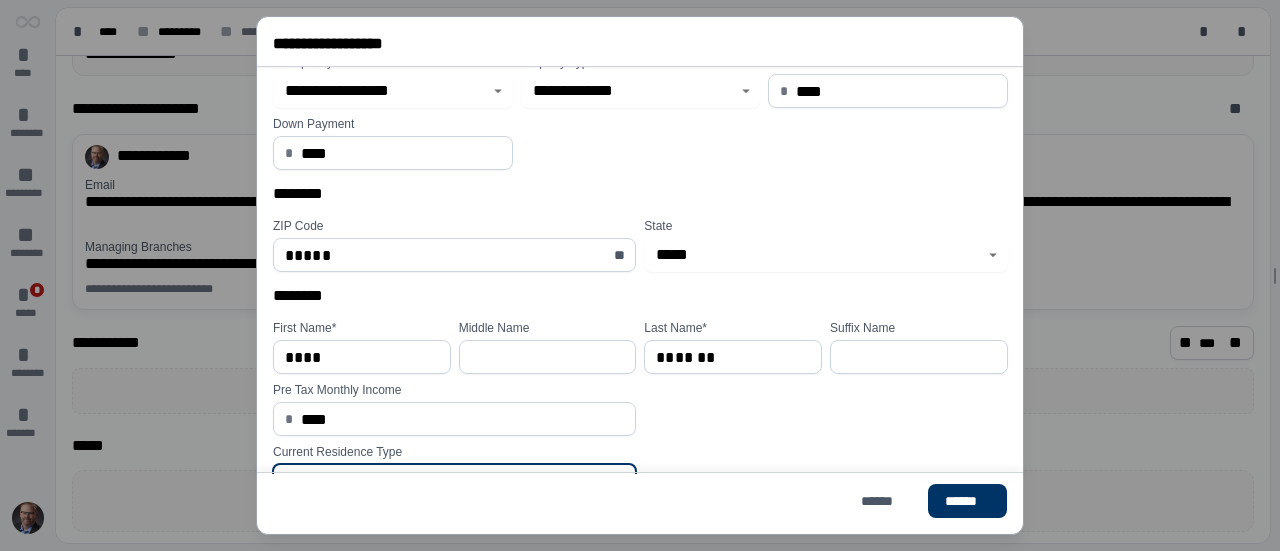 scroll, scrollTop: 246, scrollLeft: 0, axis: vertical 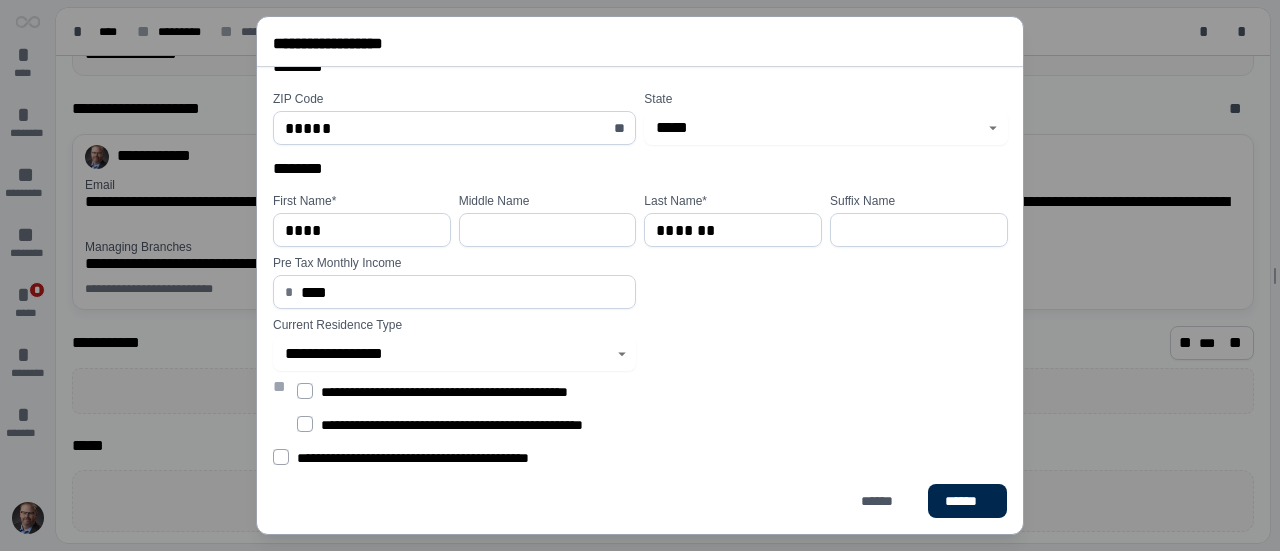 click on "******" at bounding box center (967, 501) 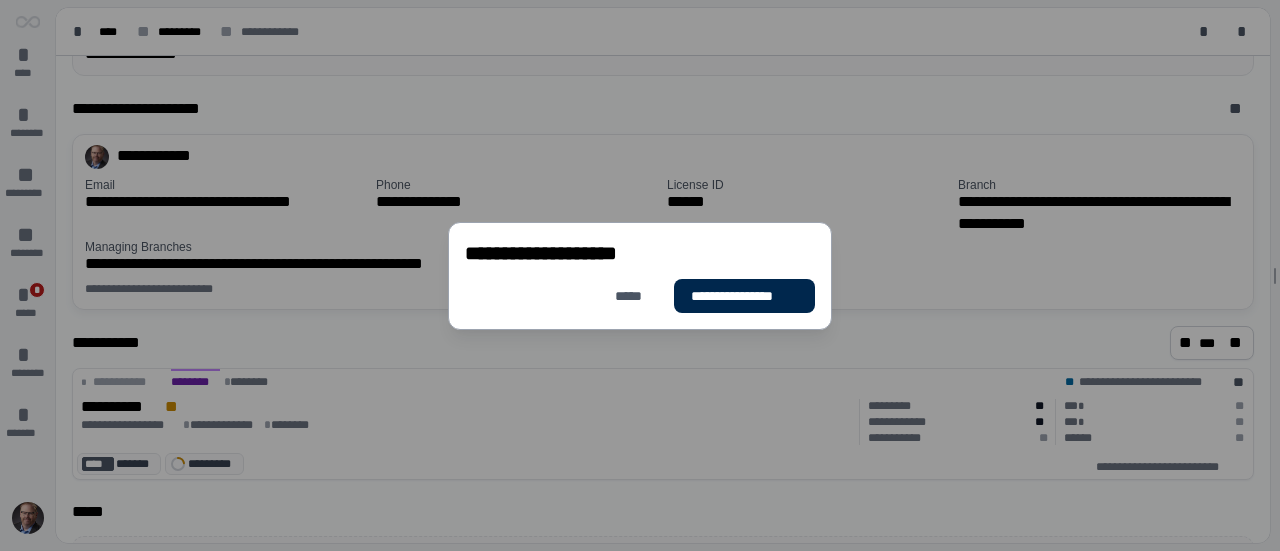 click on "**********" at bounding box center [744, 296] 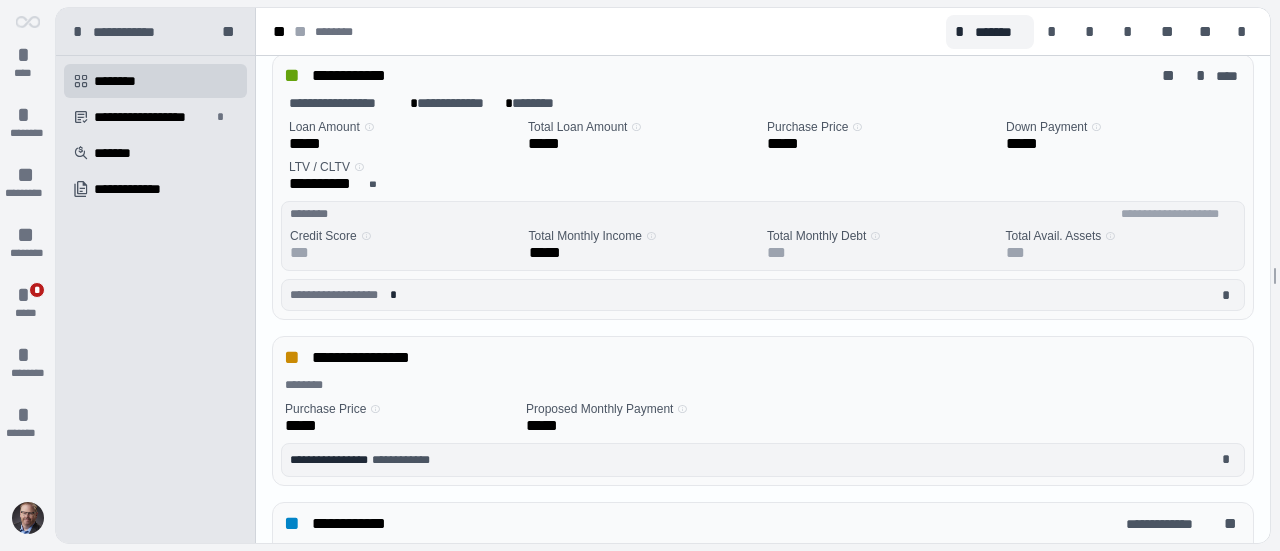 scroll, scrollTop: 100, scrollLeft: 0, axis: vertical 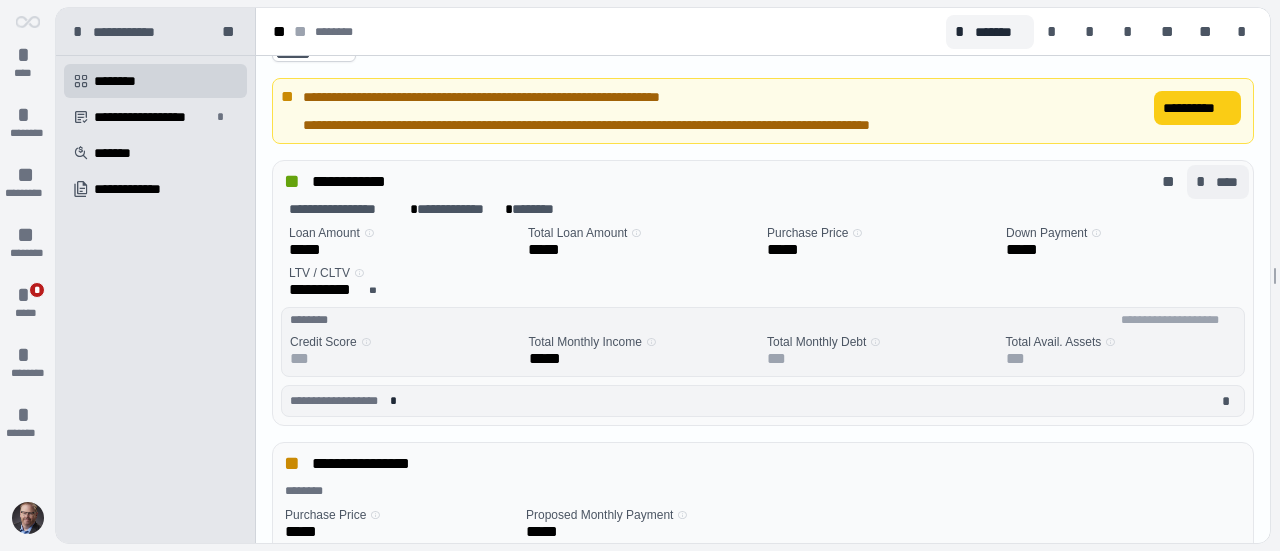 click on "*" at bounding box center [1204, 182] 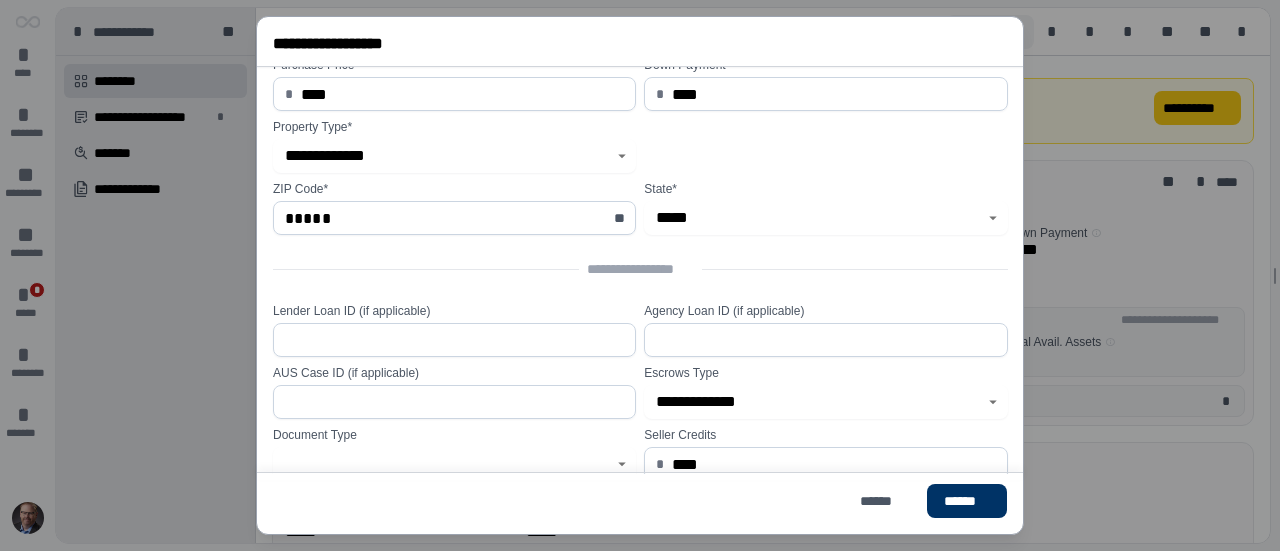 scroll, scrollTop: 0, scrollLeft: 0, axis: both 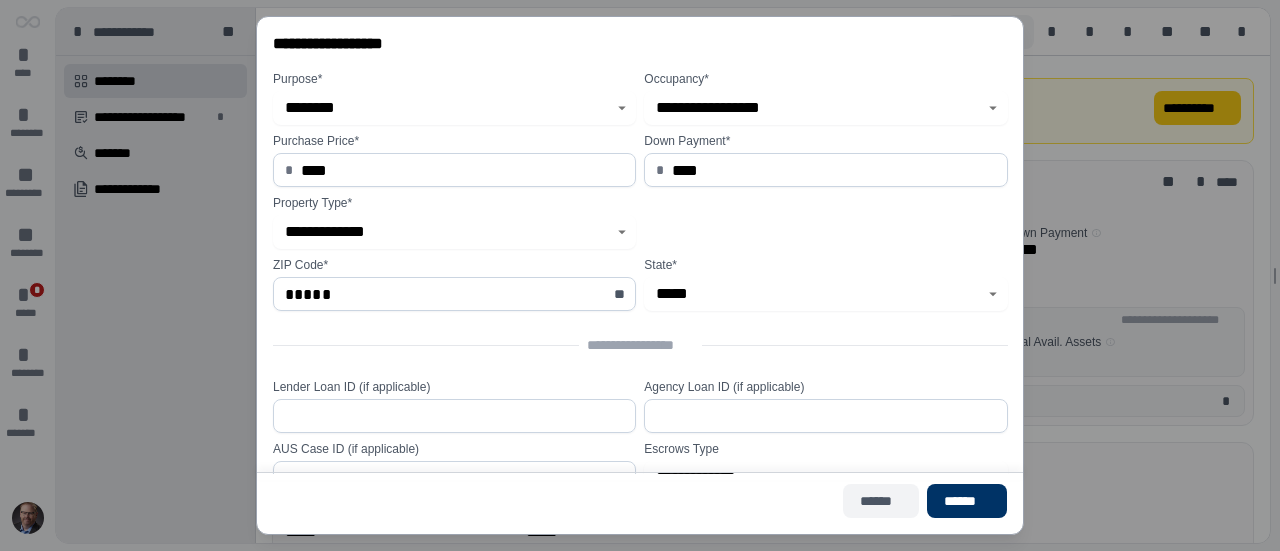 click on "******" at bounding box center [881, 501] 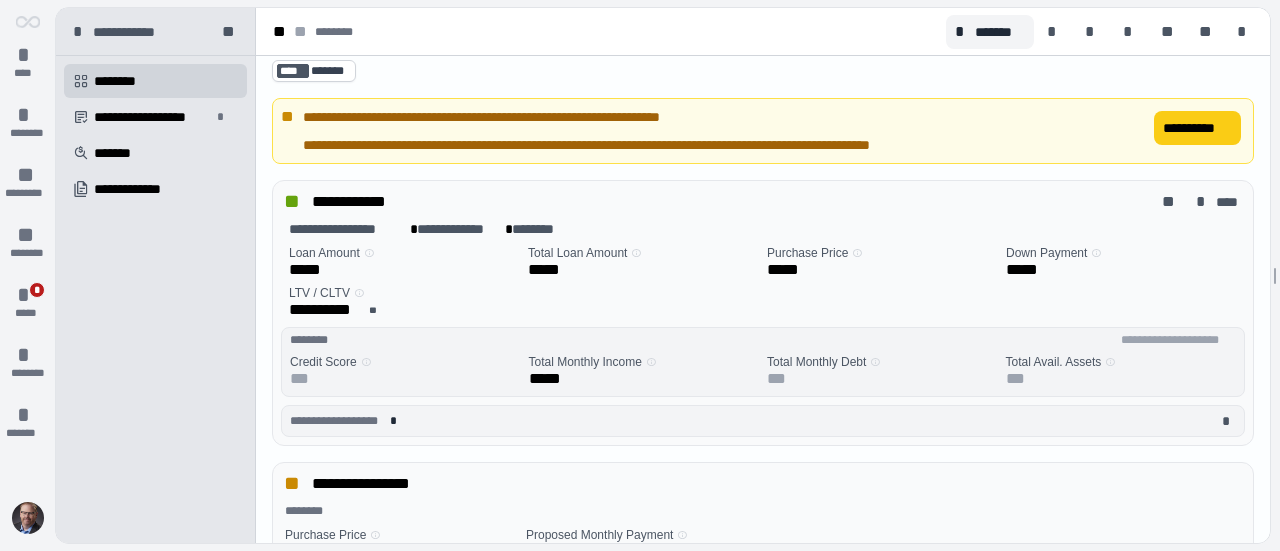 scroll, scrollTop: 0, scrollLeft: 0, axis: both 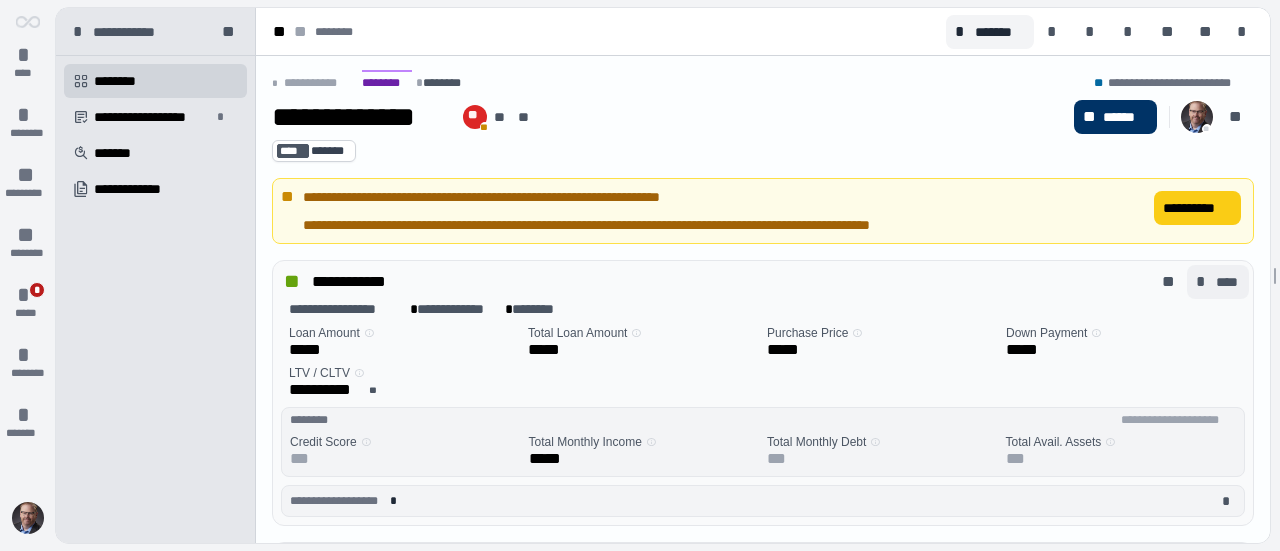 click on "*" at bounding box center (1204, 282) 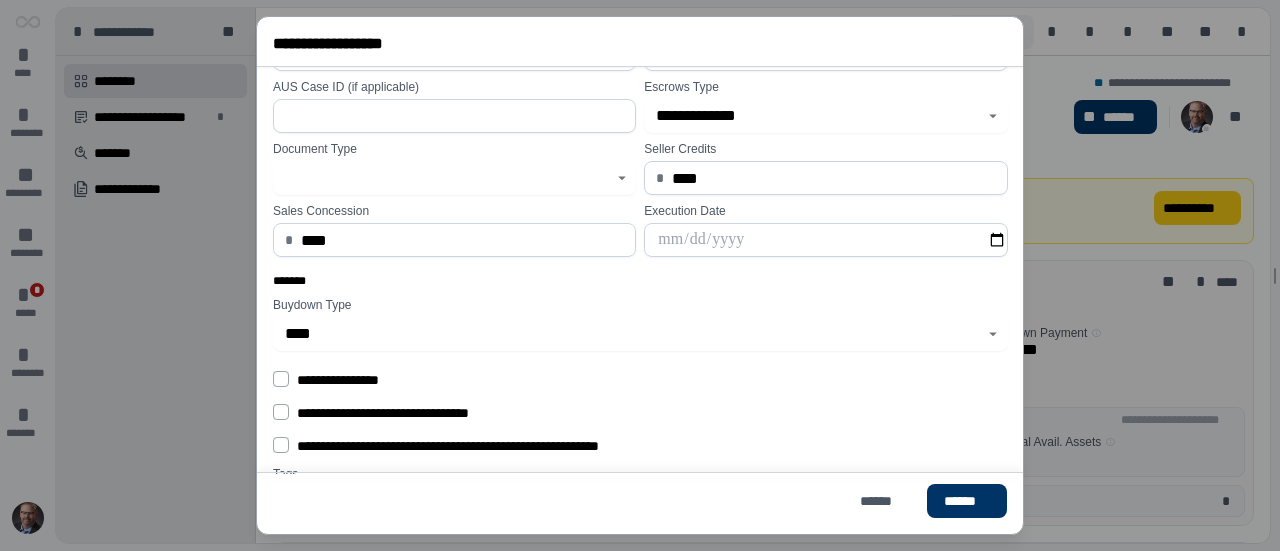 scroll, scrollTop: 416, scrollLeft: 0, axis: vertical 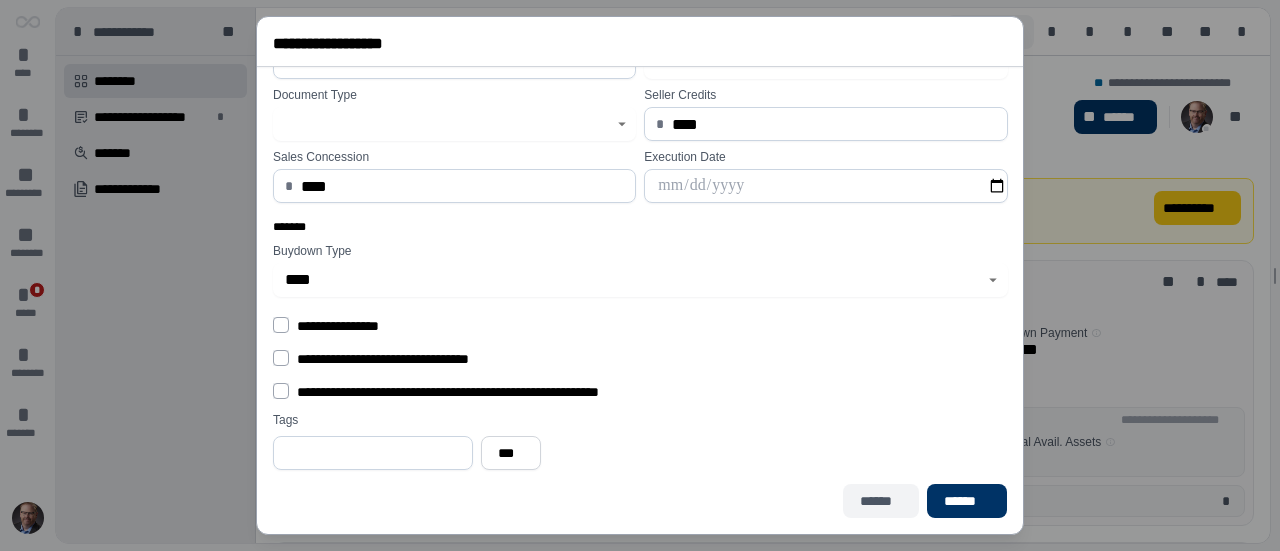 click on "******" at bounding box center [881, 501] 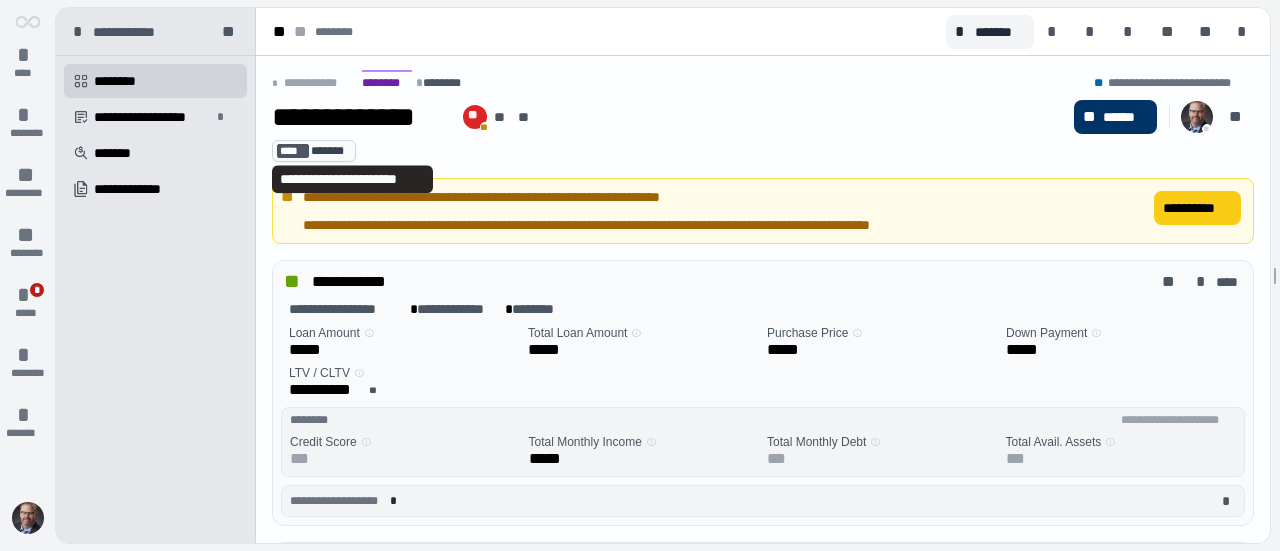 click on "*******" at bounding box center (330, 151) 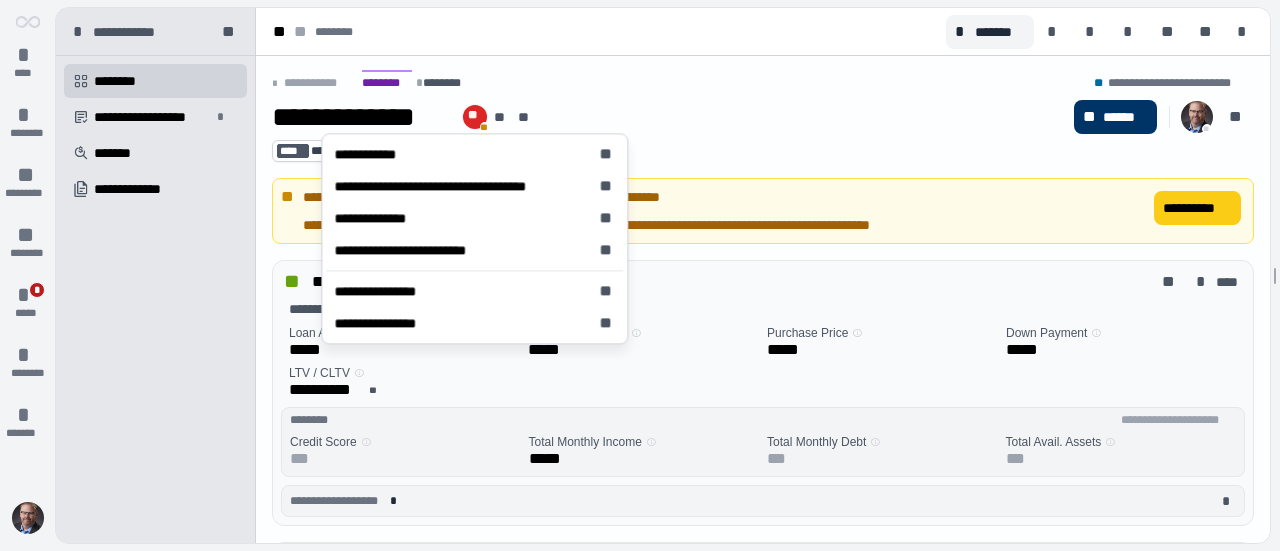 click on "**" at bounding box center (485, 127) 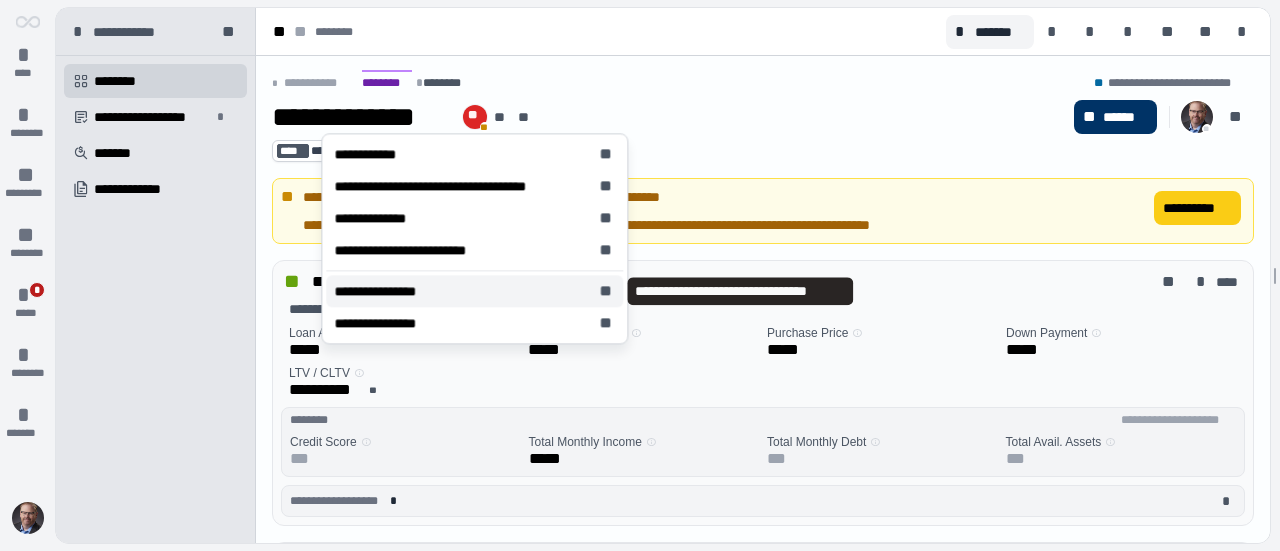 click on "**********" at bounding box center [385, 291] 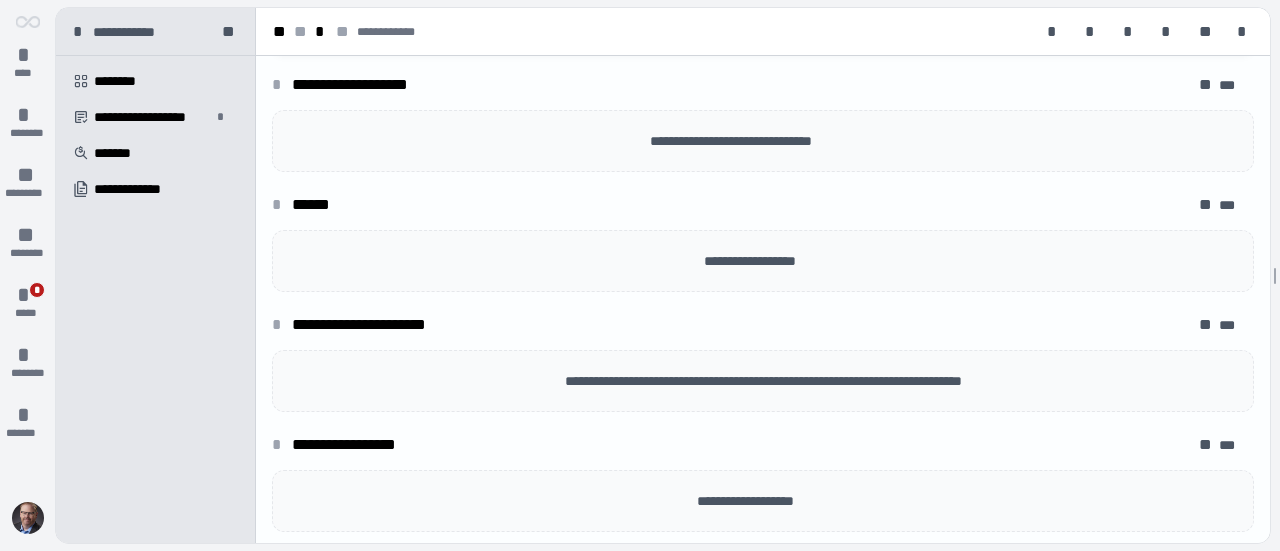 scroll, scrollTop: 0, scrollLeft: 0, axis: both 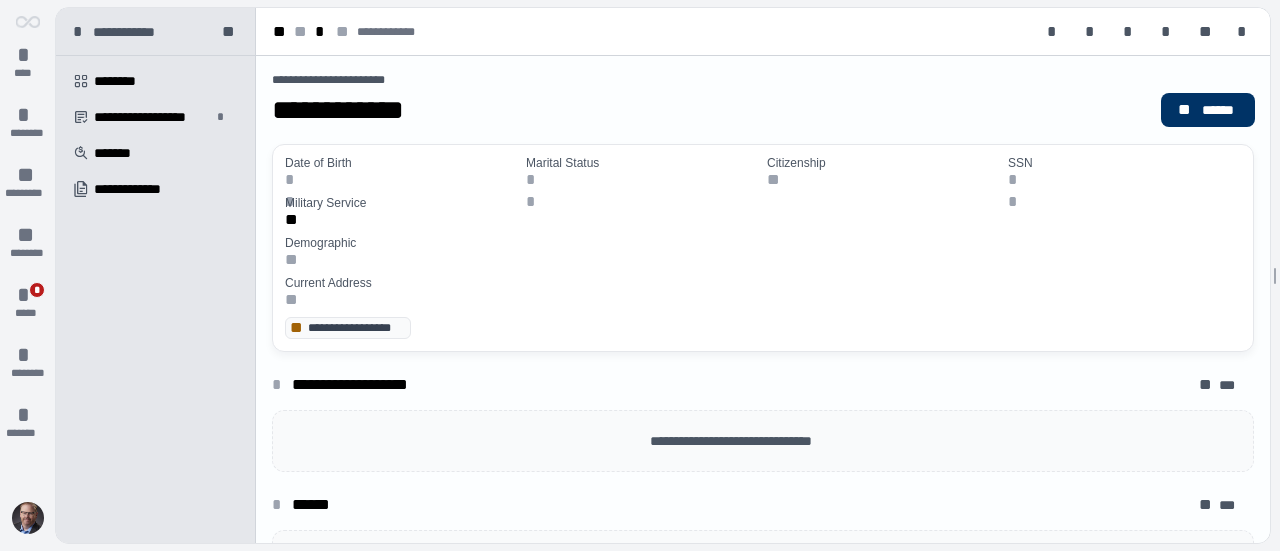 click on "**********" at bounding box center [712, 110] 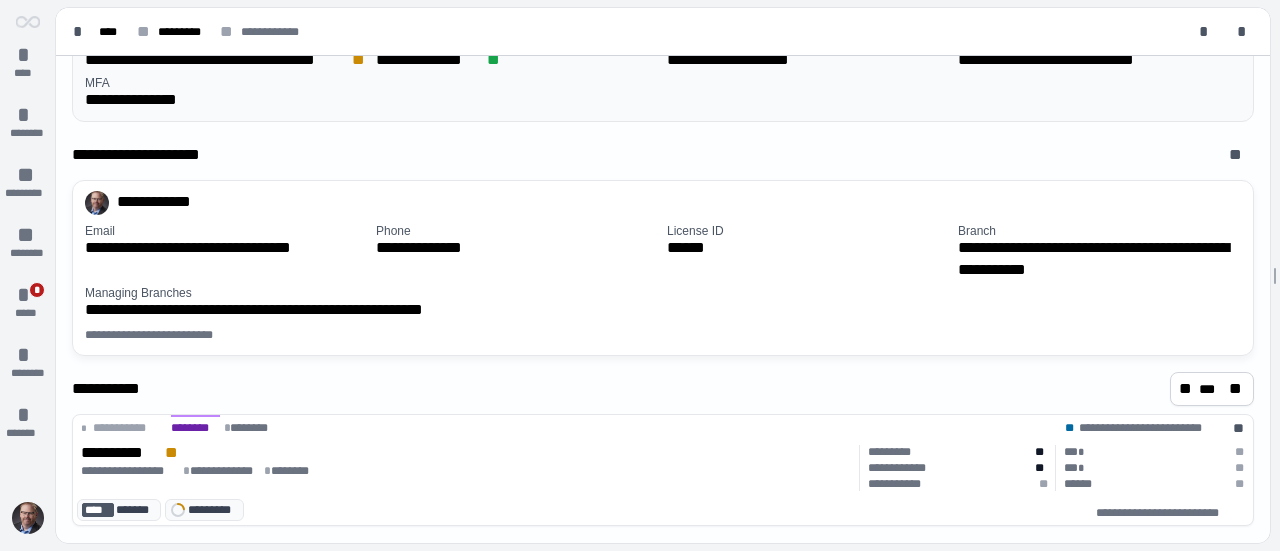 scroll, scrollTop: 0, scrollLeft: 0, axis: both 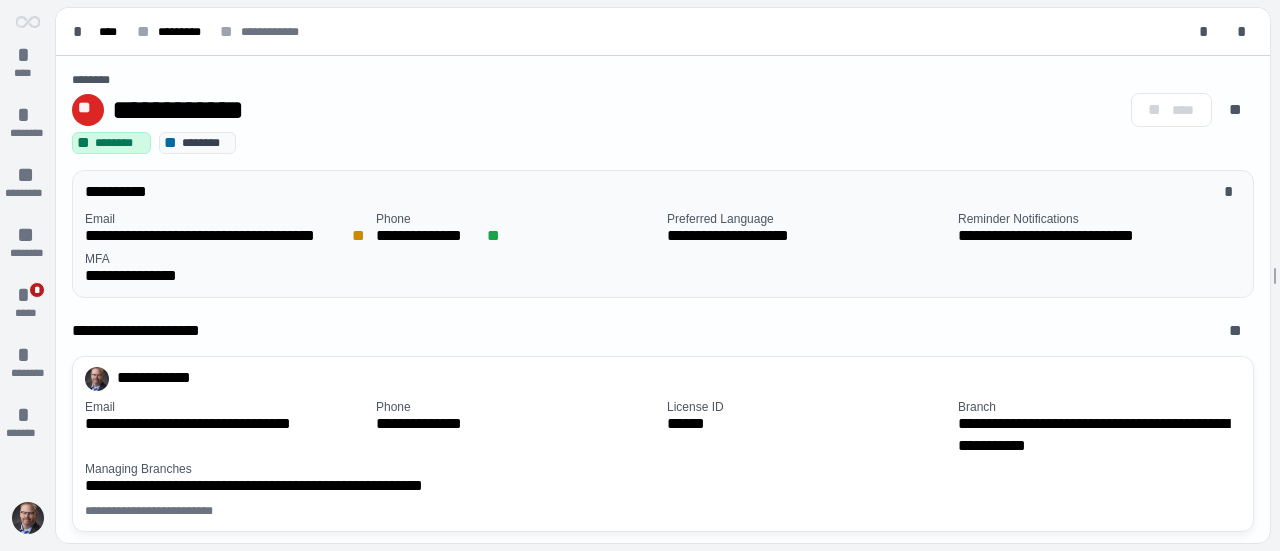 click on "********" at bounding box center [205, 143] 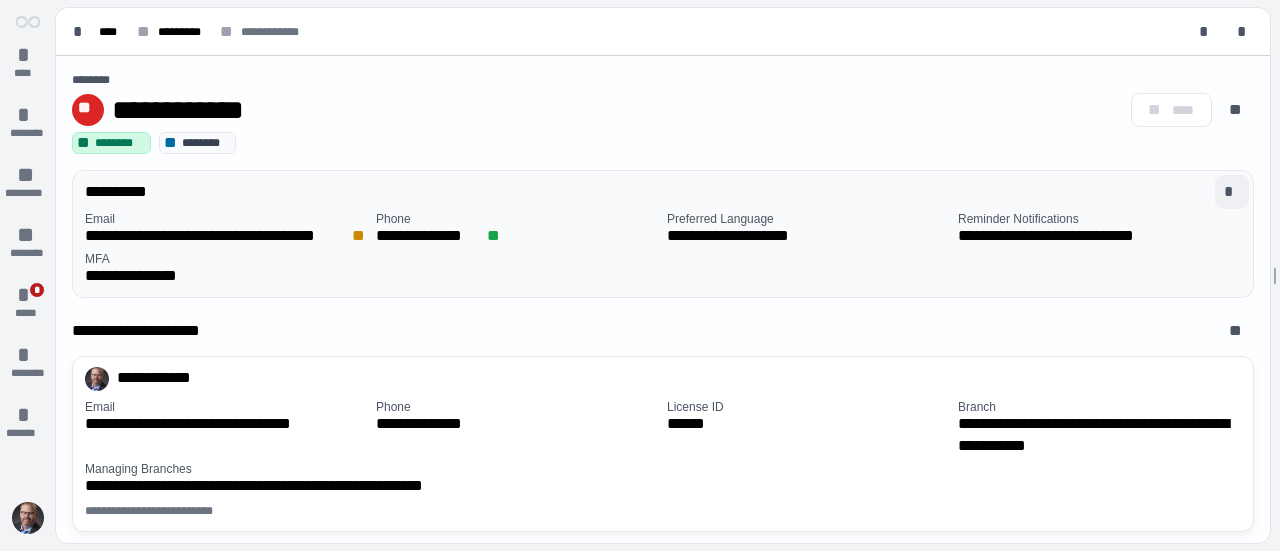 click on "*" at bounding box center (1232, 192) 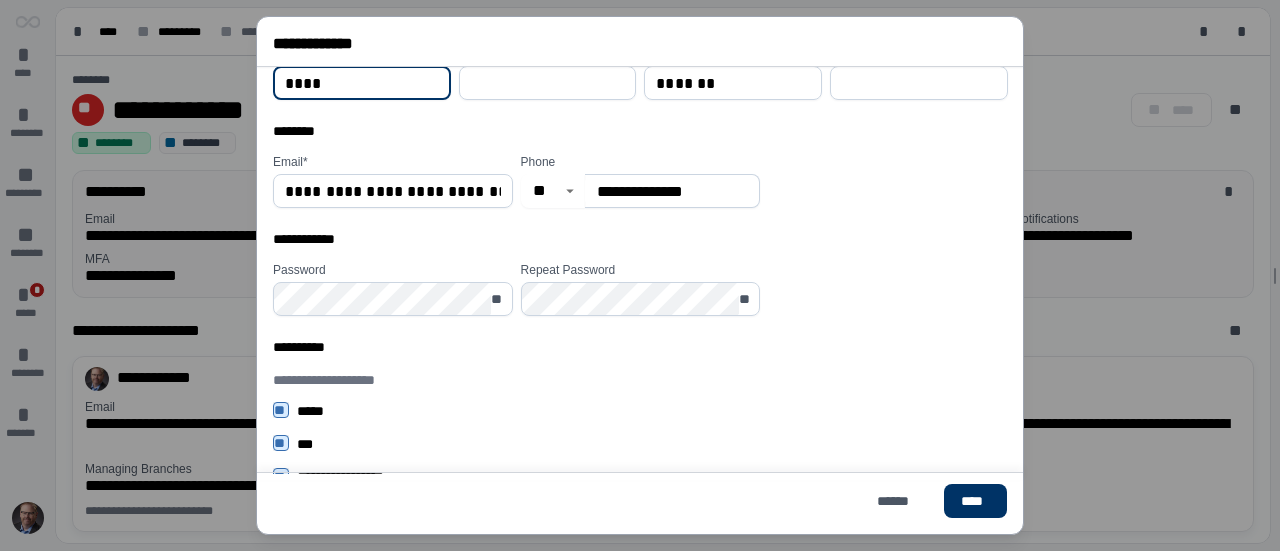 scroll, scrollTop: 144, scrollLeft: 0, axis: vertical 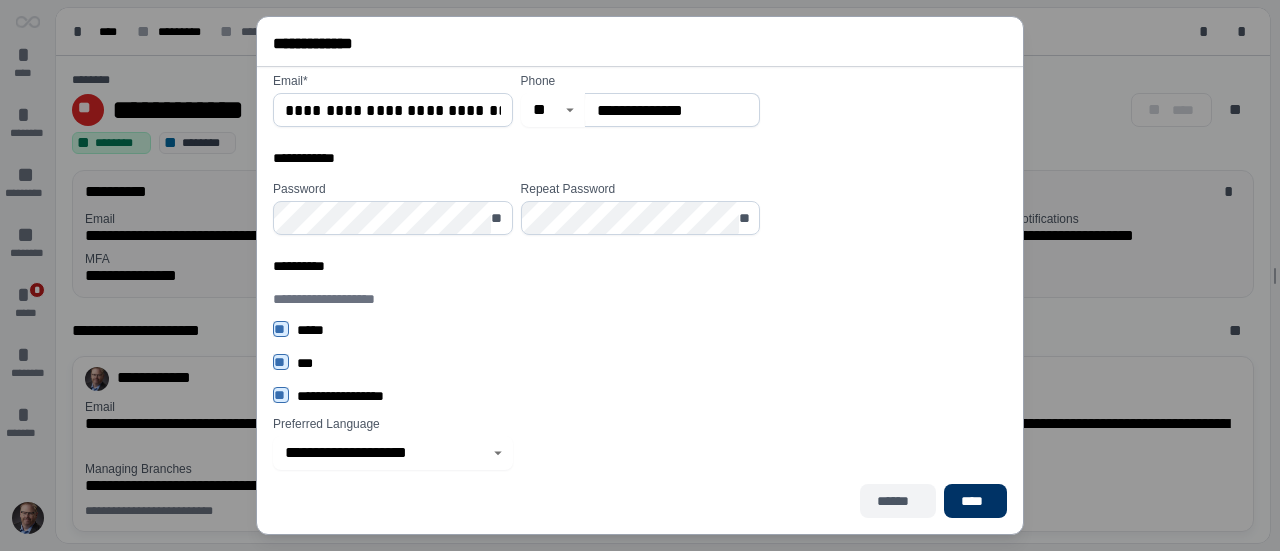 click on "******" at bounding box center (898, 501) 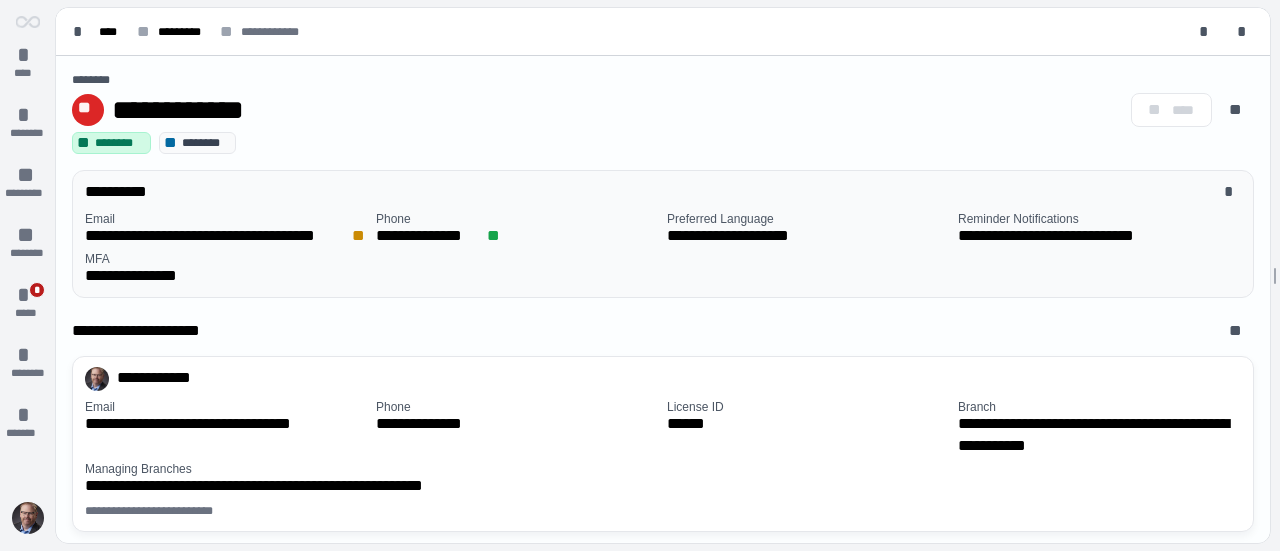 click on "********" at bounding box center [205, 143] 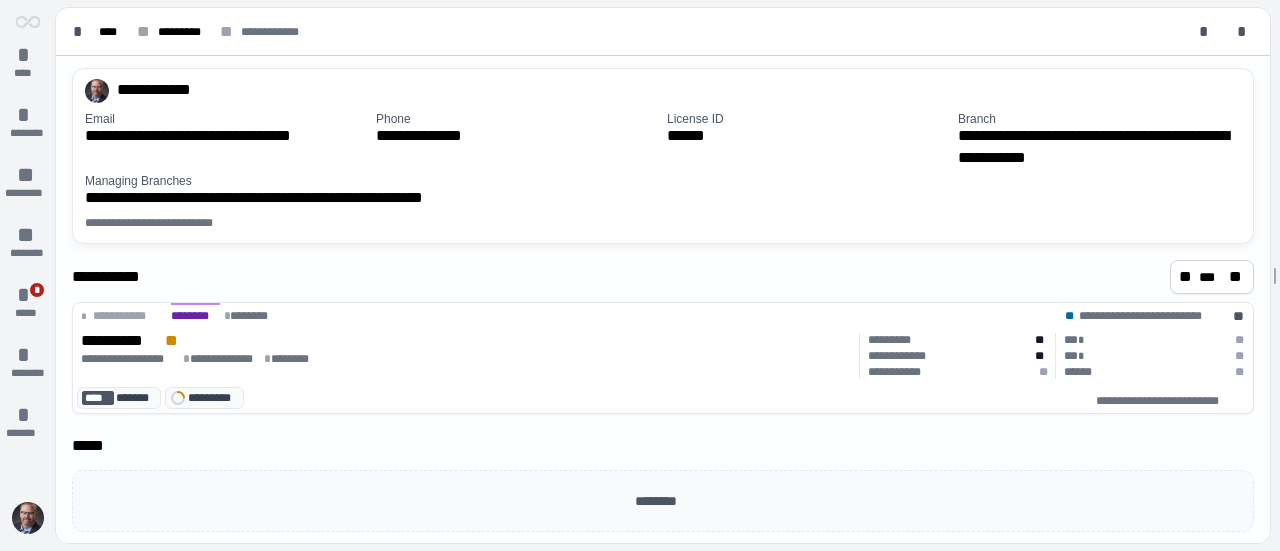 scroll, scrollTop: 0, scrollLeft: 0, axis: both 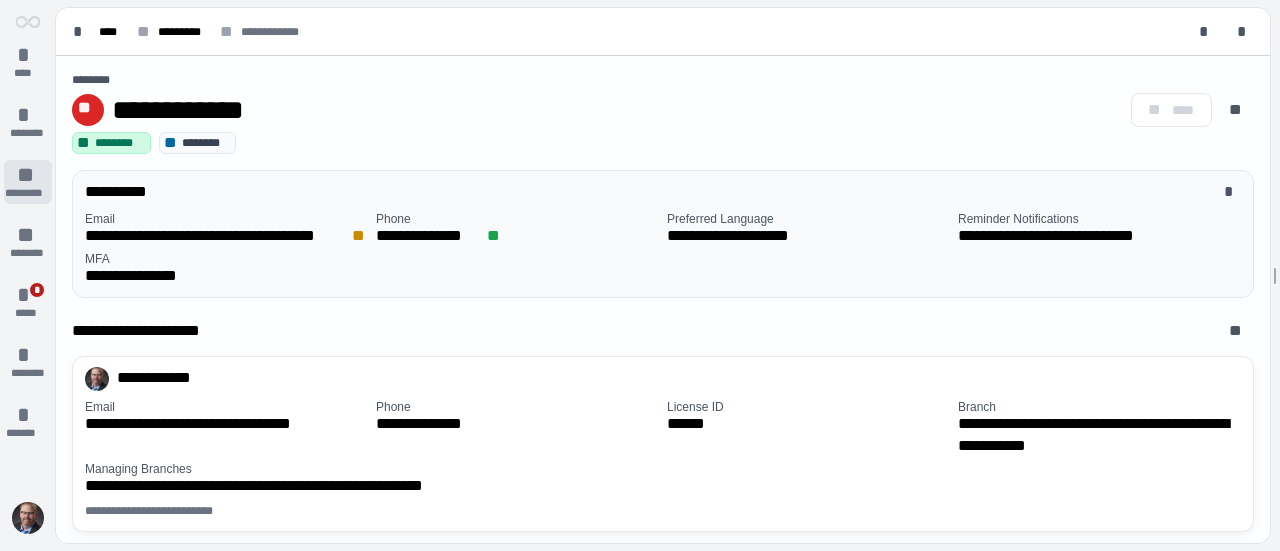 click on "**" at bounding box center (28, 175) 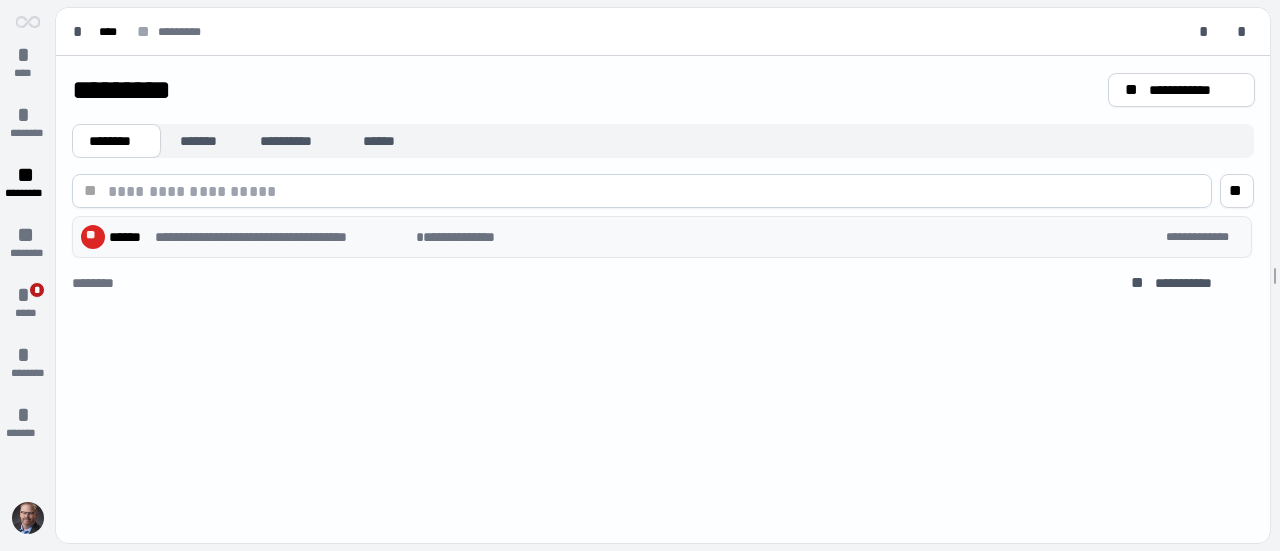 click on "**********" at bounding box center (283, 237) 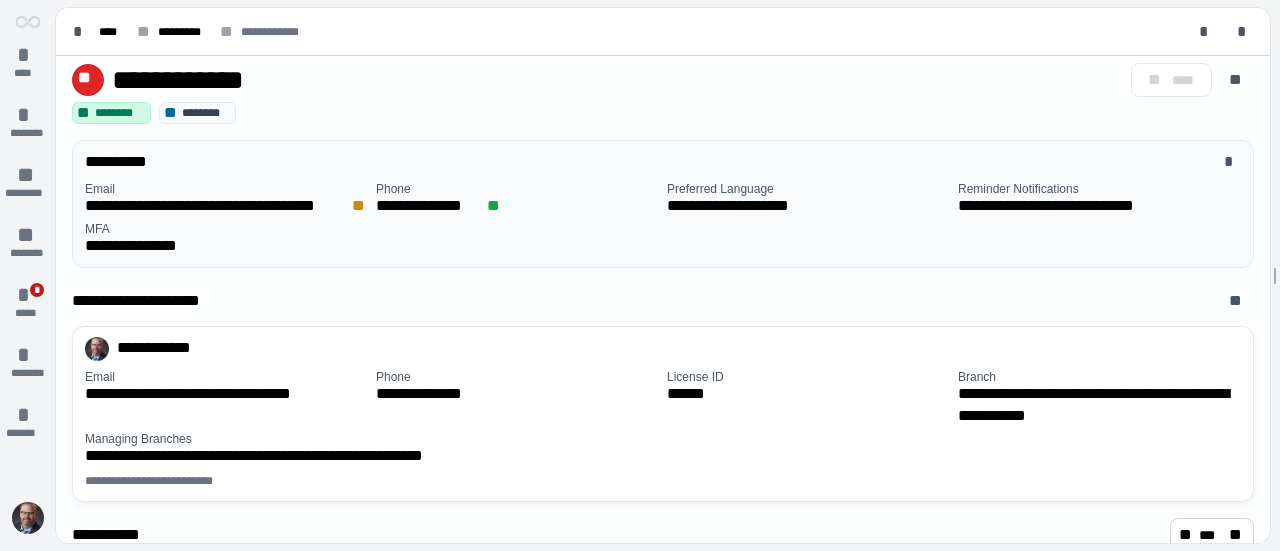 scroll, scrollTop: 0, scrollLeft: 0, axis: both 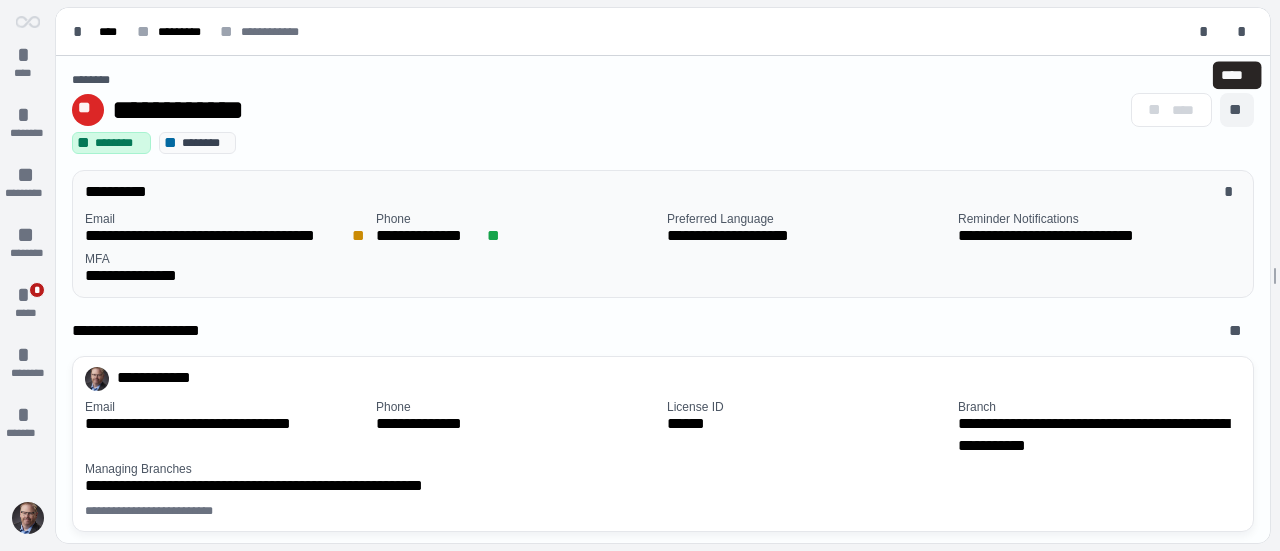 click on "**" at bounding box center (1237, 110) 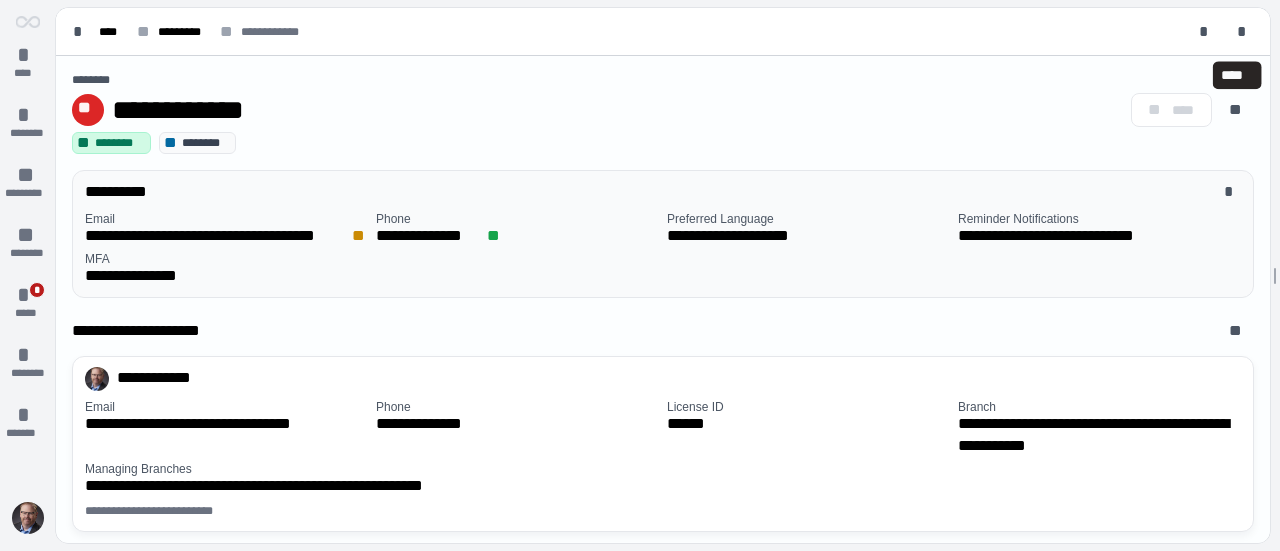 click on "**********" at bounding box center [597, 110] 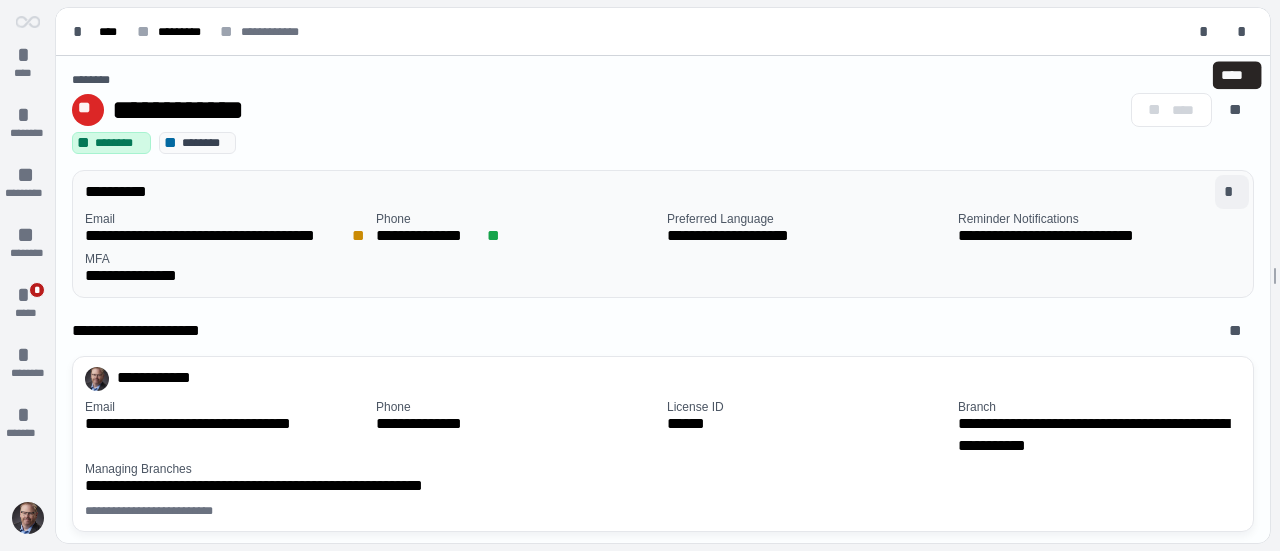 click on "*" at bounding box center (1232, 192) 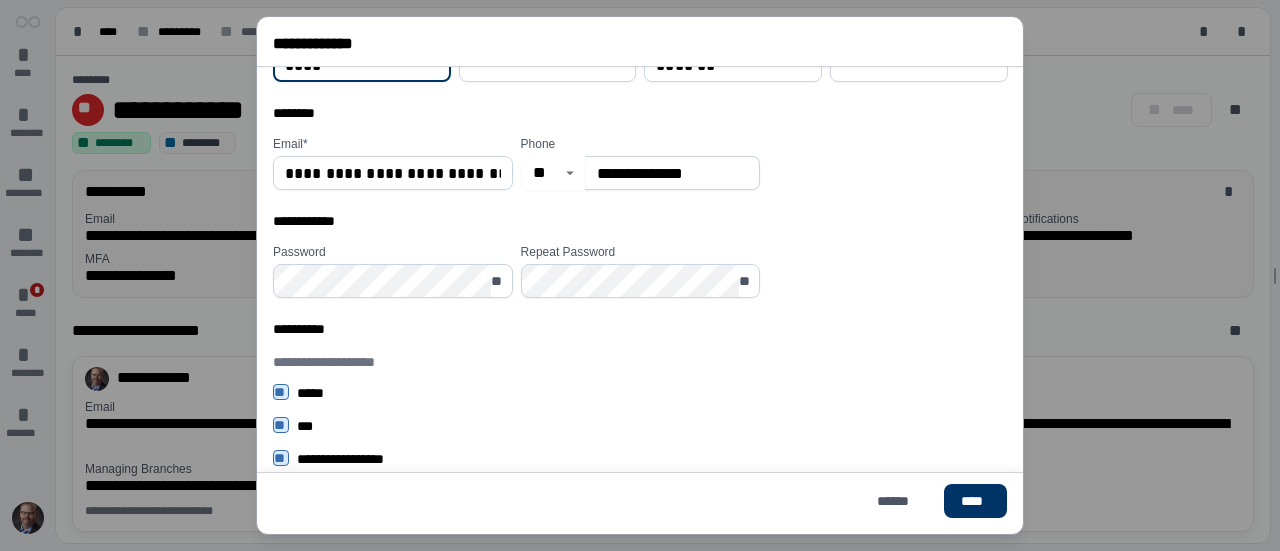 scroll, scrollTop: 144, scrollLeft: 0, axis: vertical 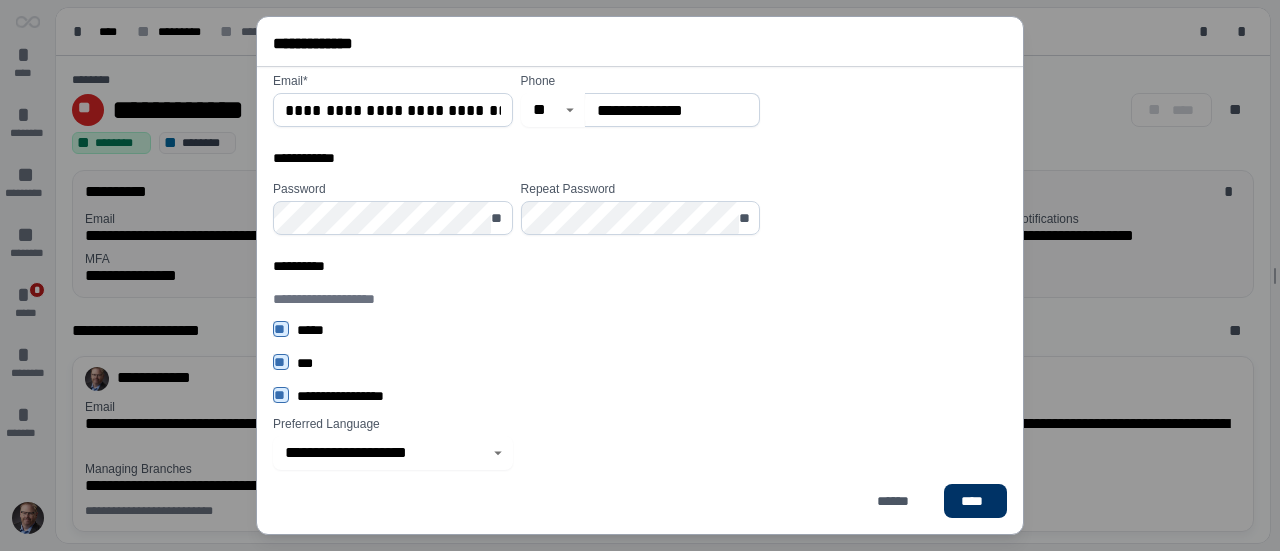 click on "**********" at bounding box center (640, 275) 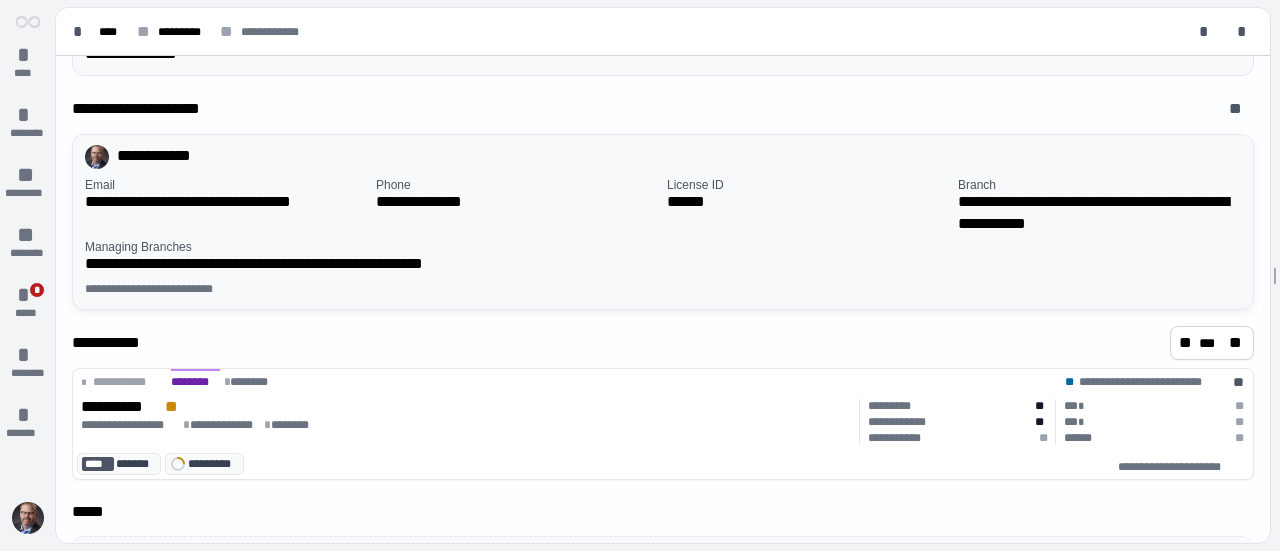 scroll, scrollTop: 288, scrollLeft: 0, axis: vertical 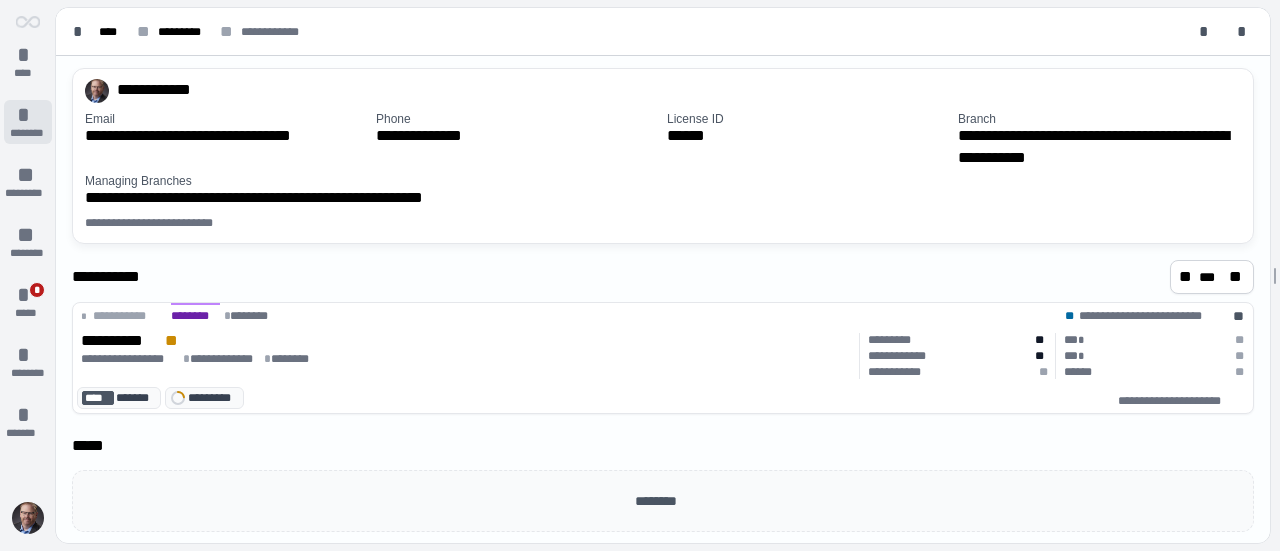 click on "*" at bounding box center [28, 115] 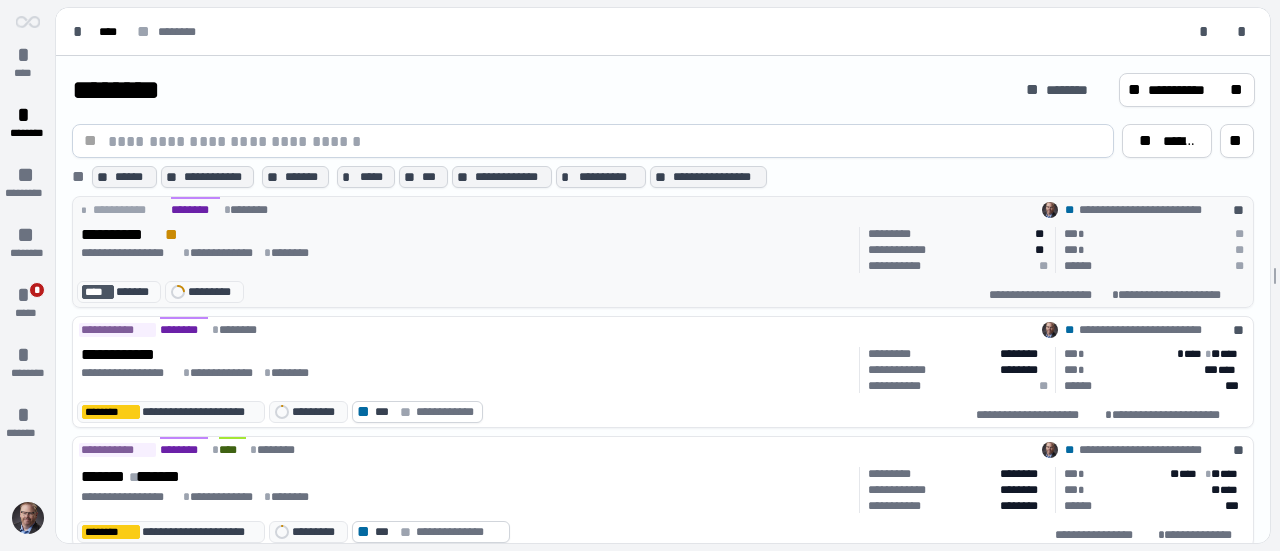 click on "**********" at bounding box center (121, 235) 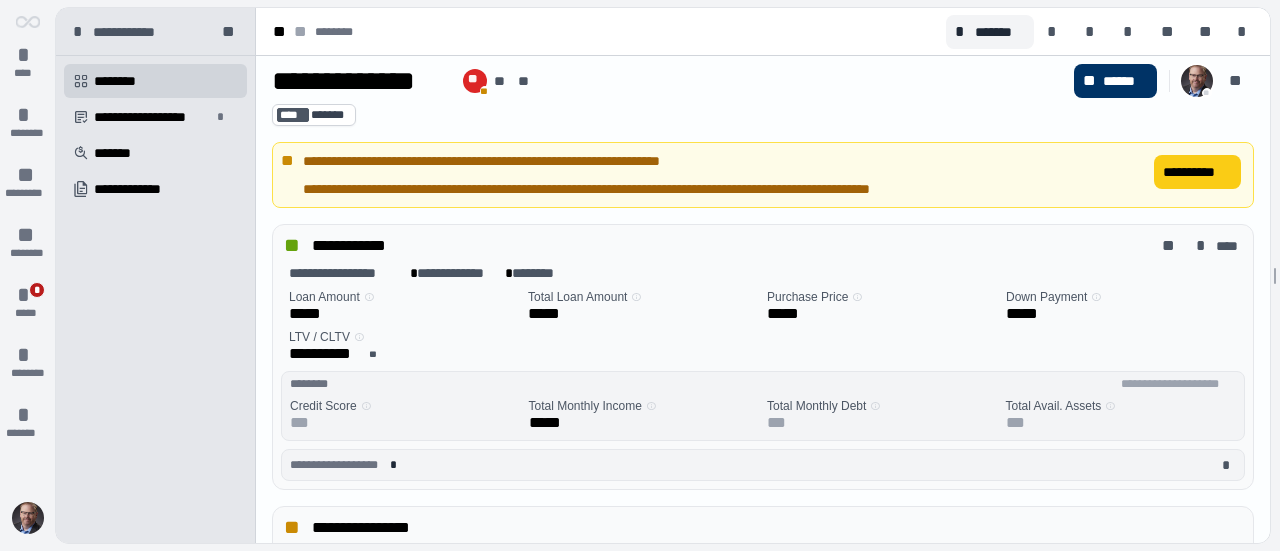 scroll, scrollTop: 0, scrollLeft: 0, axis: both 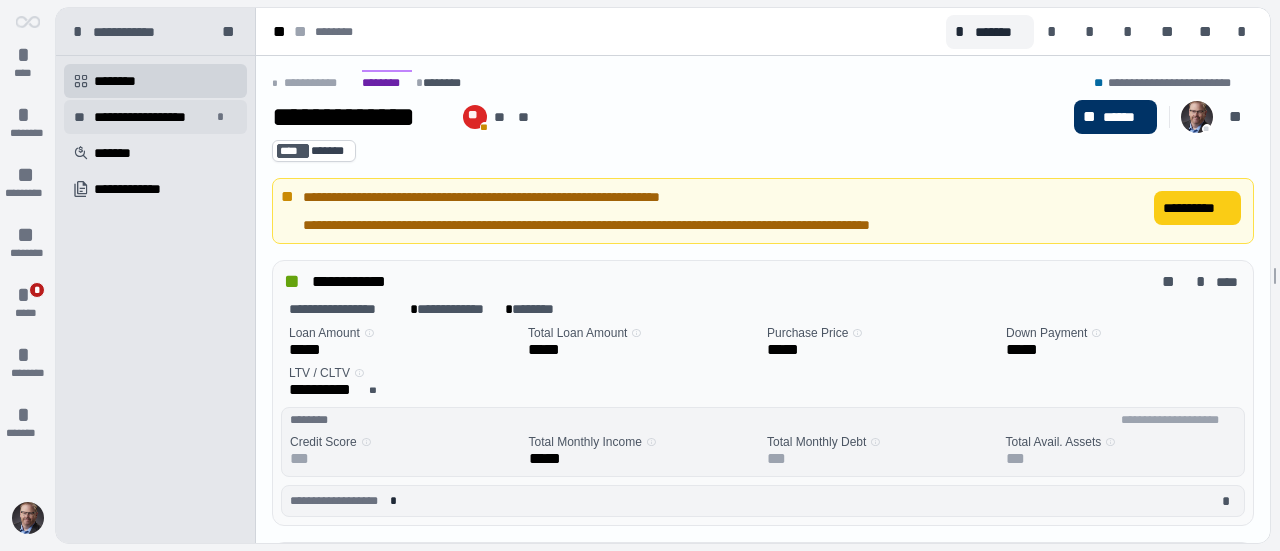 click on "**********" at bounding box center (152, 117) 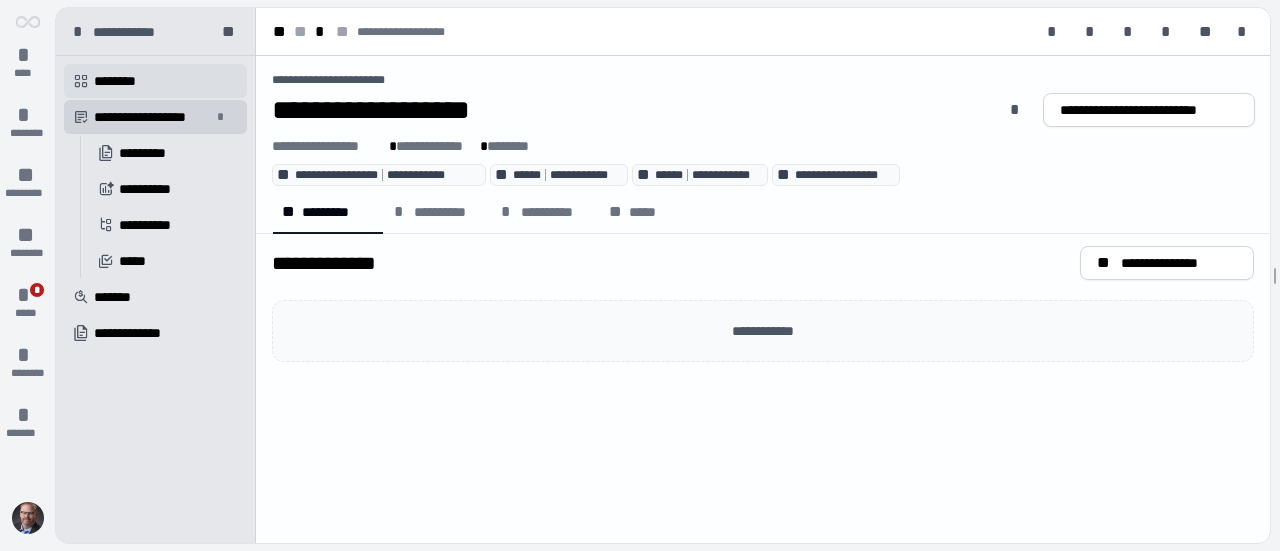 click on "********" at bounding box center [122, 81] 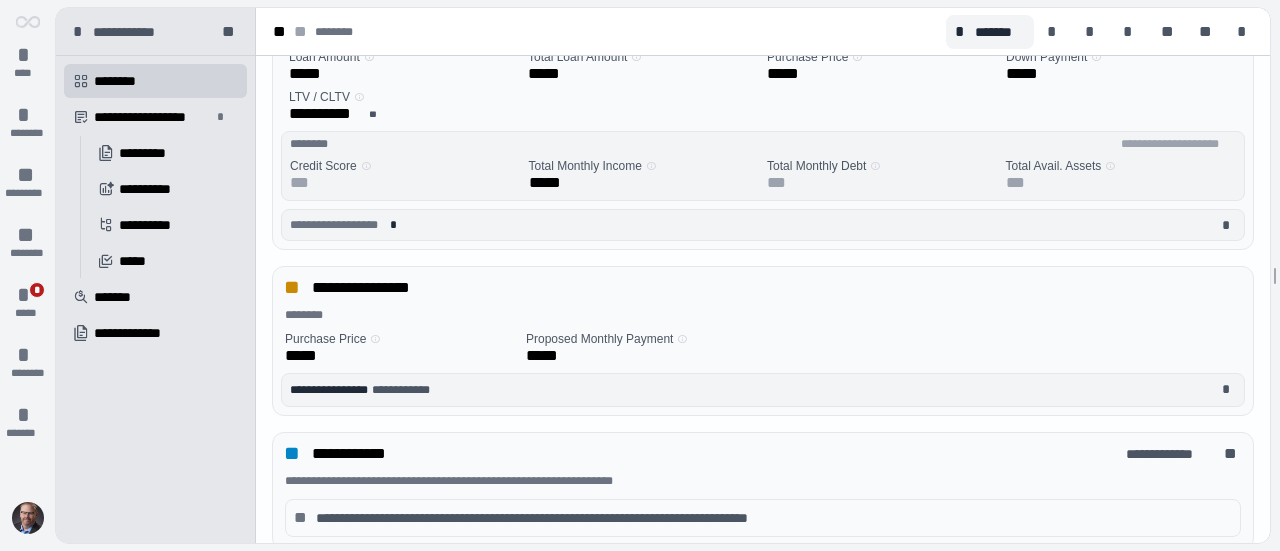 scroll, scrollTop: 326, scrollLeft: 0, axis: vertical 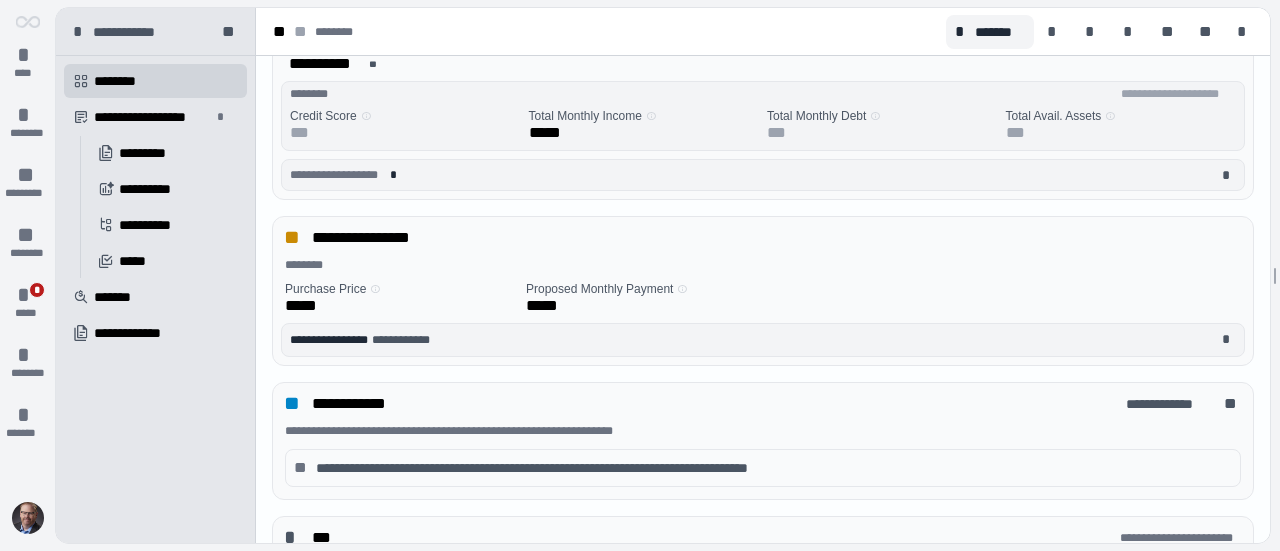 click on "********" at bounding box center [767, 265] 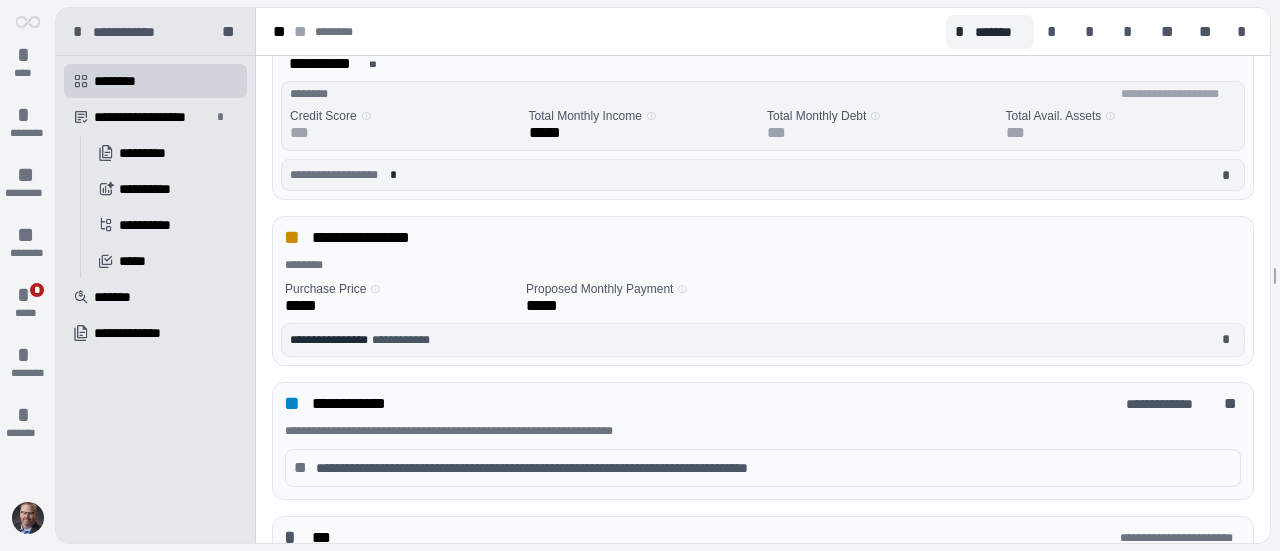click on "**********" at bounding box center [372, 238] 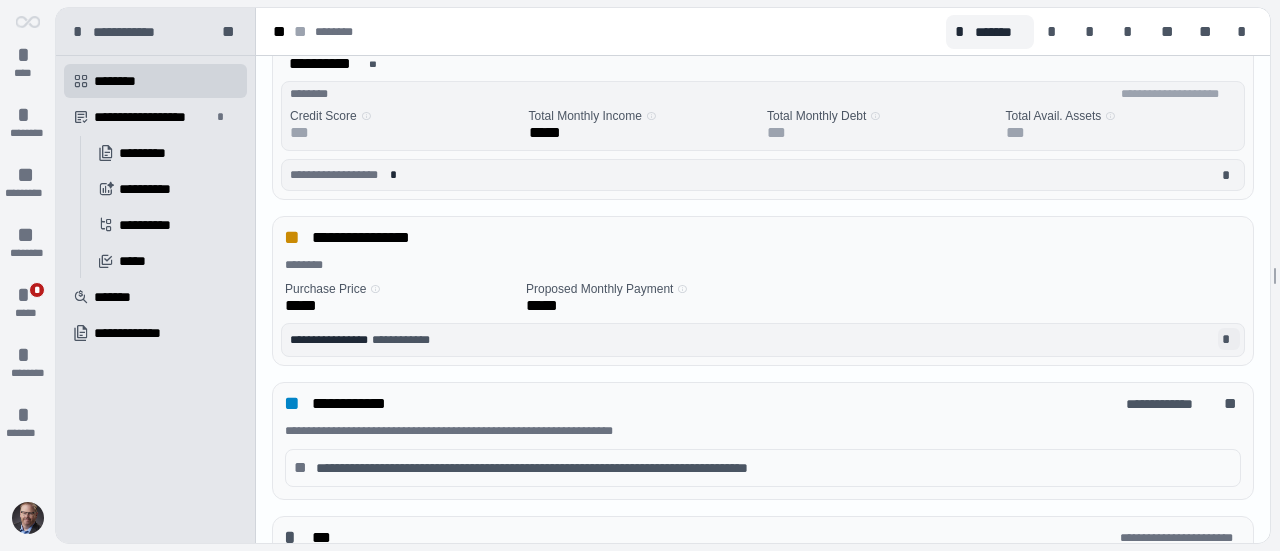 click on "*" at bounding box center [1229, 339] 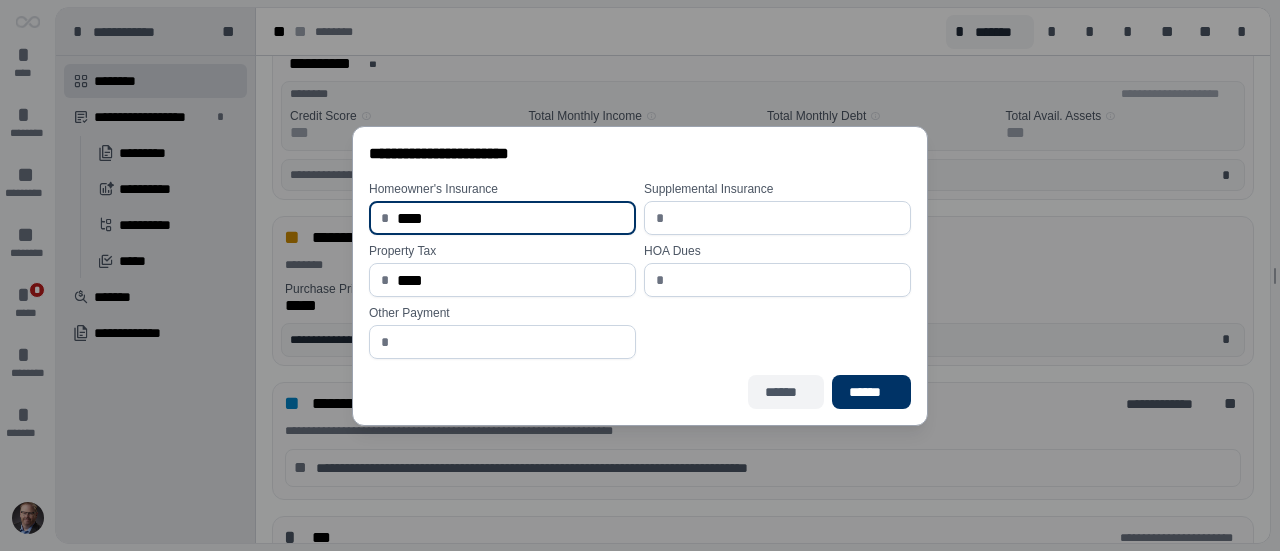 click on "******" at bounding box center [786, 392] 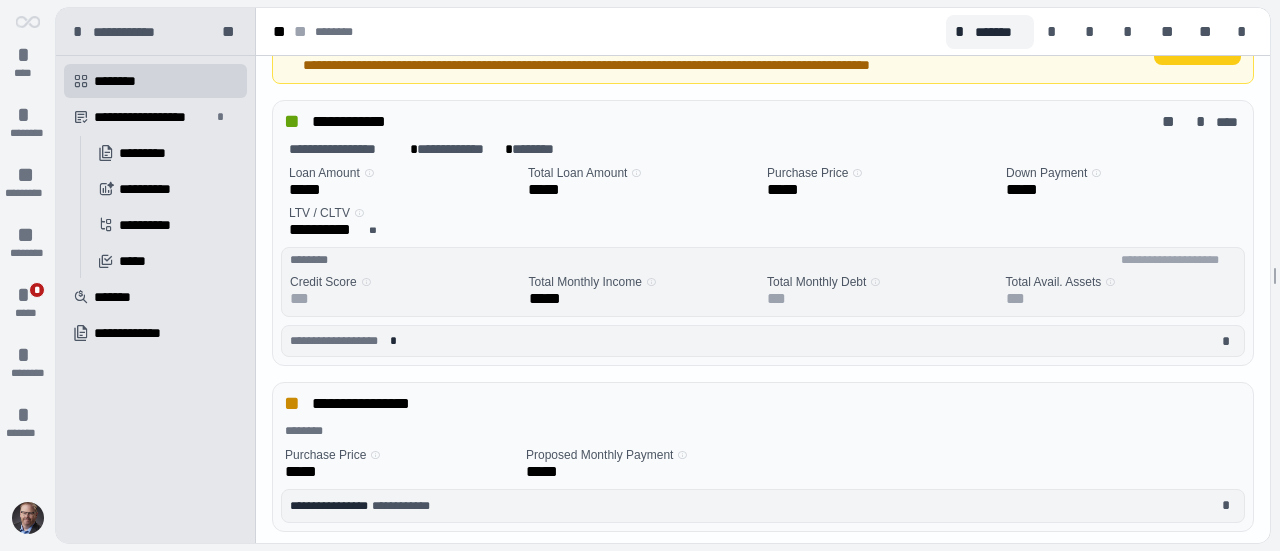 scroll, scrollTop: 161, scrollLeft: 0, axis: vertical 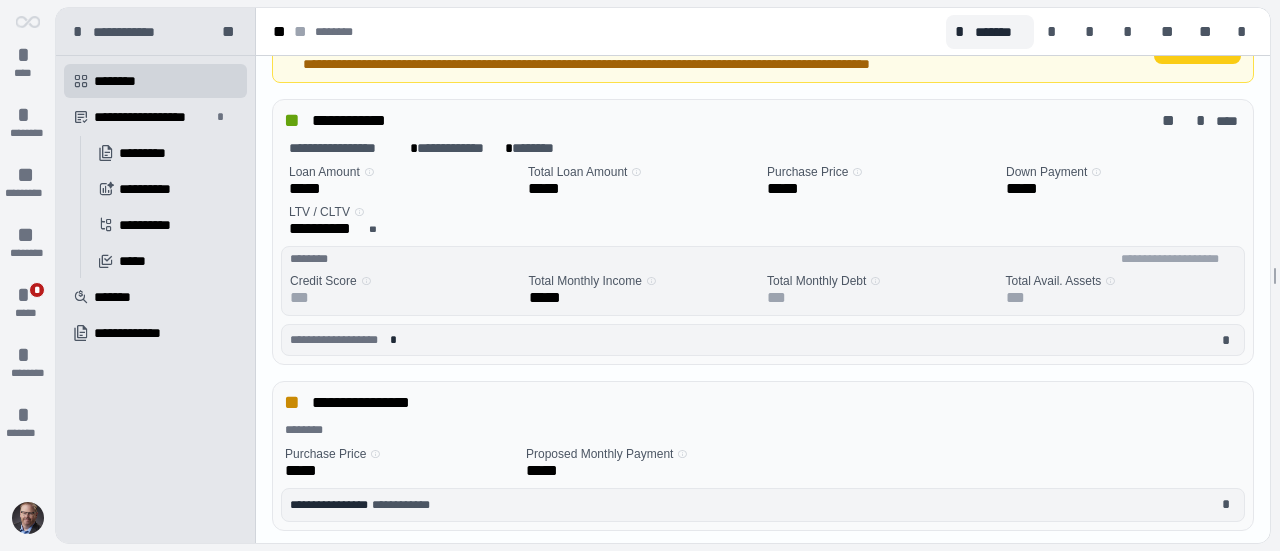 click on "**********" at bounding box center [767, 403] 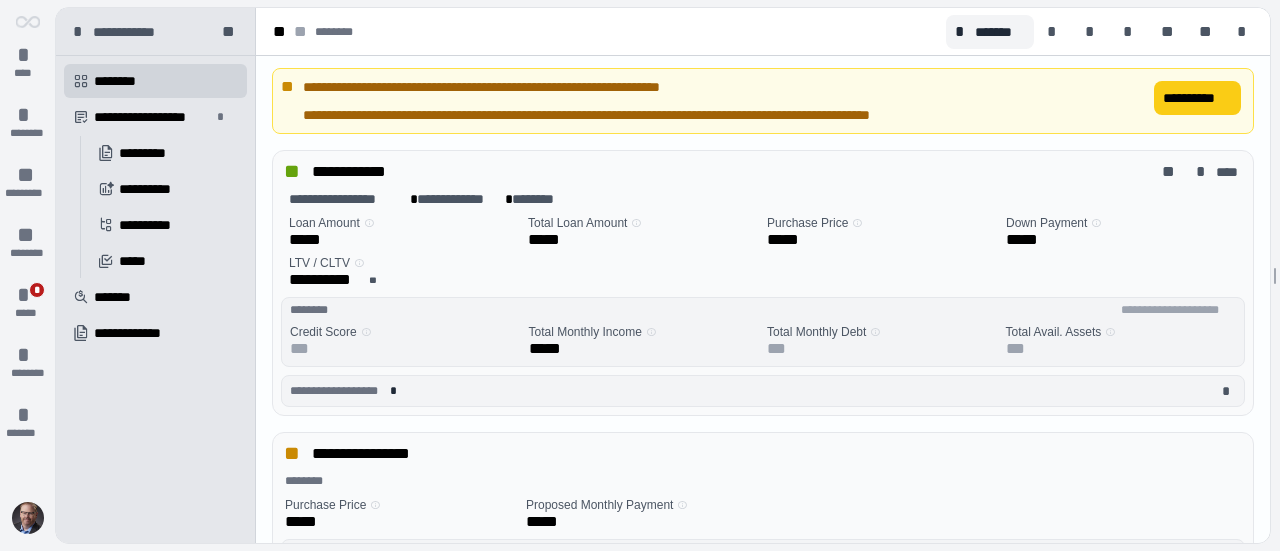 scroll, scrollTop: 0, scrollLeft: 0, axis: both 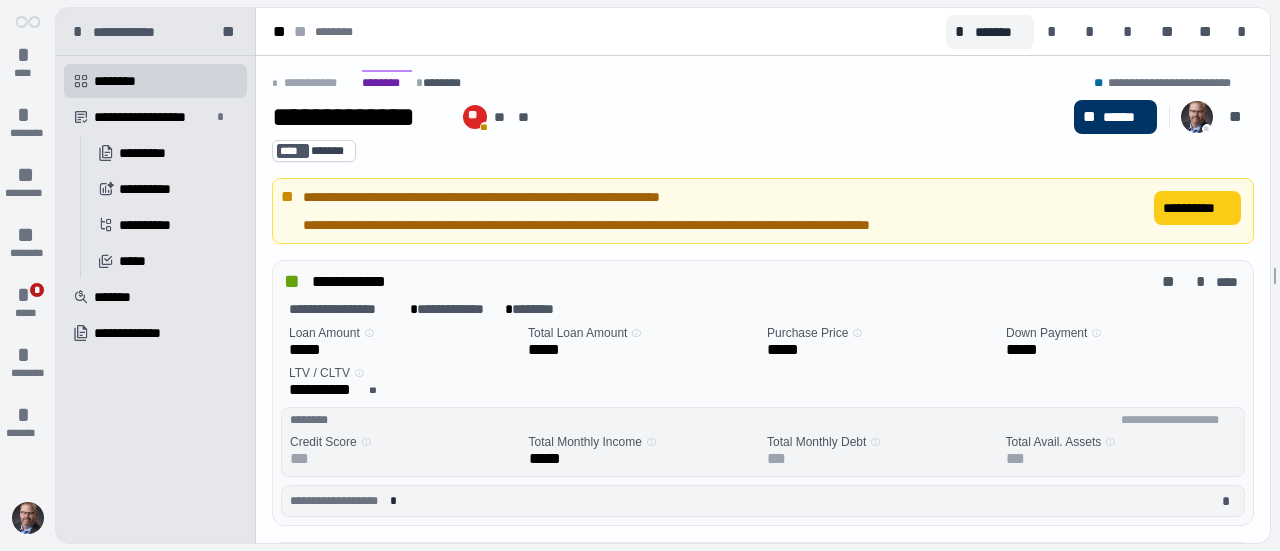 click on "**********" at bounding box center [361, 117] 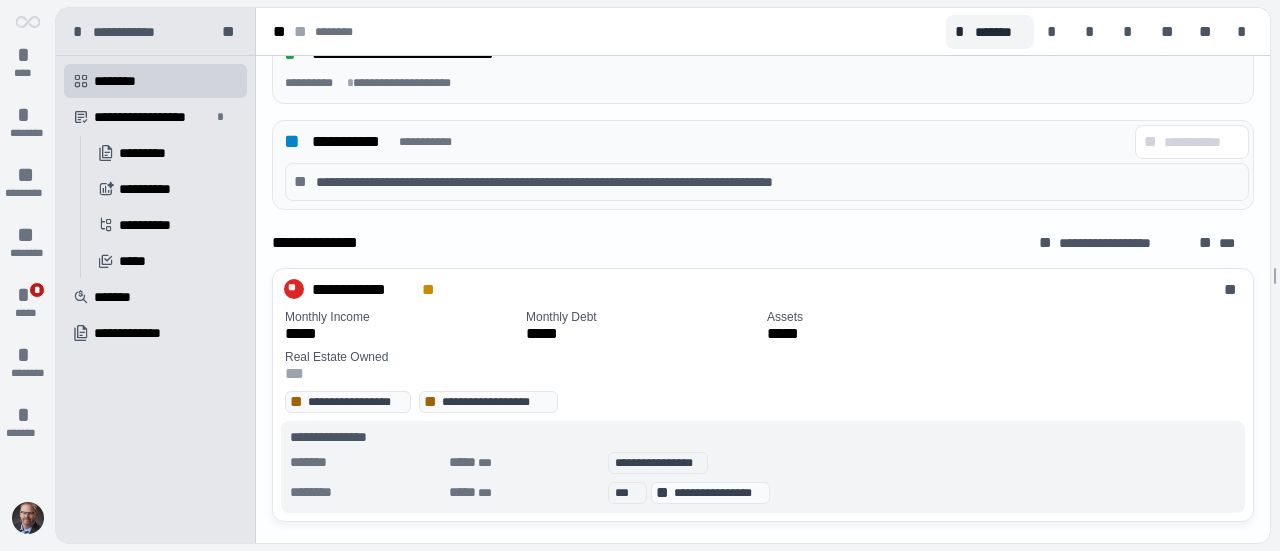 scroll, scrollTop: 936, scrollLeft: 0, axis: vertical 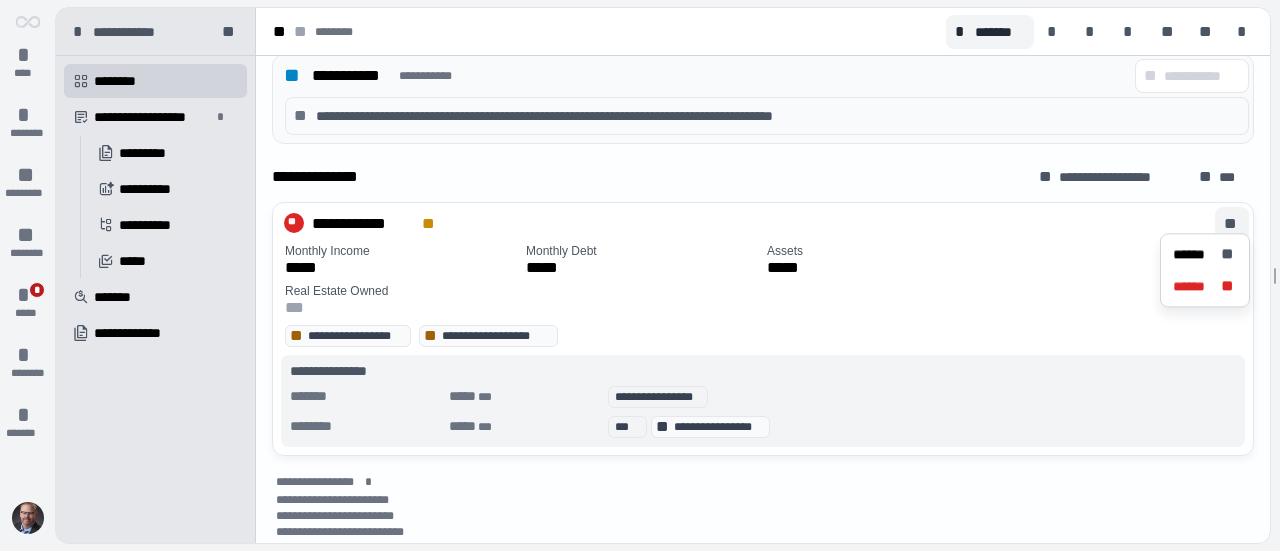 click on "**" at bounding box center [1232, 224] 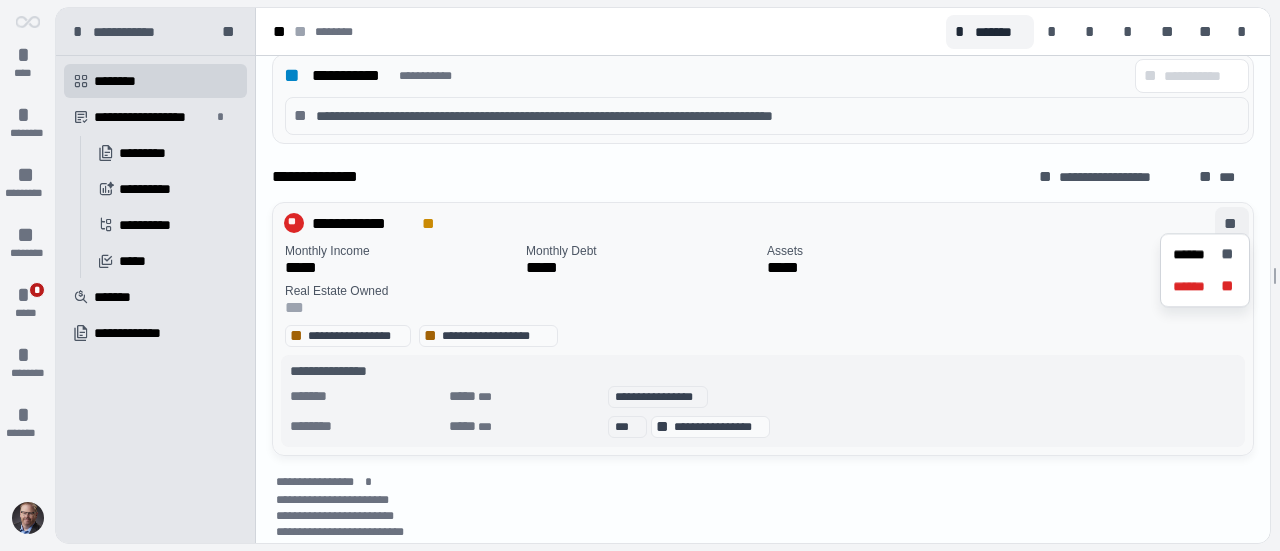 click on "*****" at bounding box center [1004, 268] 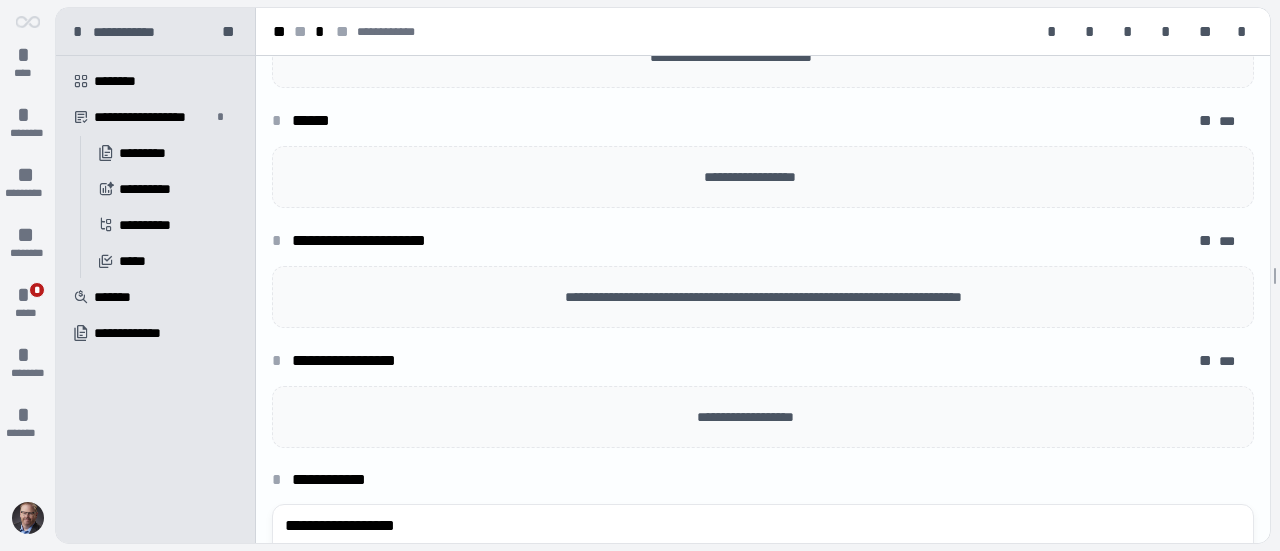 scroll, scrollTop: 0, scrollLeft: 0, axis: both 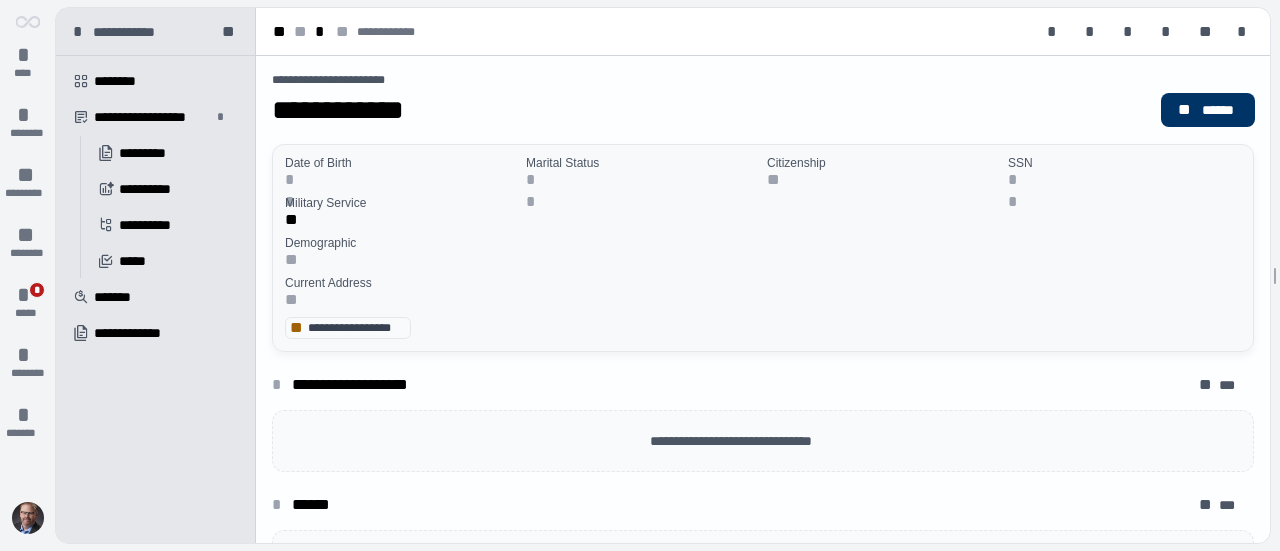 click on "**********" at bounding box center [356, 328] 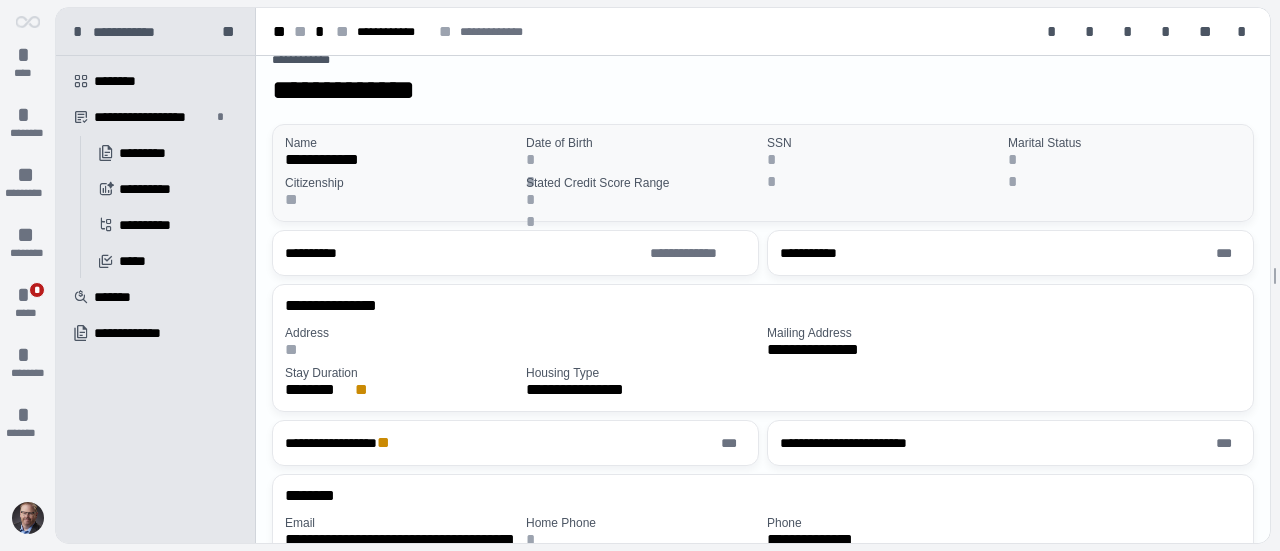 scroll, scrollTop: 0, scrollLeft: 0, axis: both 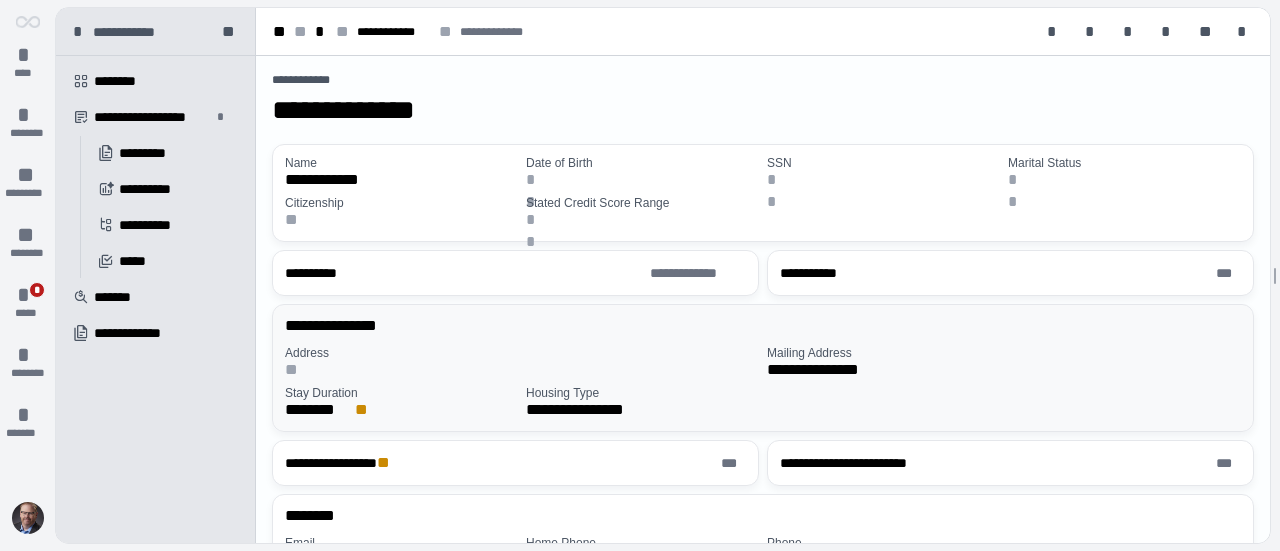 click on "**********" at bounding box center [343, 326] 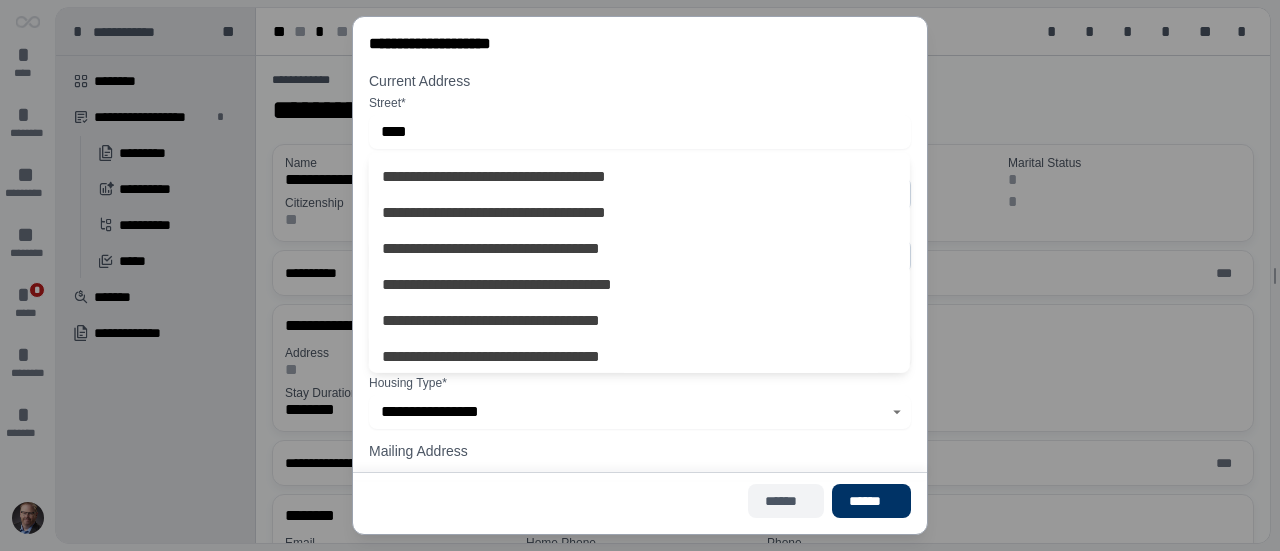 type on "****" 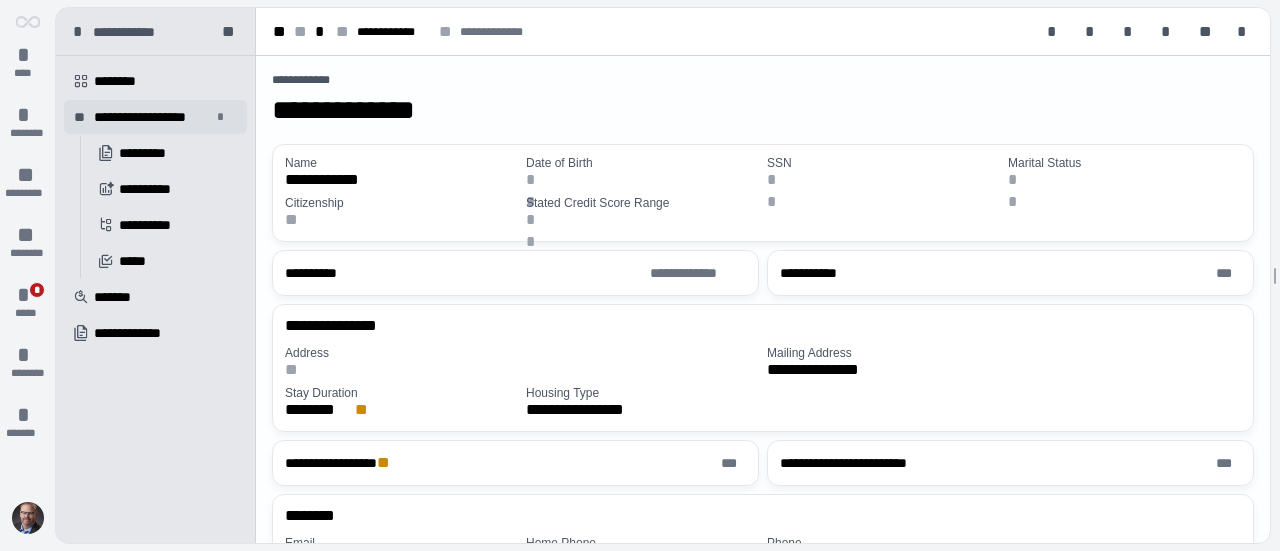 click on "**********" at bounding box center (155, 117) 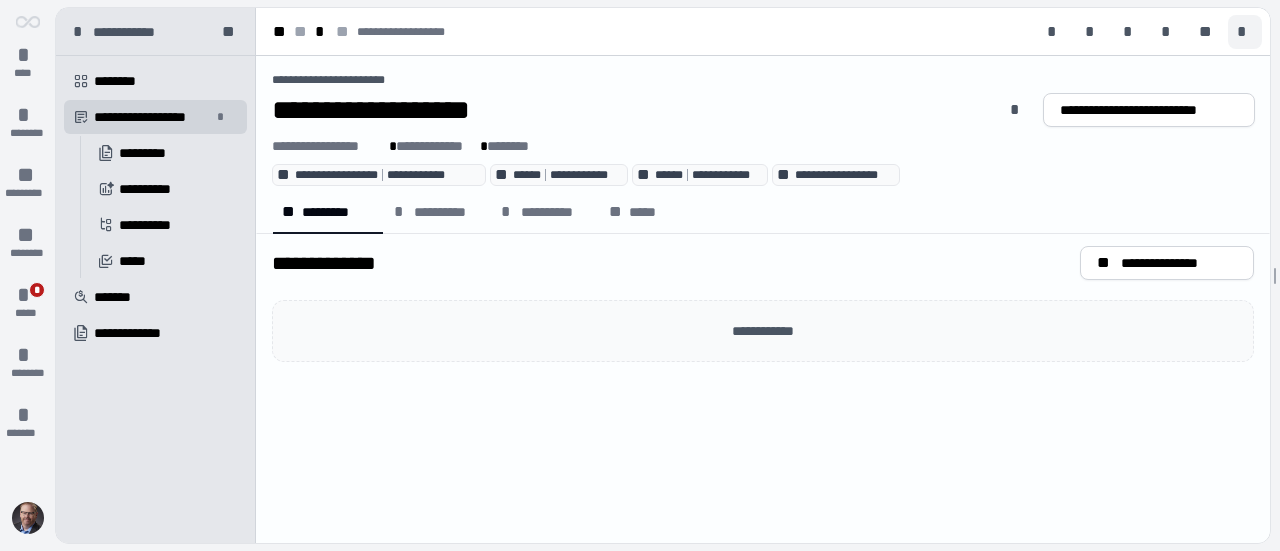 click on "*" at bounding box center (1245, 32) 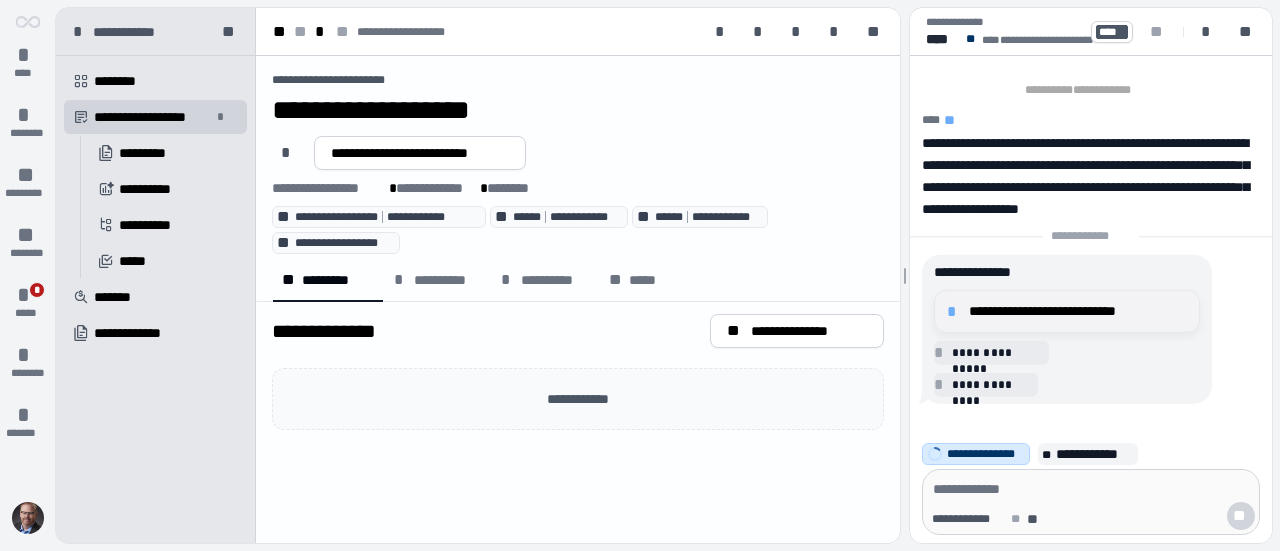 click on "**********" at bounding box center (1078, 311) 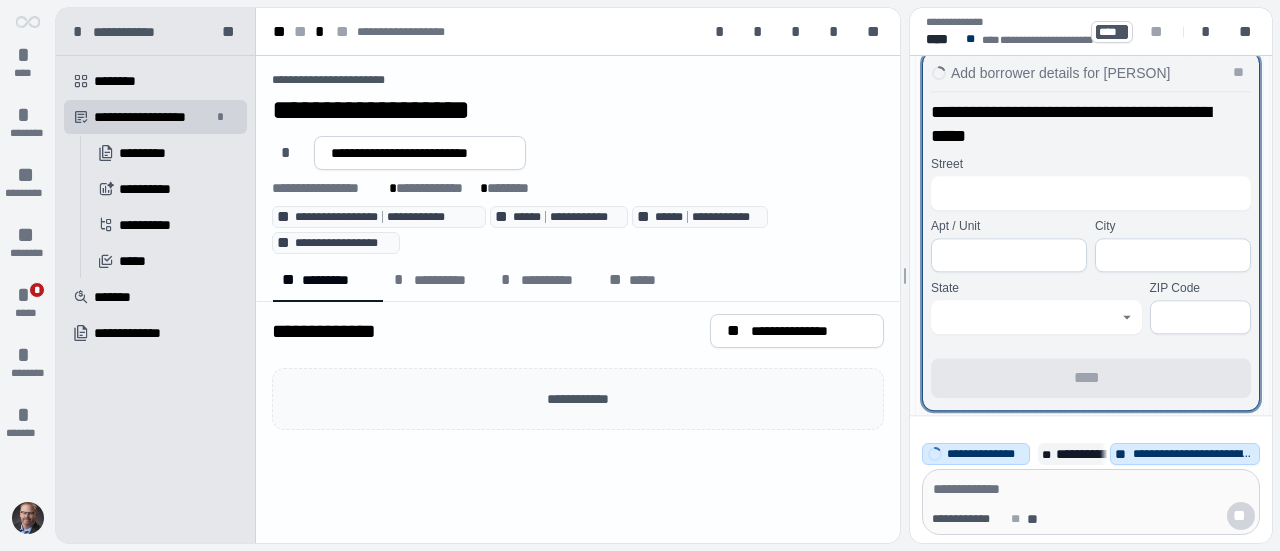 scroll, scrollTop: 15, scrollLeft: 0, axis: vertical 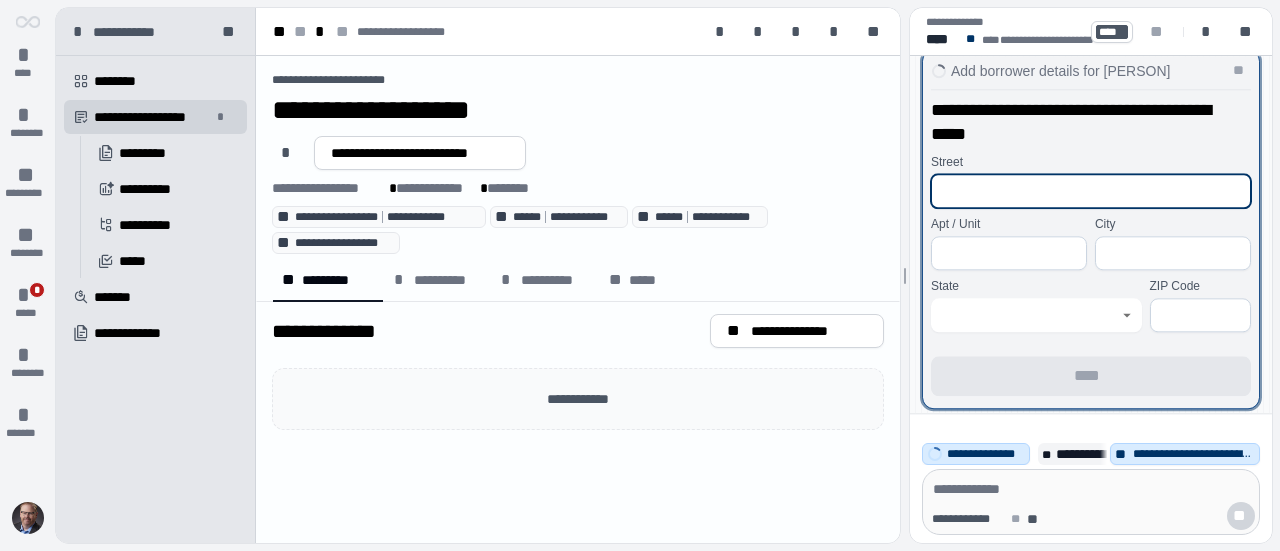 click at bounding box center (1091, 191) 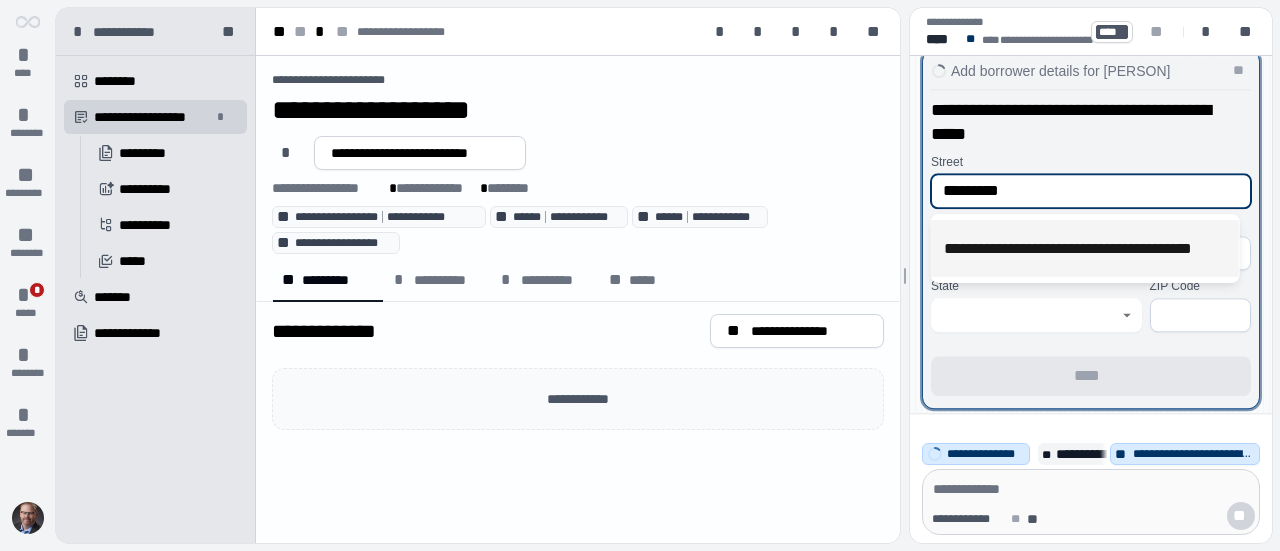 click on "**********" at bounding box center (1085, 248) 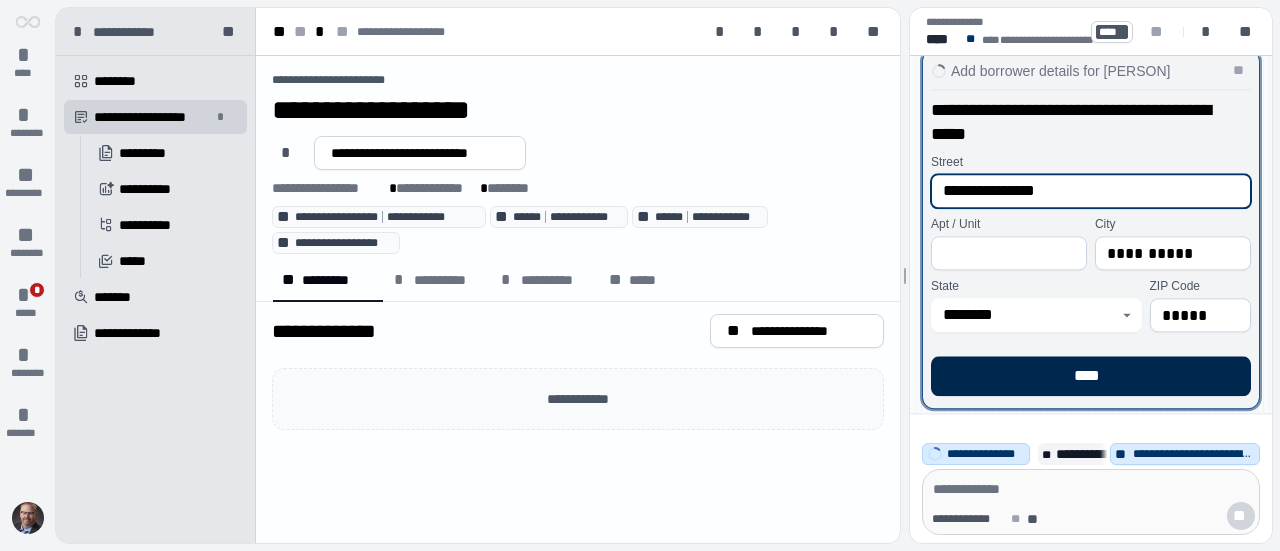 type on "**********" 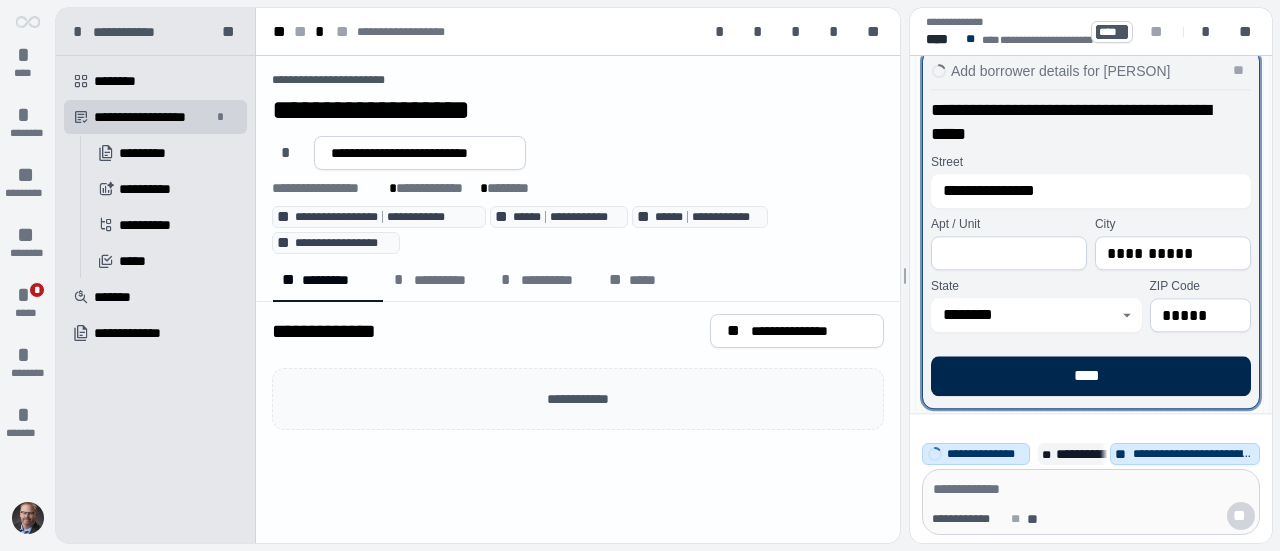 click on "****" at bounding box center [1091, 376] 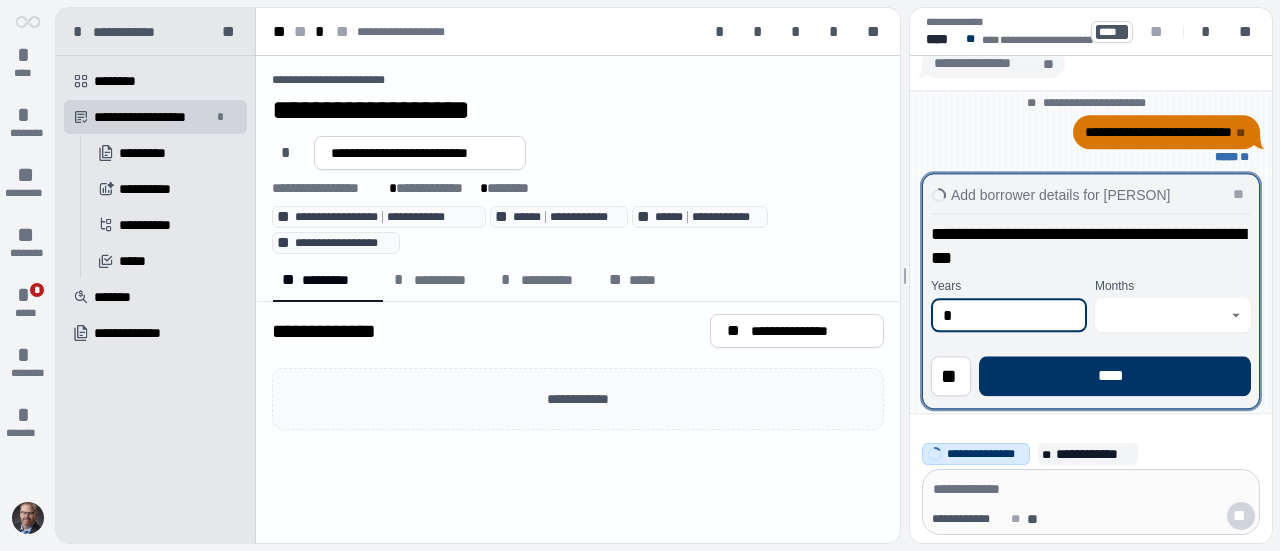 type on "*" 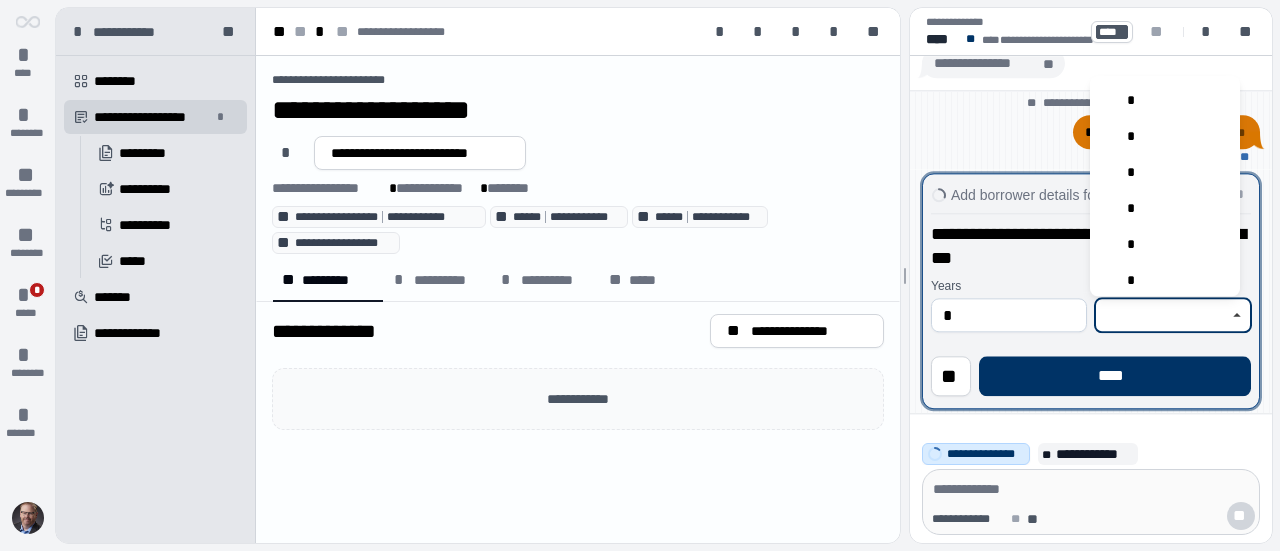click at bounding box center (1161, 315) 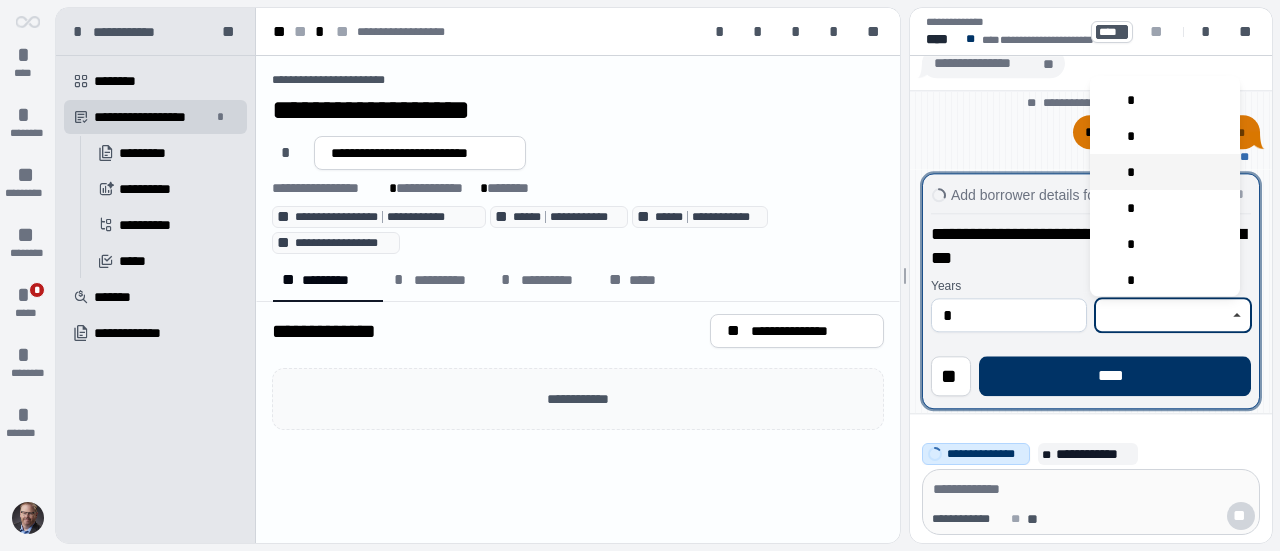 click on "*" at bounding box center [1165, 172] 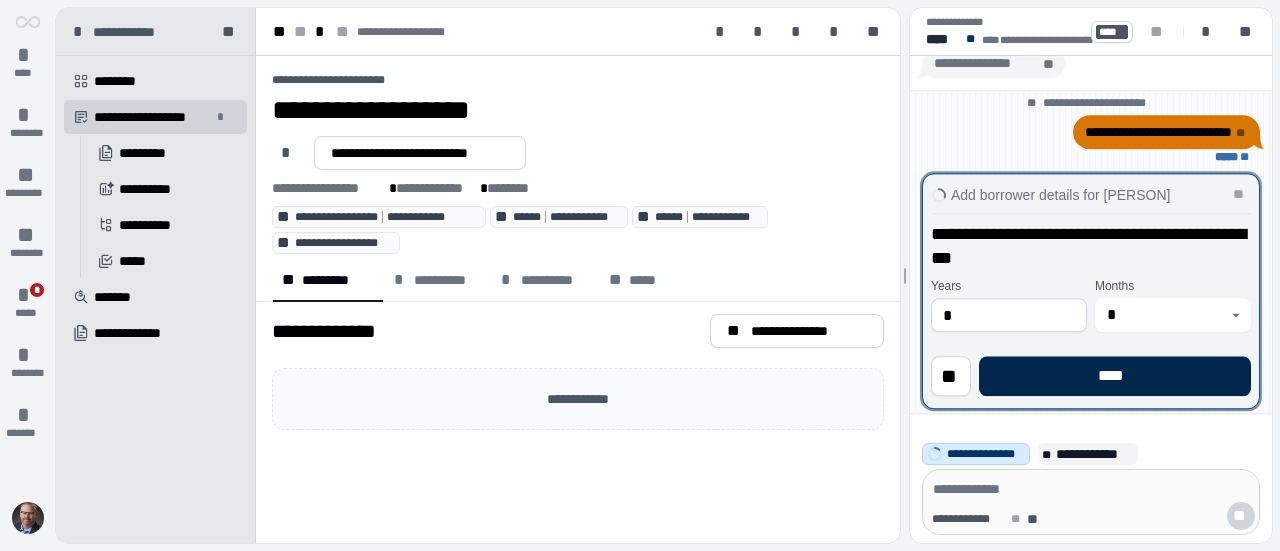 click on "****" at bounding box center [1115, 376] 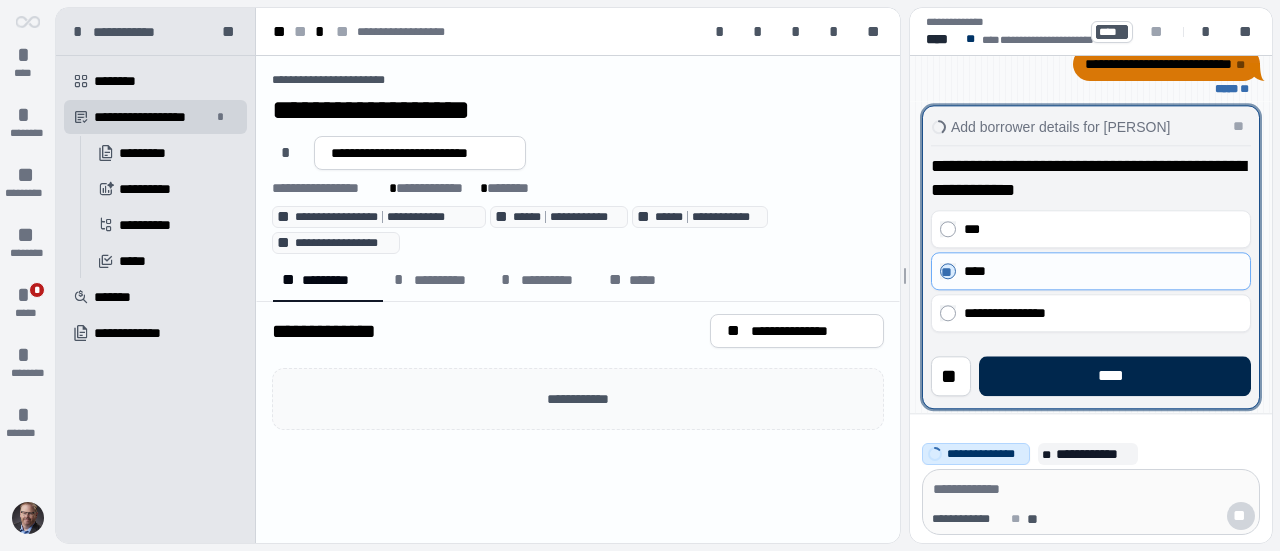 click on "****" at bounding box center [1115, 376] 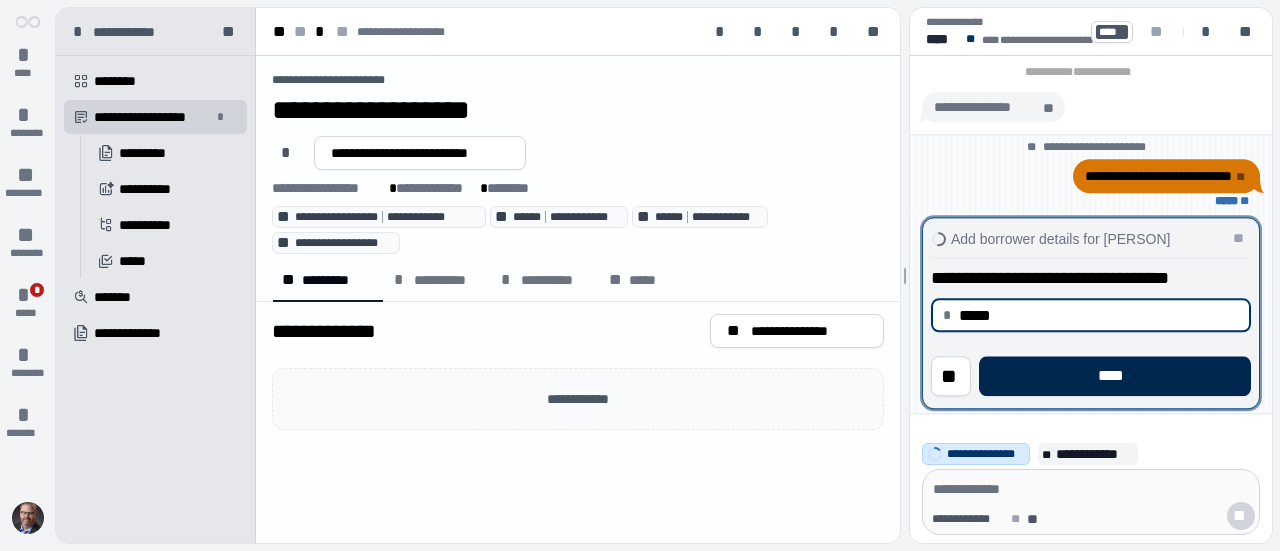 type on "********" 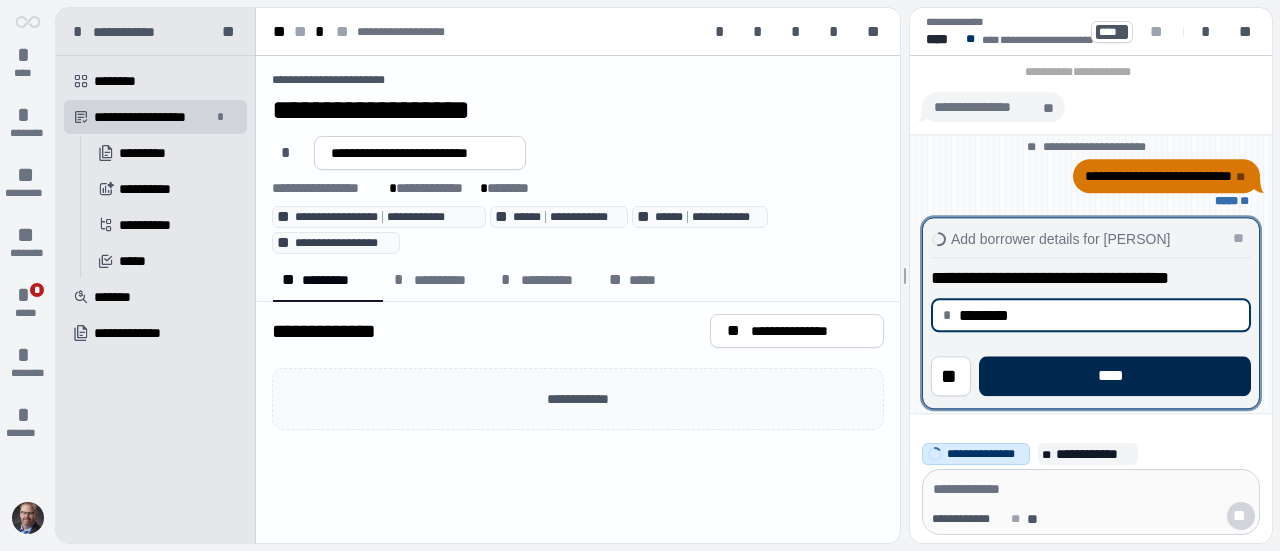 click on "****" at bounding box center (1115, 376) 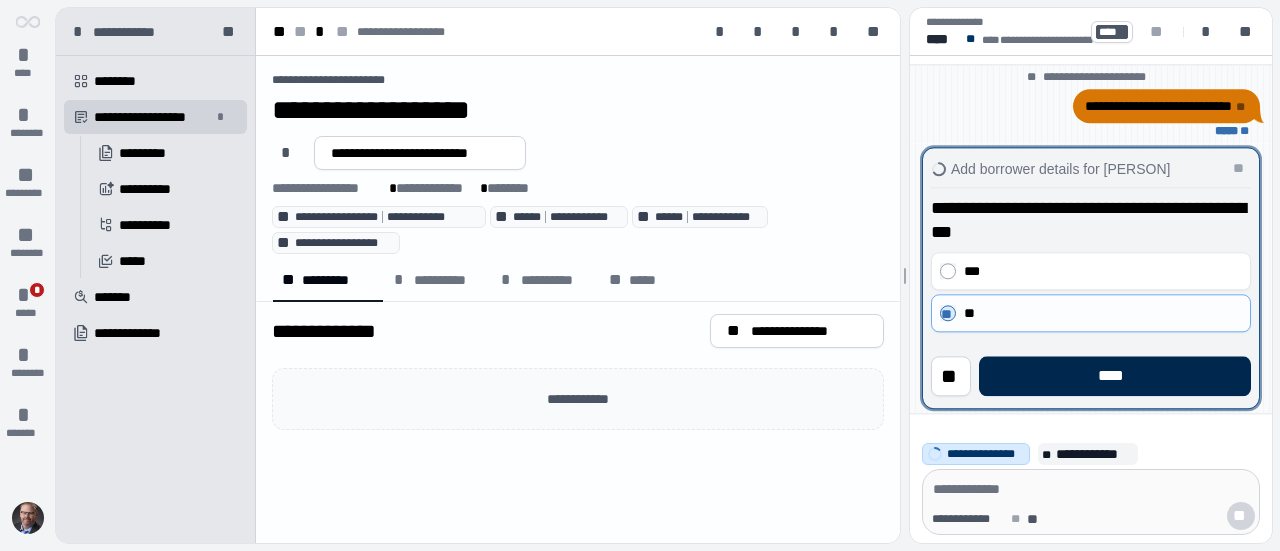 click on "****" at bounding box center [1115, 376] 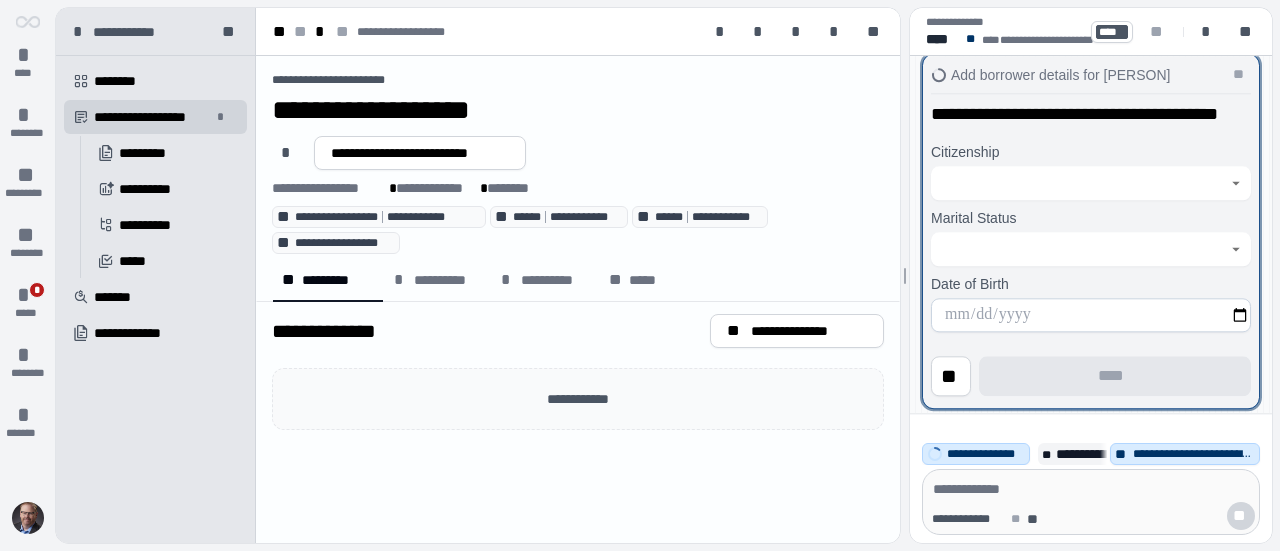 click at bounding box center [1079, 183] 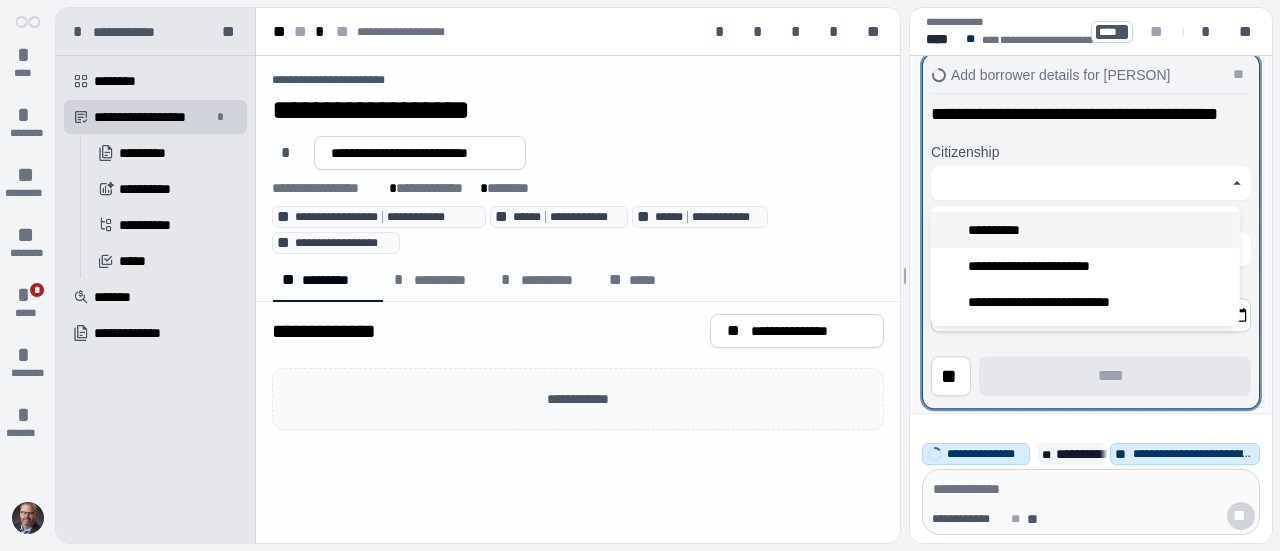 click on "**********" at bounding box center (999, 230) 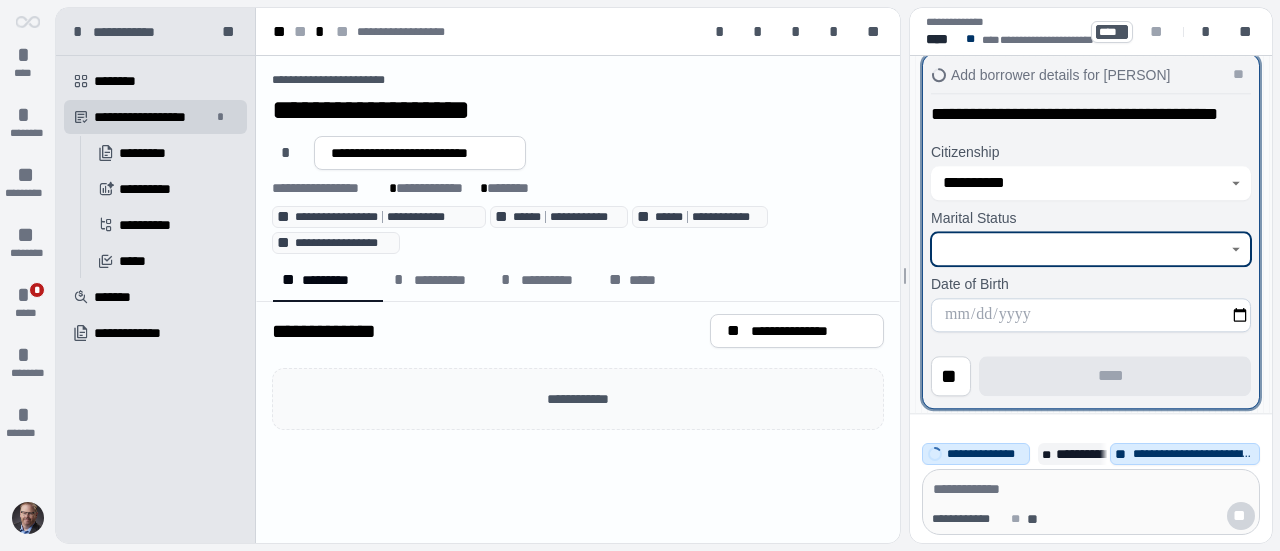 click at bounding box center (1079, 249) 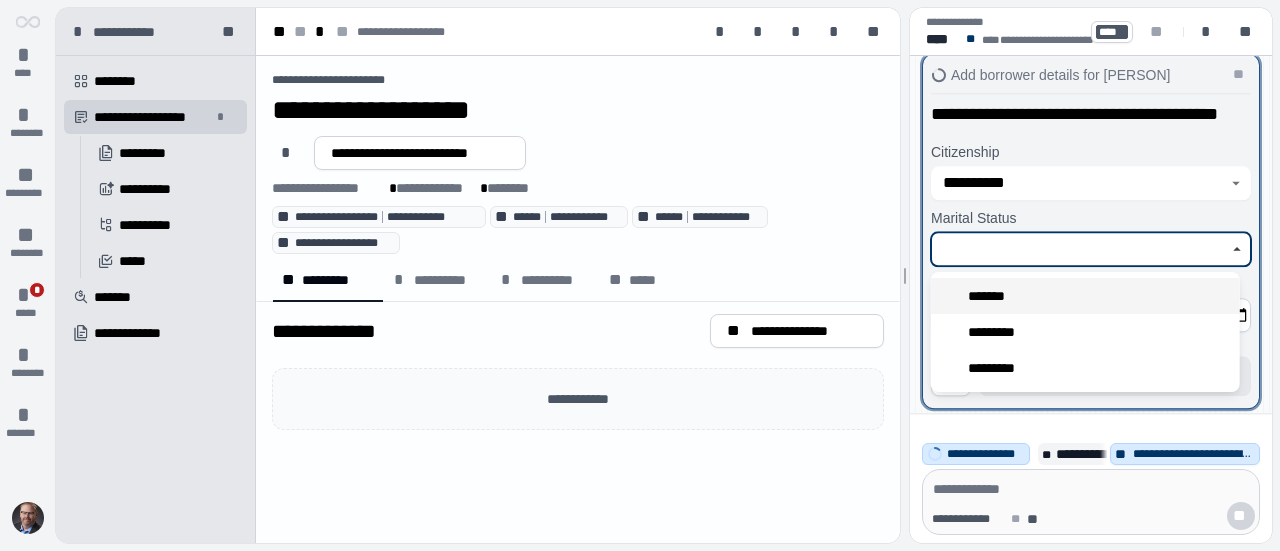 click on "*******" at bounding box center (992, 296) 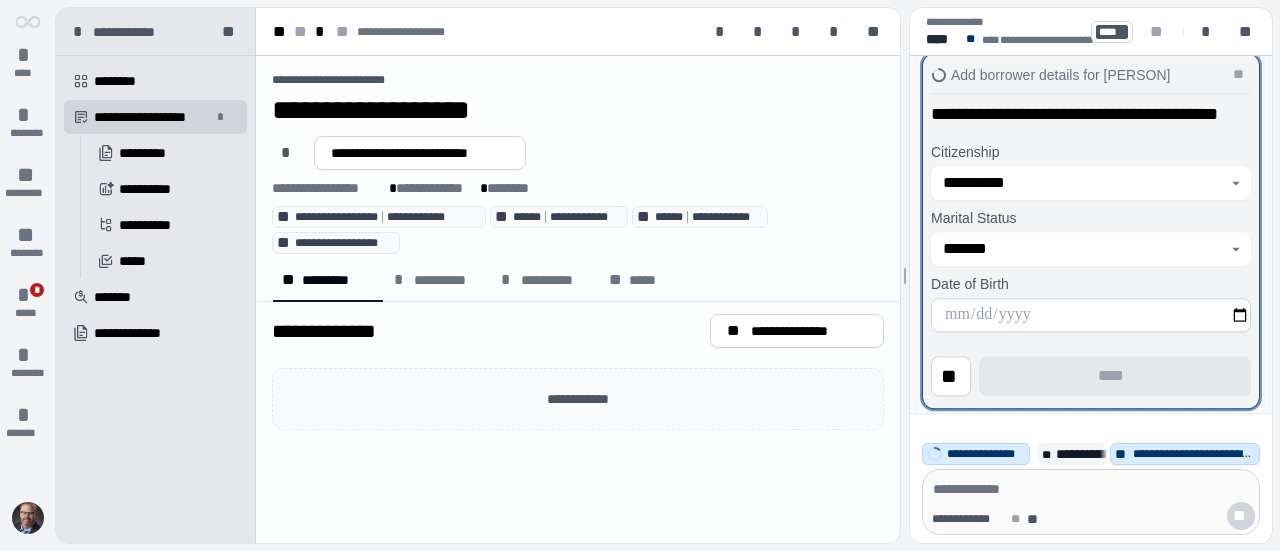 click at bounding box center [1091, 315] 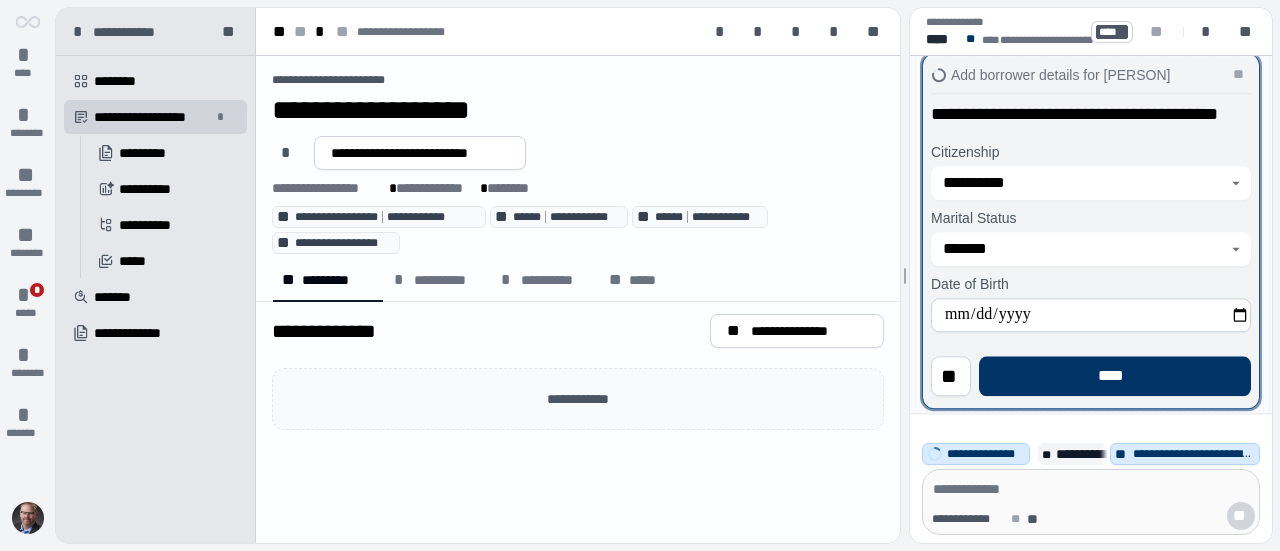 type on "**********" 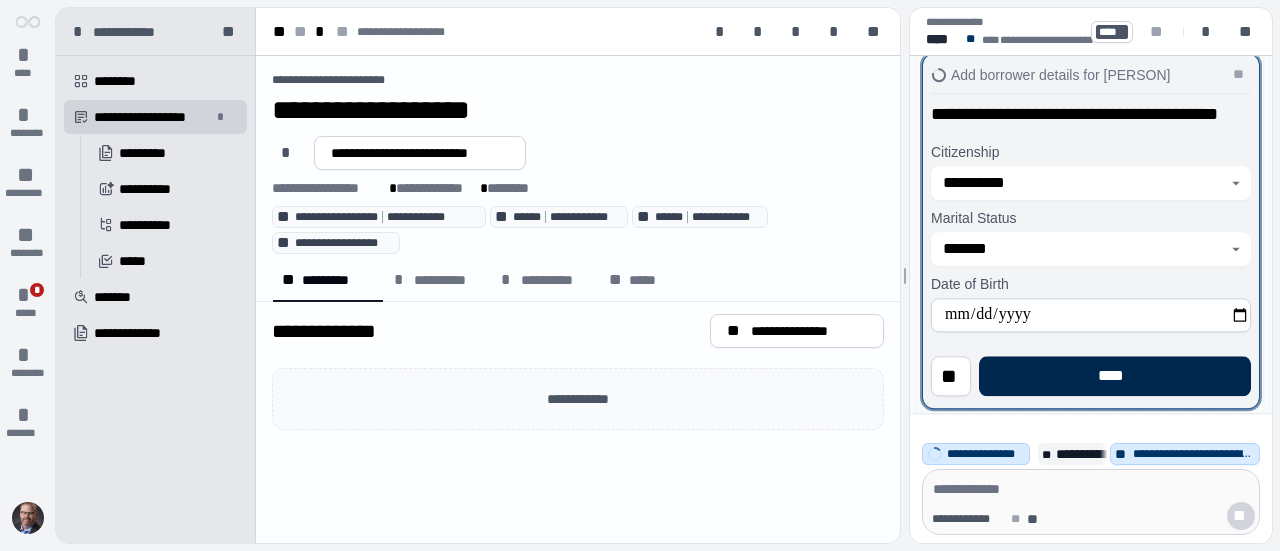 click on "****" at bounding box center [1115, 376] 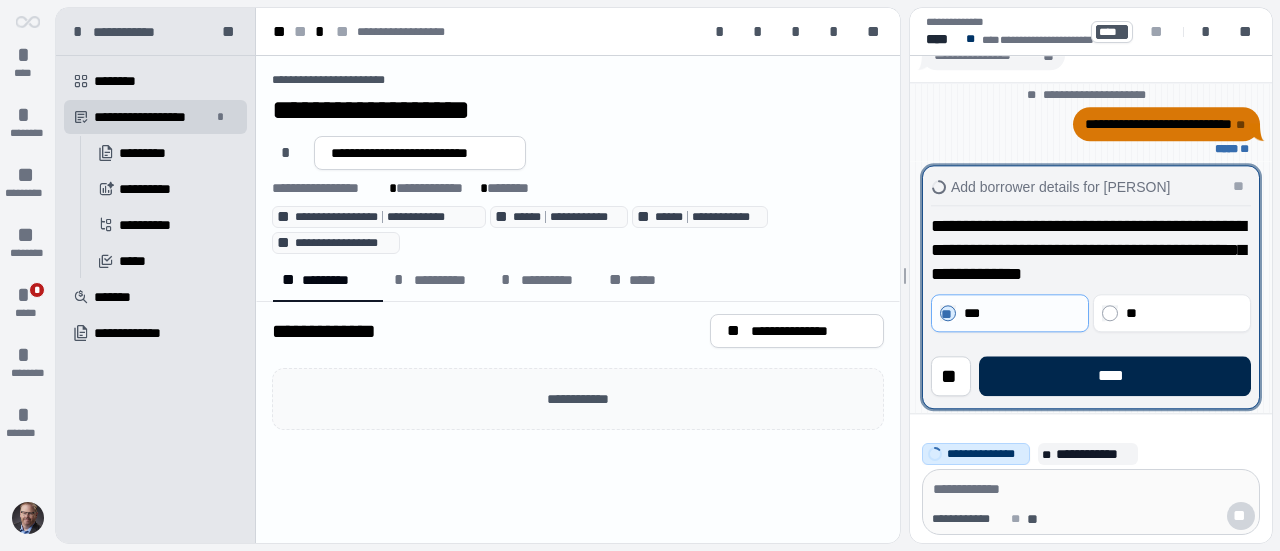 click on "****" at bounding box center (1115, 376) 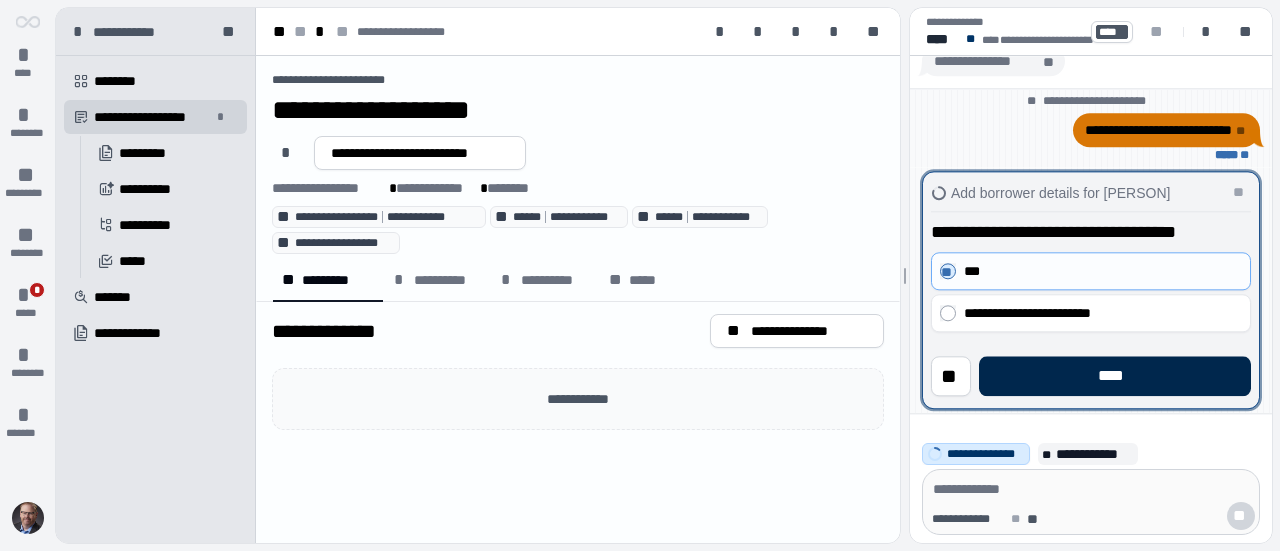 click on "****" at bounding box center (1115, 376) 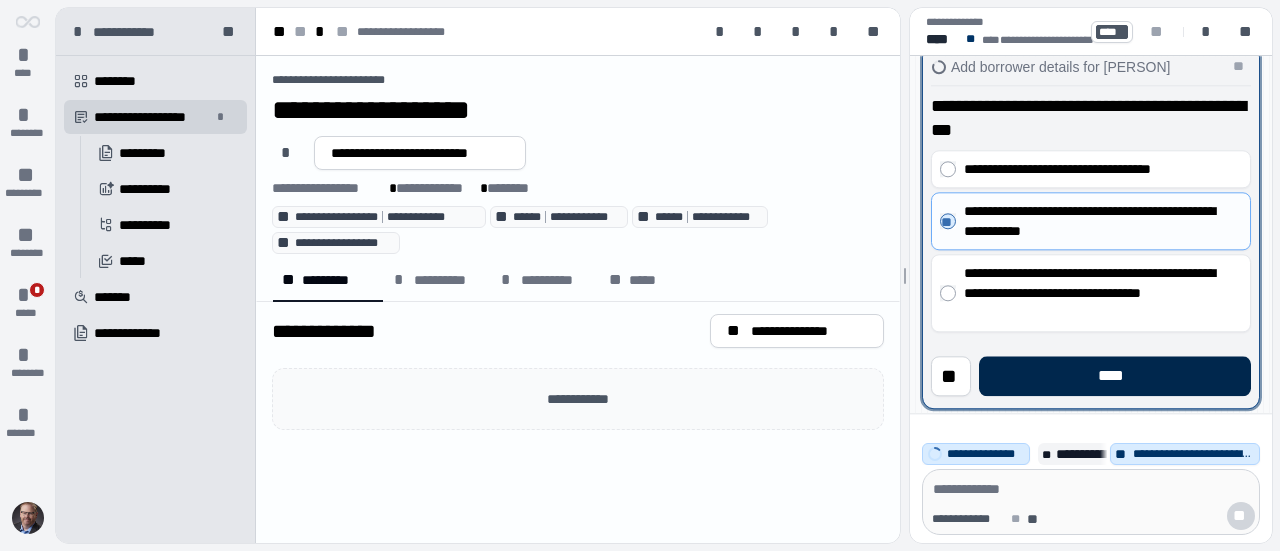 click on "****" at bounding box center [1115, 376] 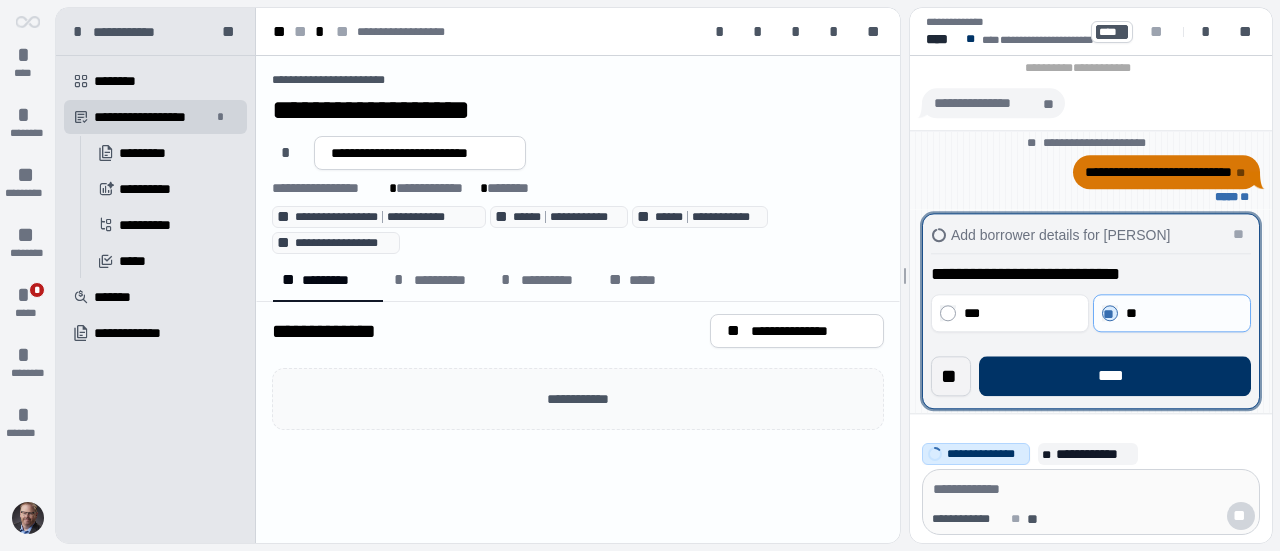 click on "**" at bounding box center [951, 376] 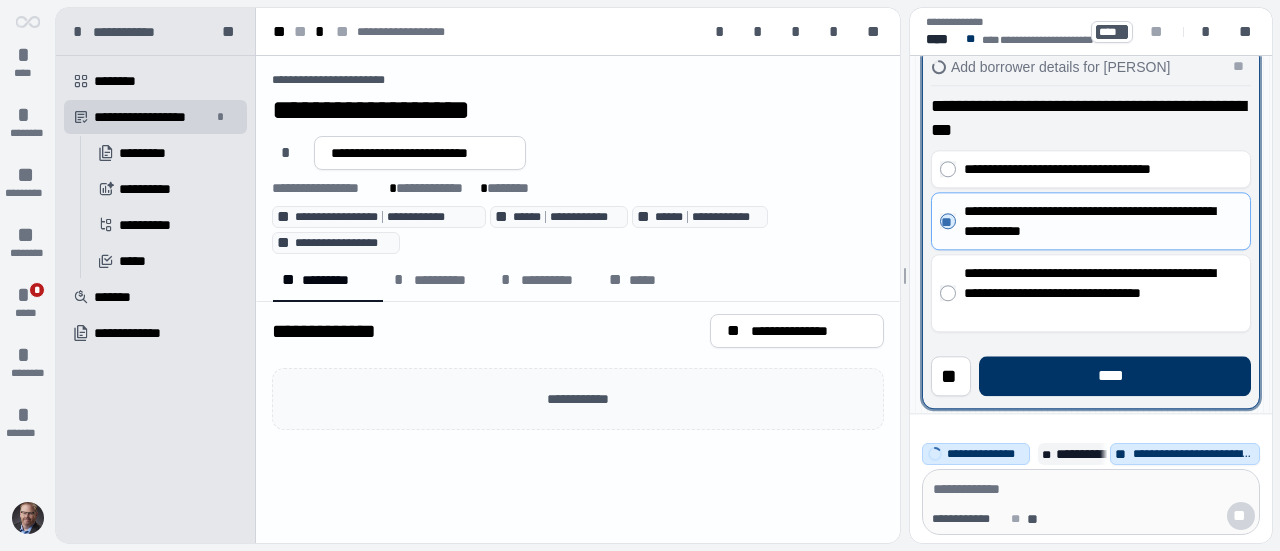 click on "**" at bounding box center (951, 376) 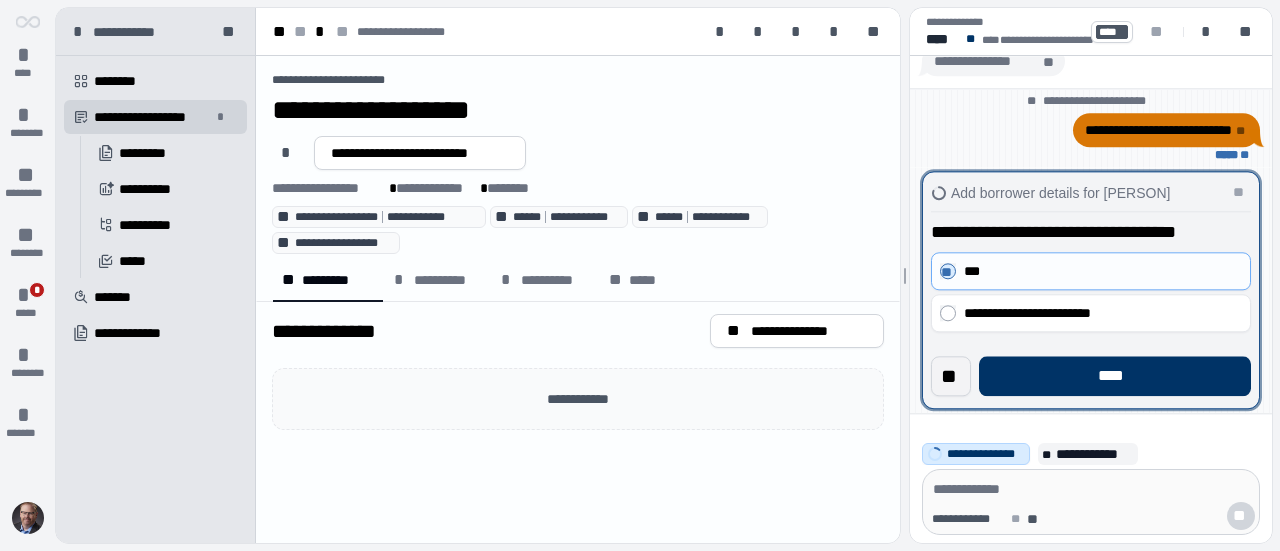 click on "**" at bounding box center [951, 376] 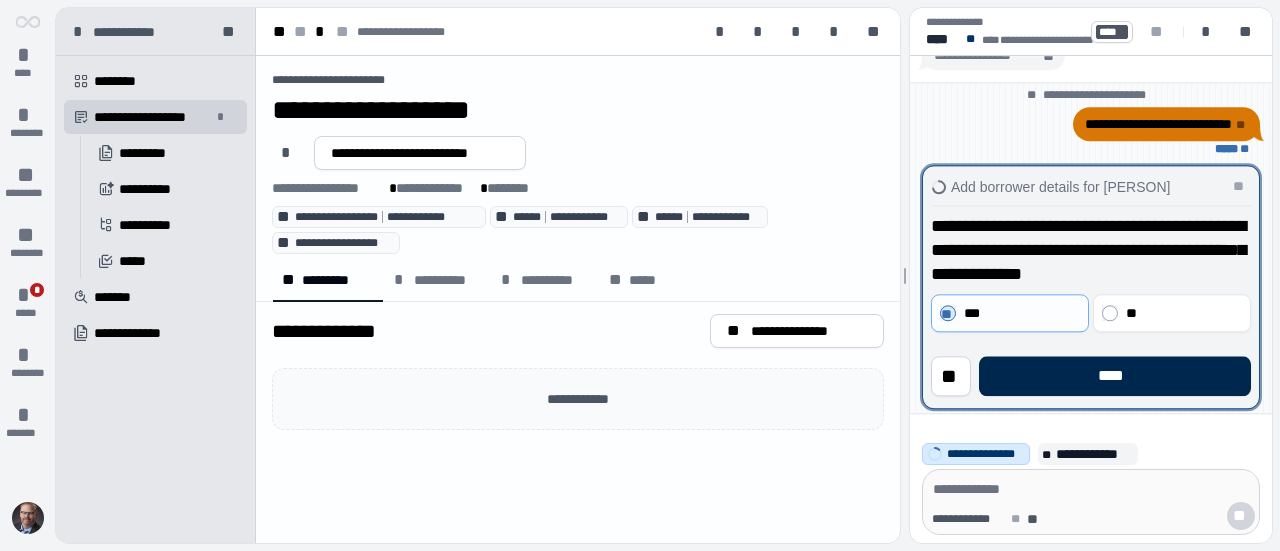 click on "****" at bounding box center [1115, 376] 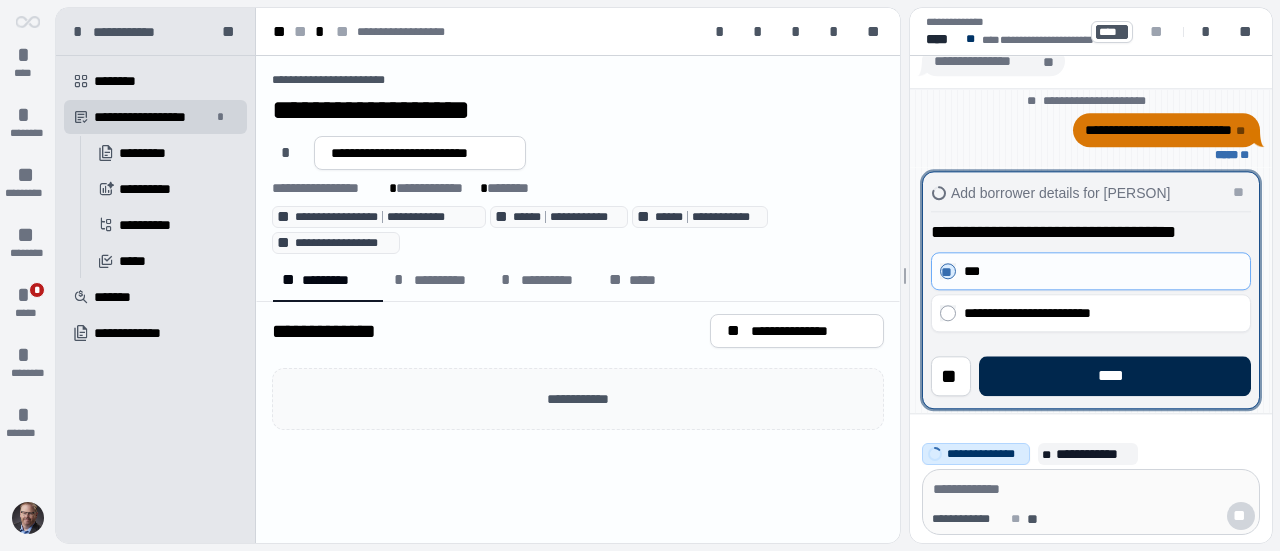 click on "****" at bounding box center (1115, 376) 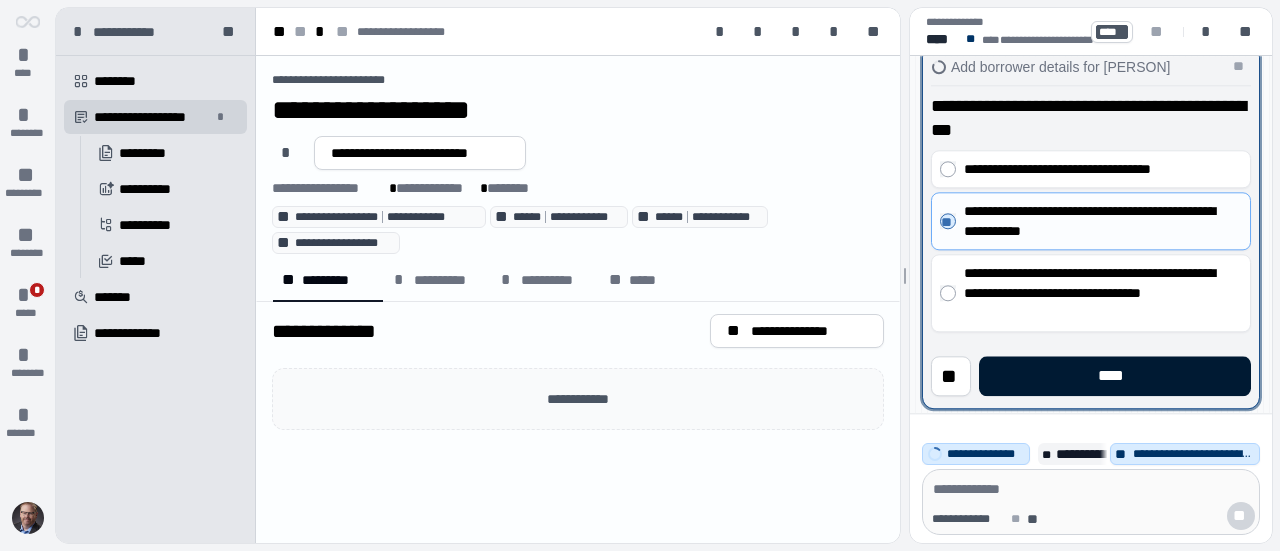click on "****" at bounding box center (1115, 376) 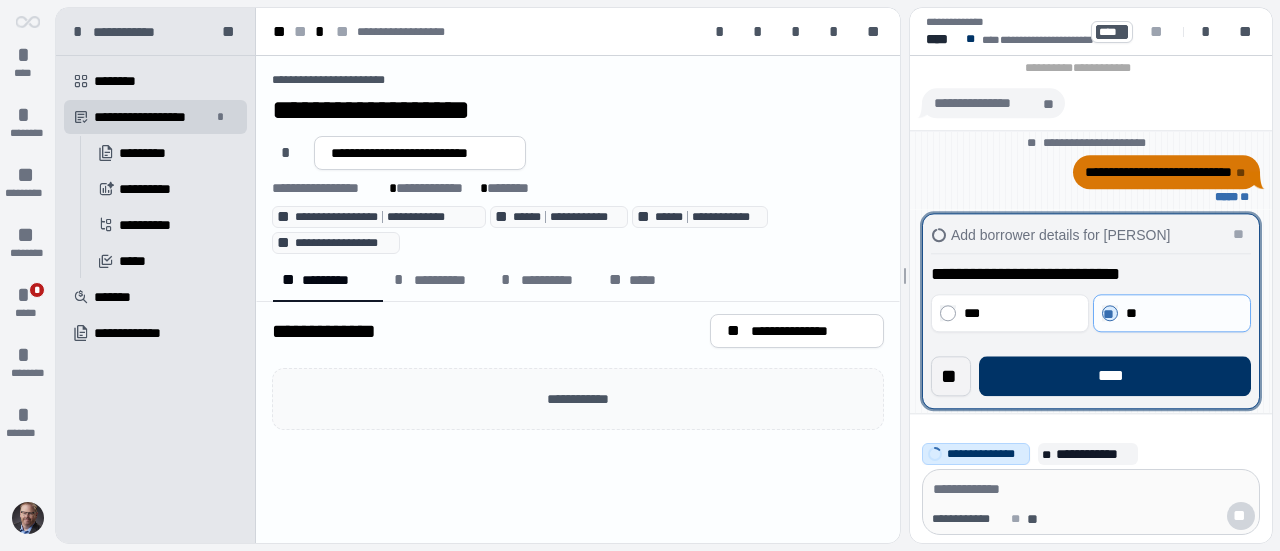 click on "**" at bounding box center [951, 376] 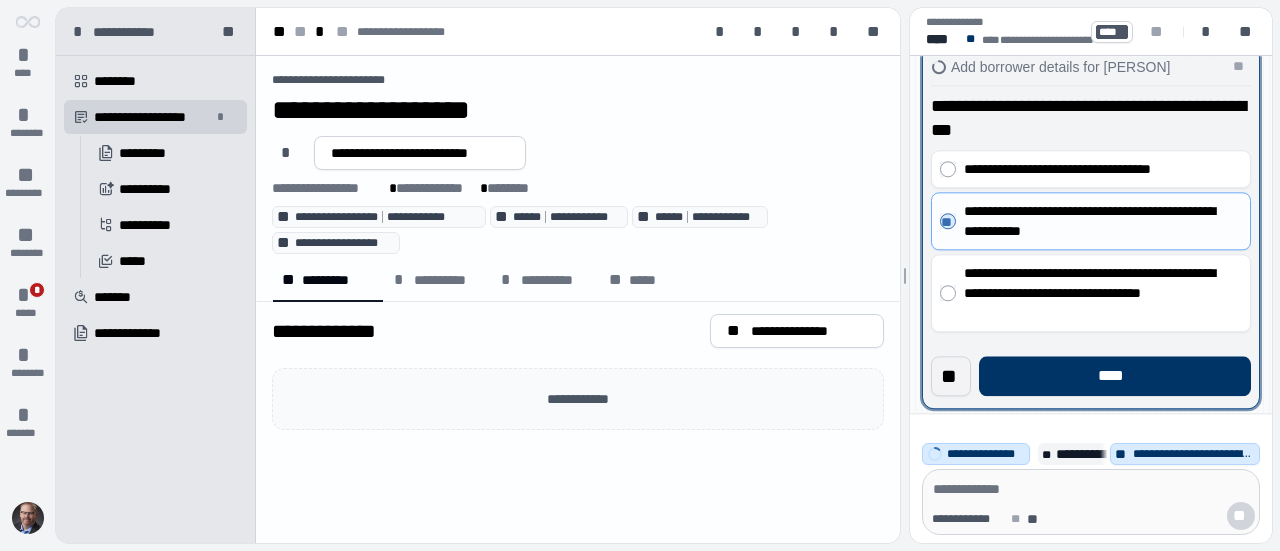 click on "**" at bounding box center [951, 376] 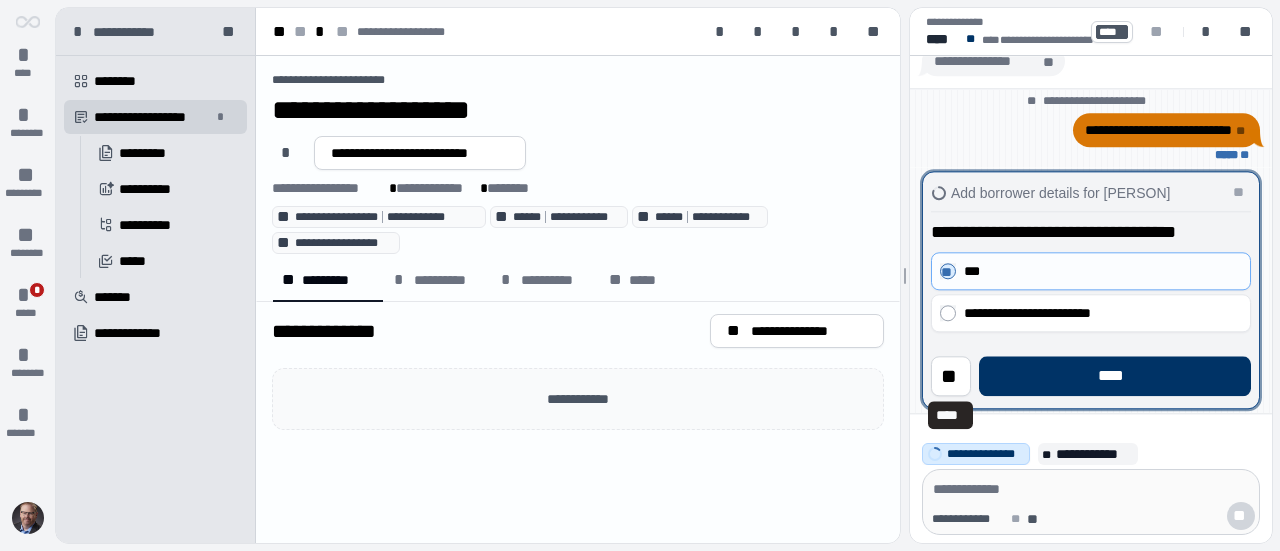 click on "**" at bounding box center (951, 376) 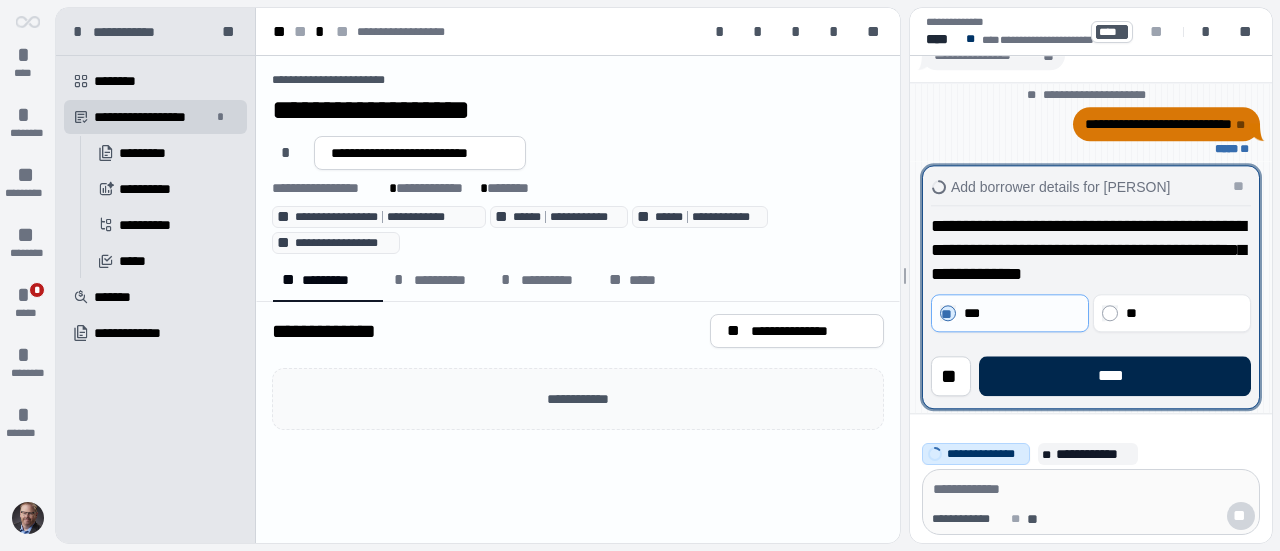 click on "****" at bounding box center [1115, 376] 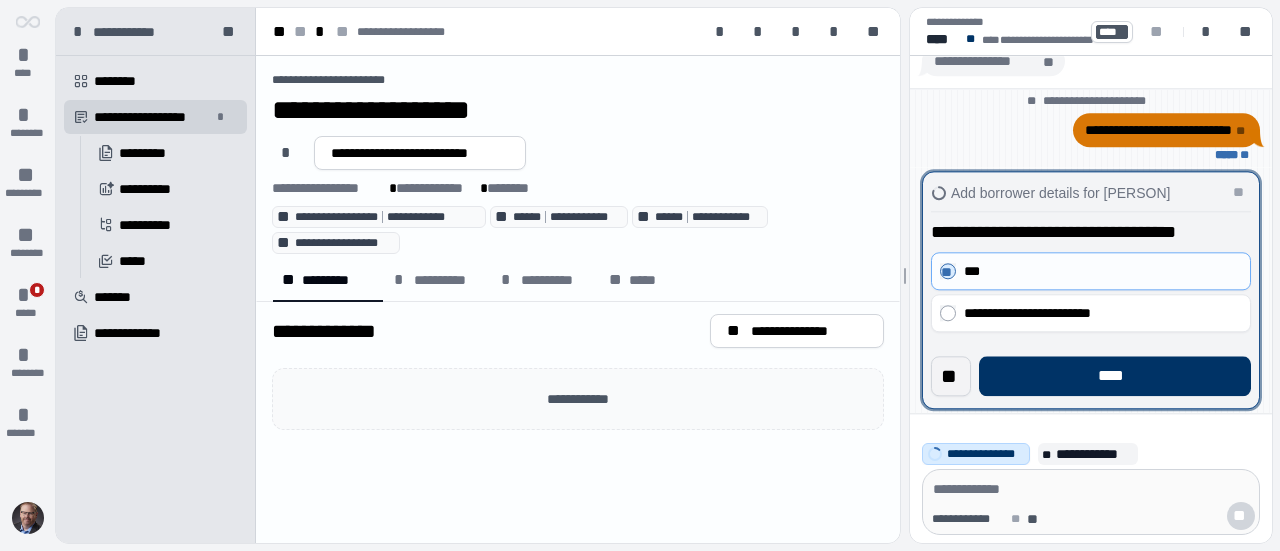 click on "**" at bounding box center [951, 376] 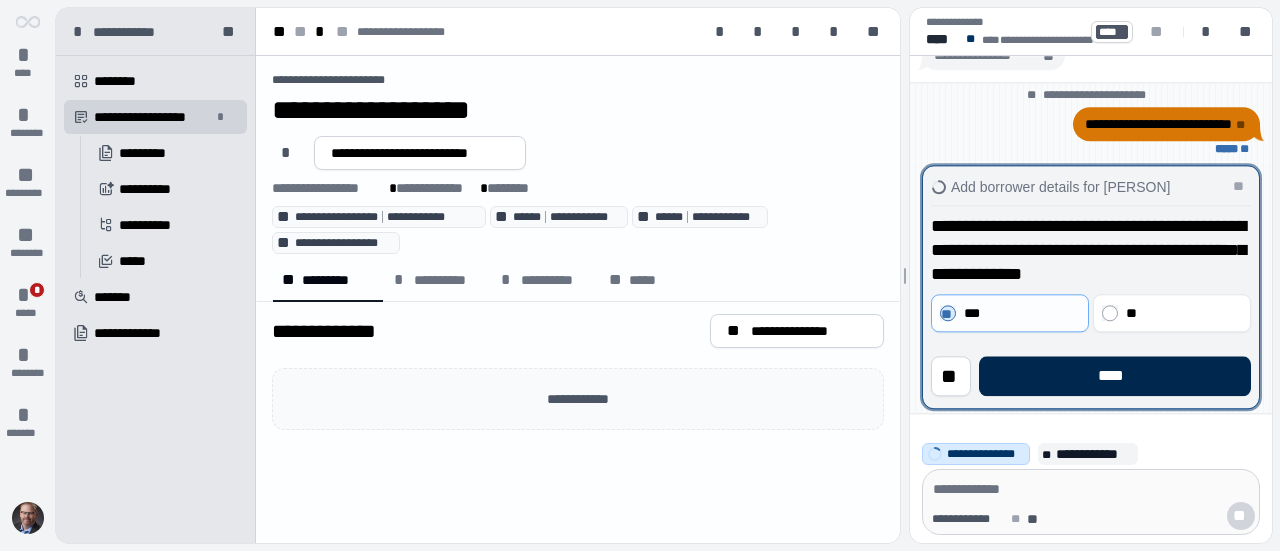 click on "****" at bounding box center (1115, 376) 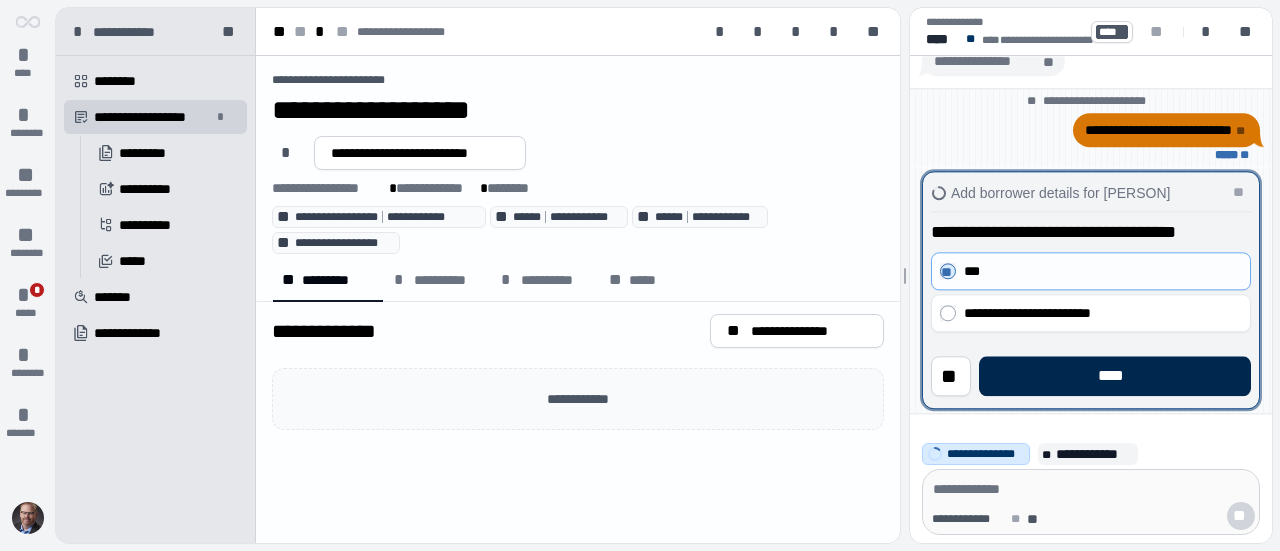 click on "****" at bounding box center [1115, 376] 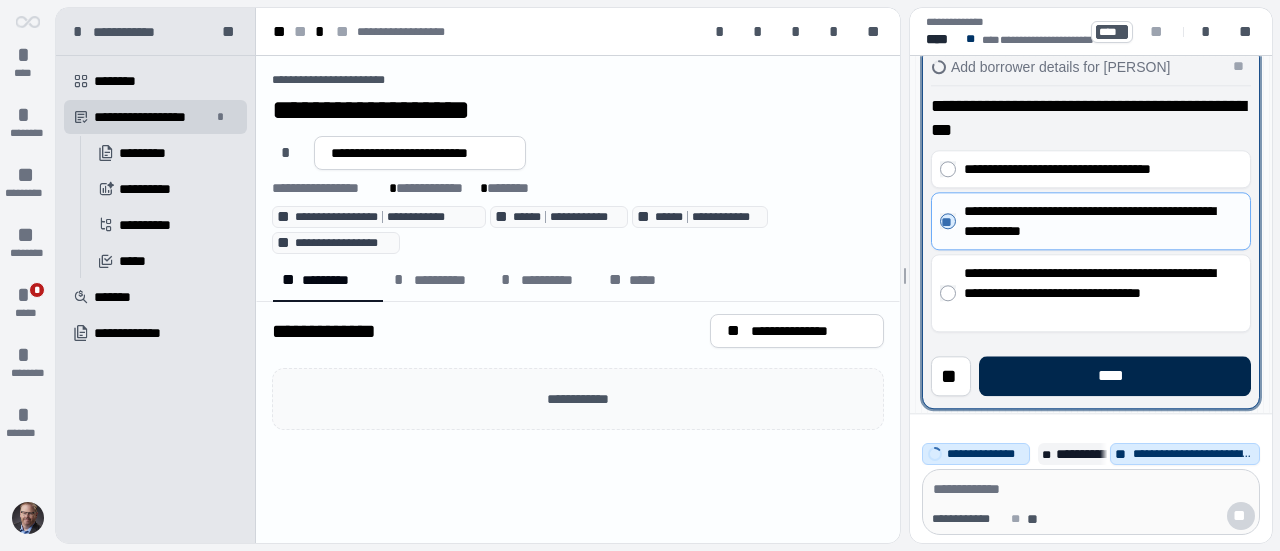 click on "****" at bounding box center (1115, 376) 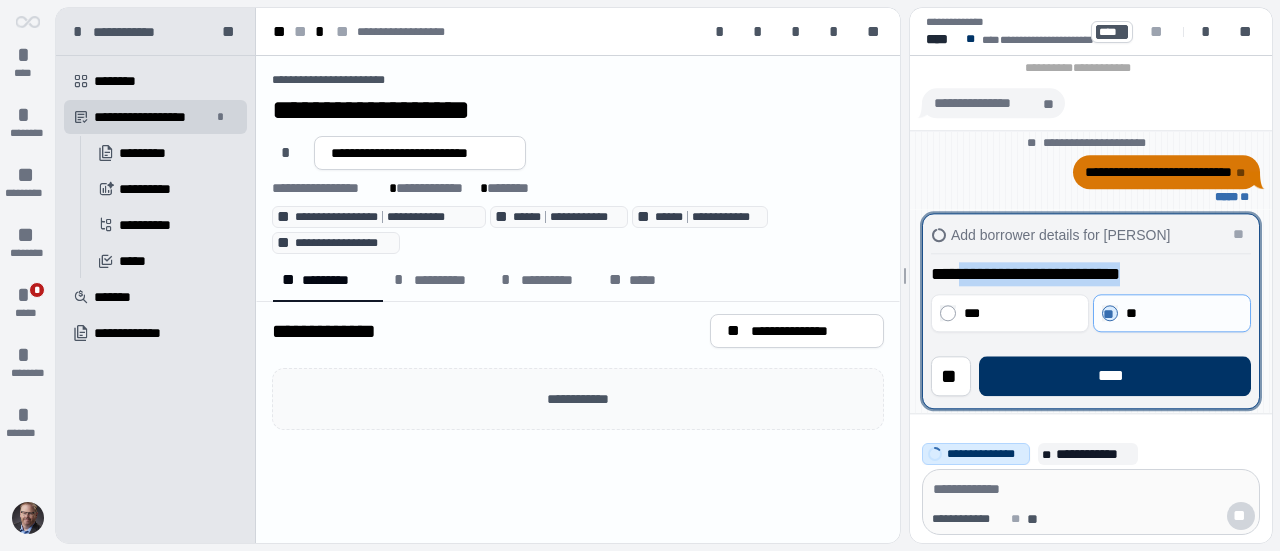 drag, startPoint x: 1168, startPoint y: 274, endPoint x: 961, endPoint y: 285, distance: 207.29207 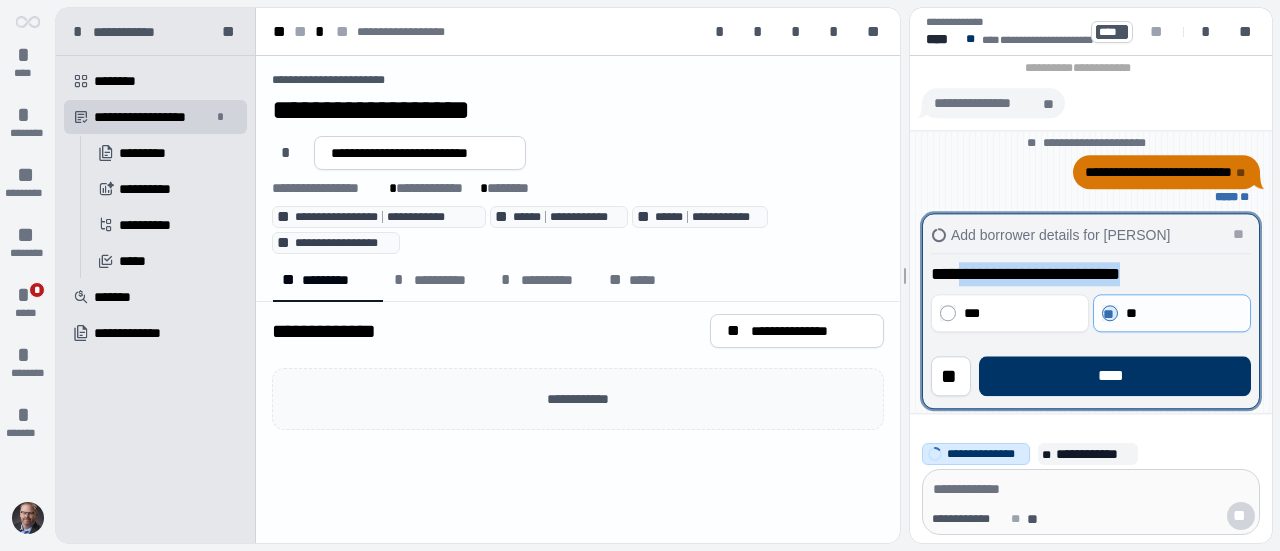 click on "**********" at bounding box center [1086, 274] 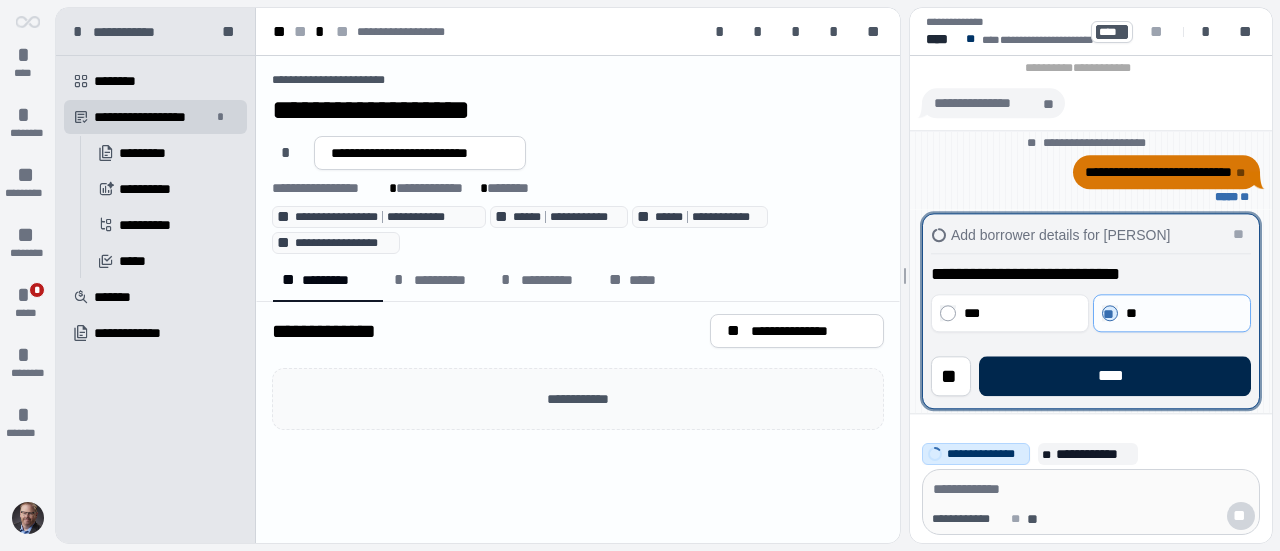 click on "****" at bounding box center (1115, 376) 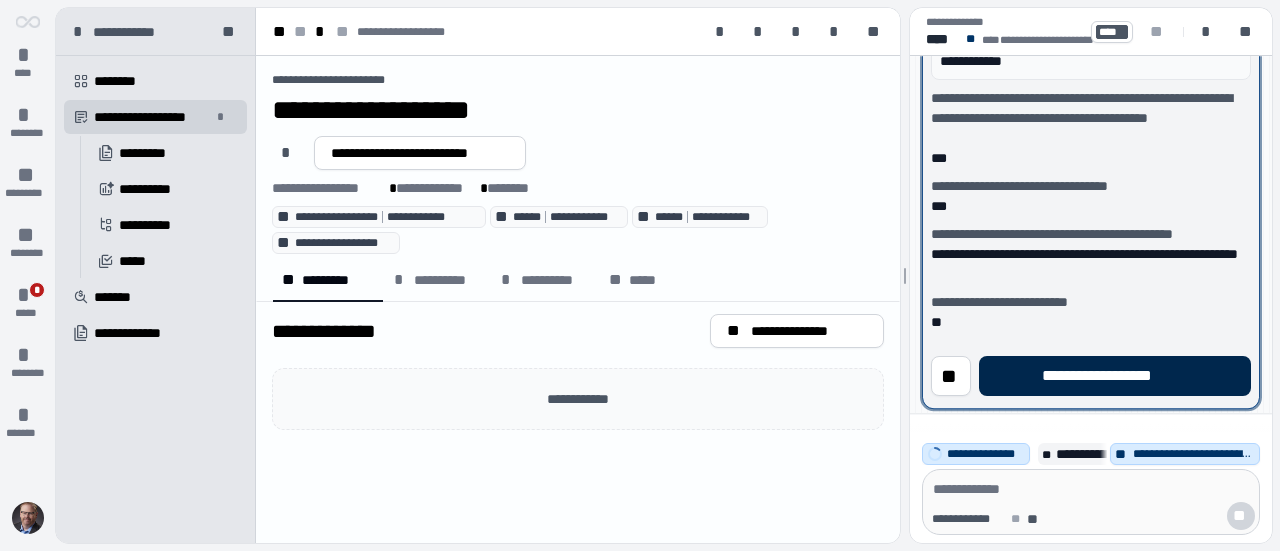click on "**********" at bounding box center (1115, 376) 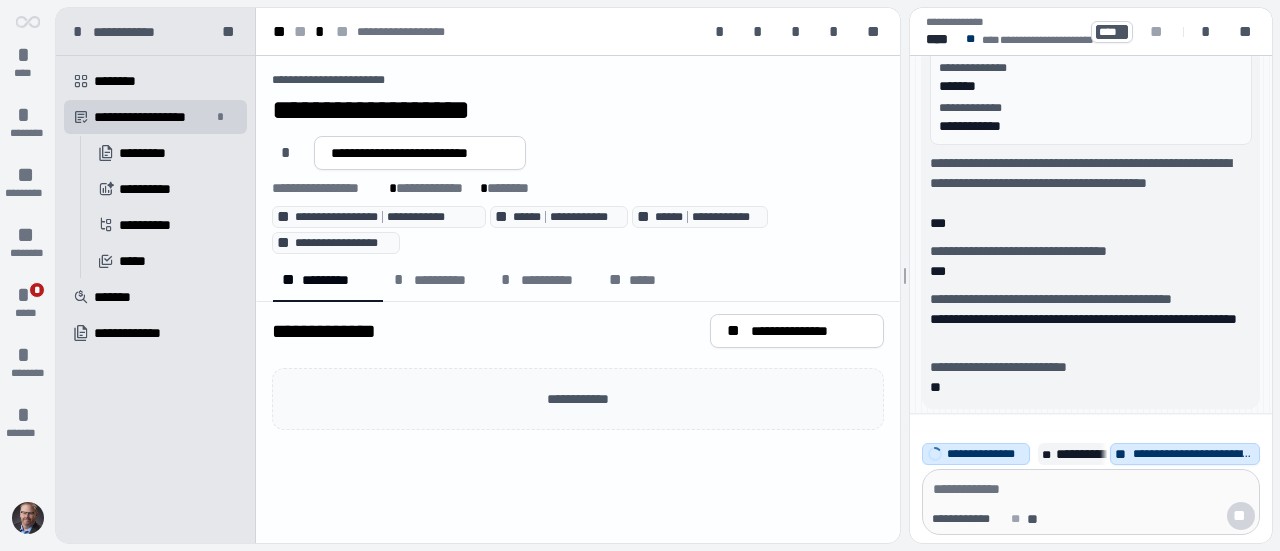 scroll, scrollTop: 0, scrollLeft: 0, axis: both 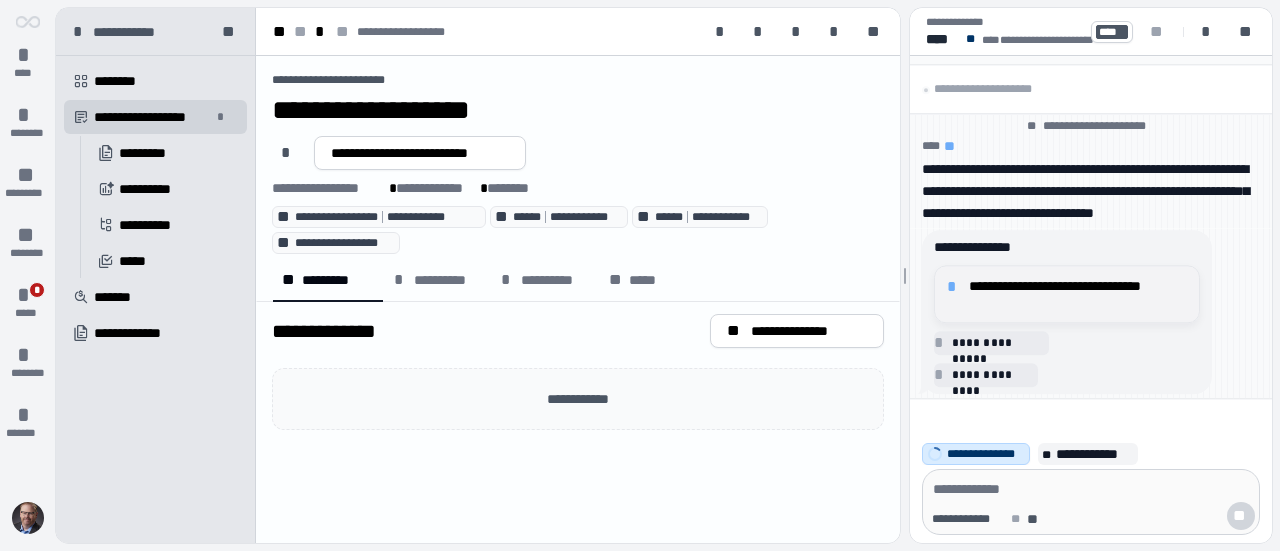 click on "**********" at bounding box center (1078, 294) 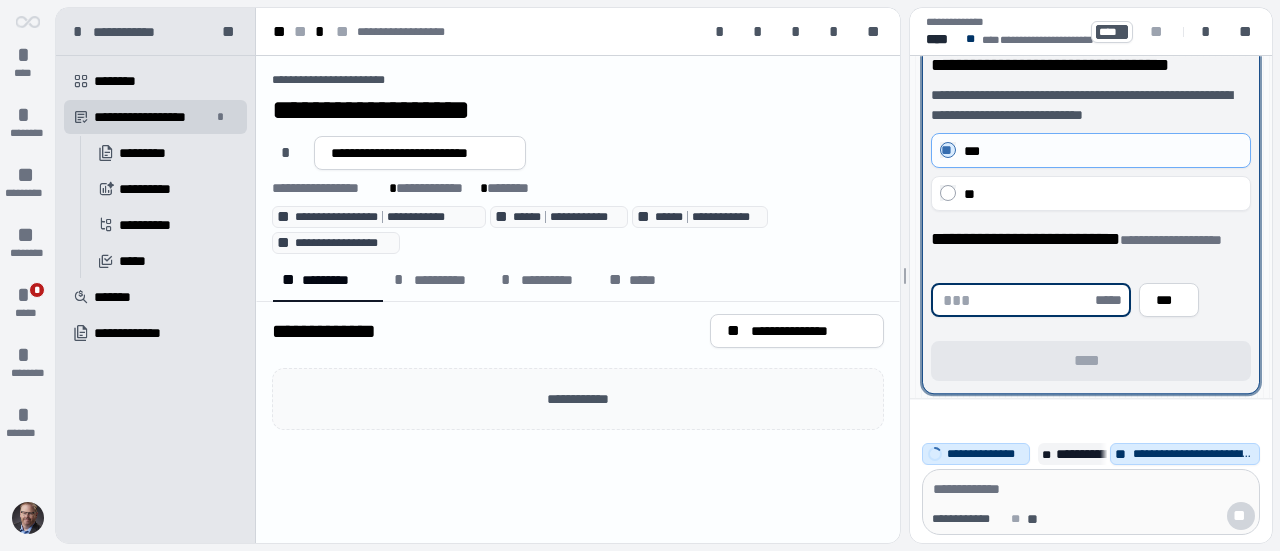click at bounding box center (1017, 300) 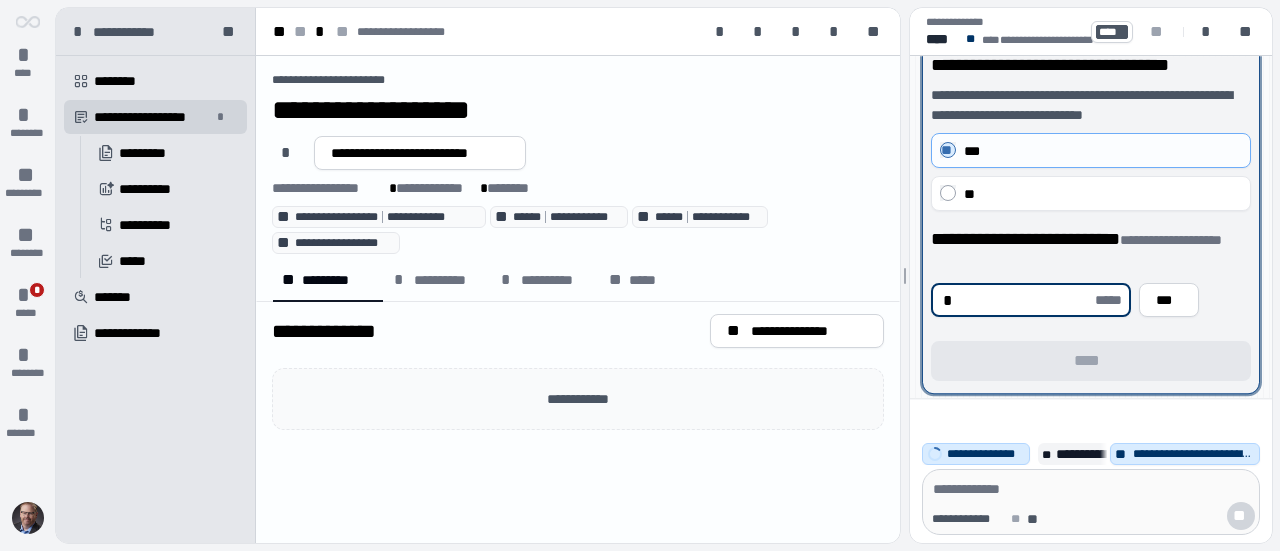 type on "*" 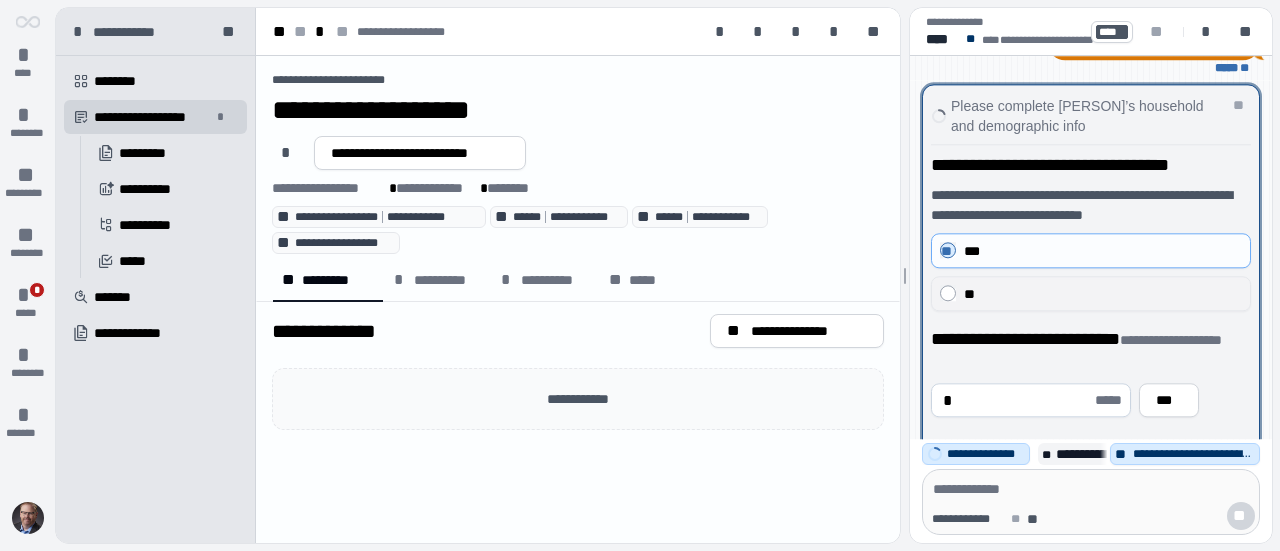 scroll, scrollTop: 0, scrollLeft: 0, axis: both 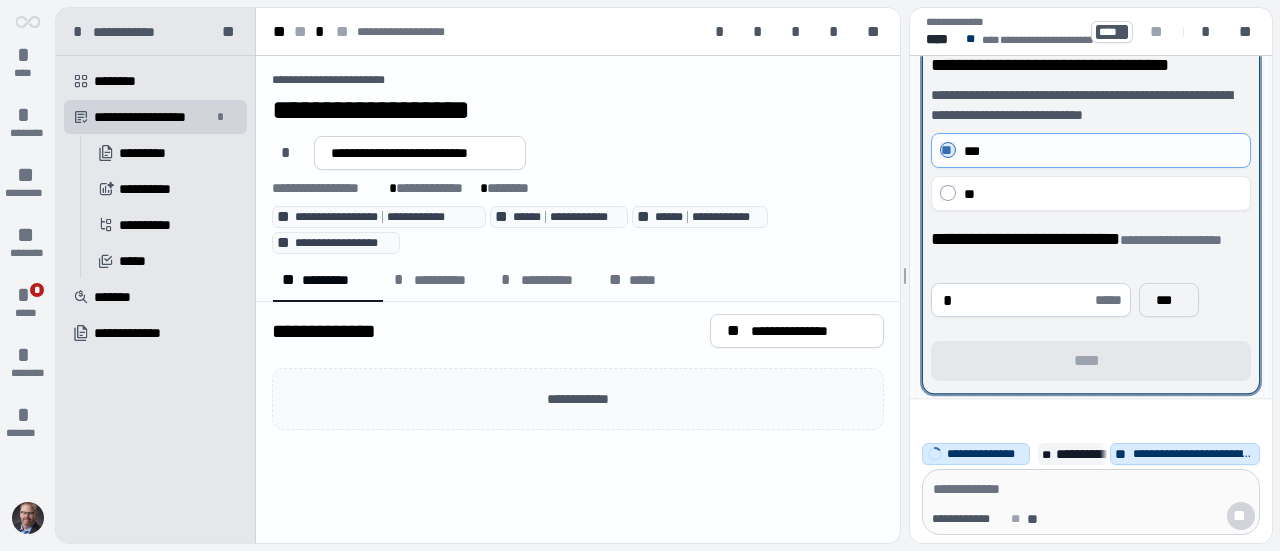 click on "***" at bounding box center [1169, 300] 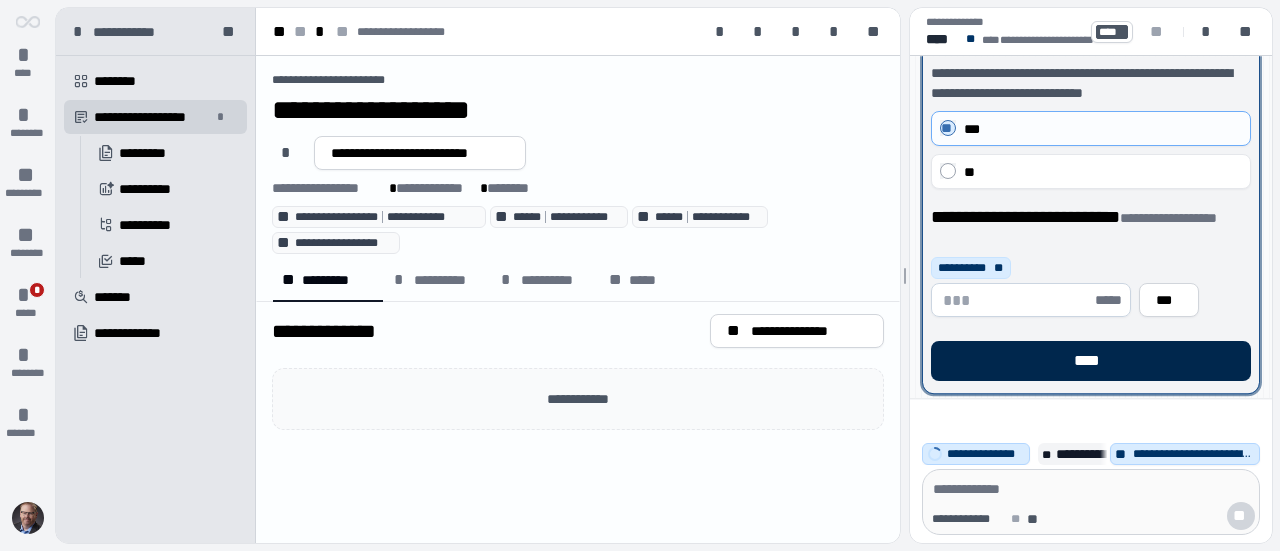 click on "****" at bounding box center [1091, 361] 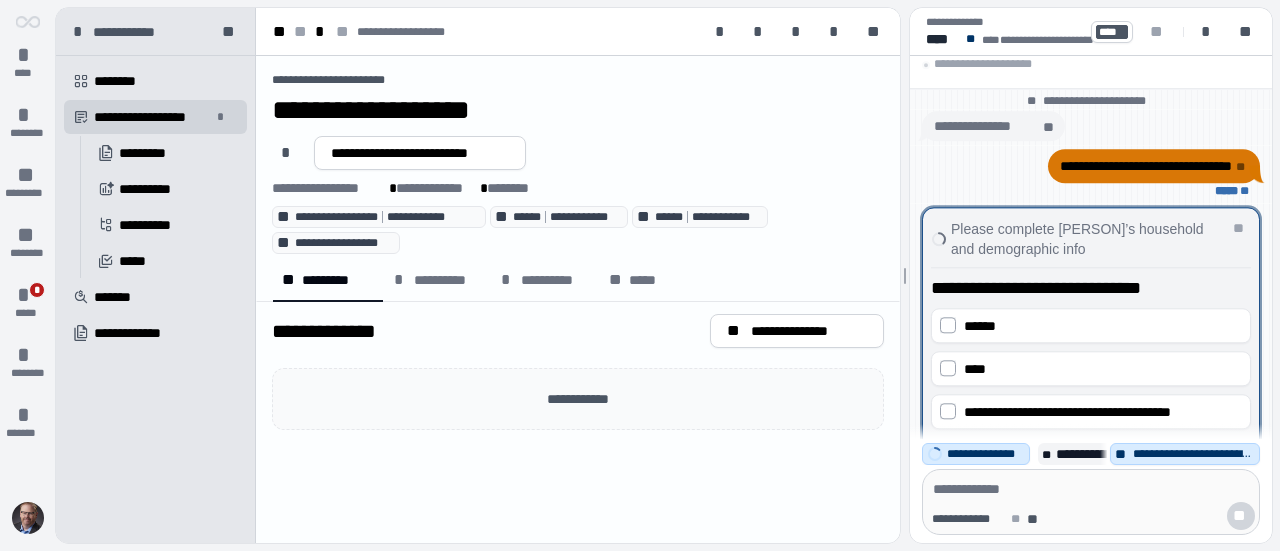 scroll, scrollTop: 0, scrollLeft: 0, axis: both 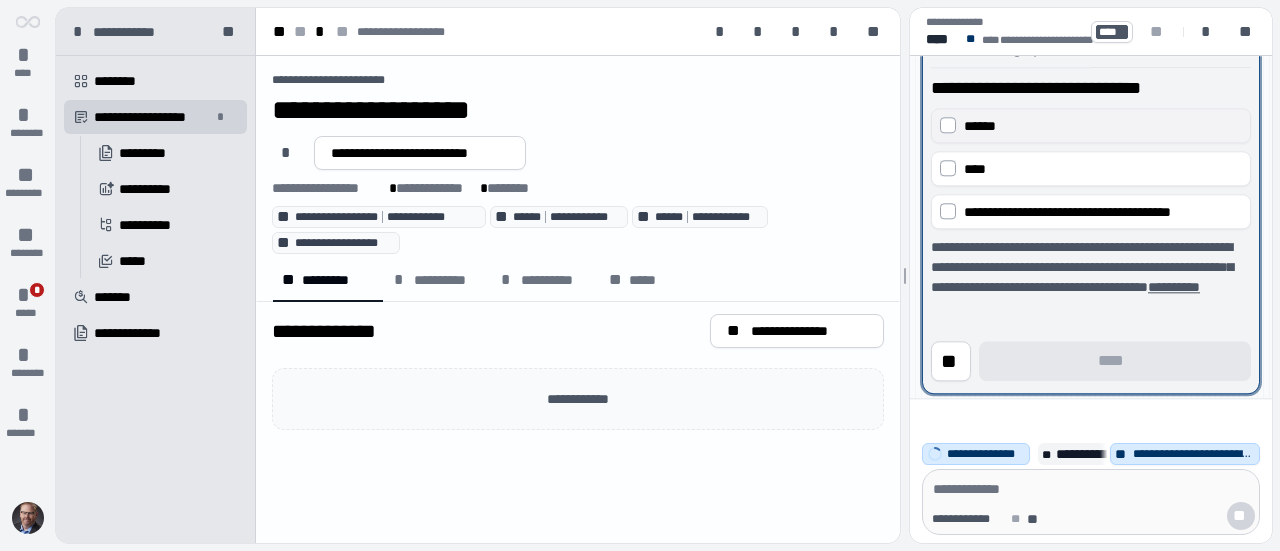 click on "******" at bounding box center (1091, 125) 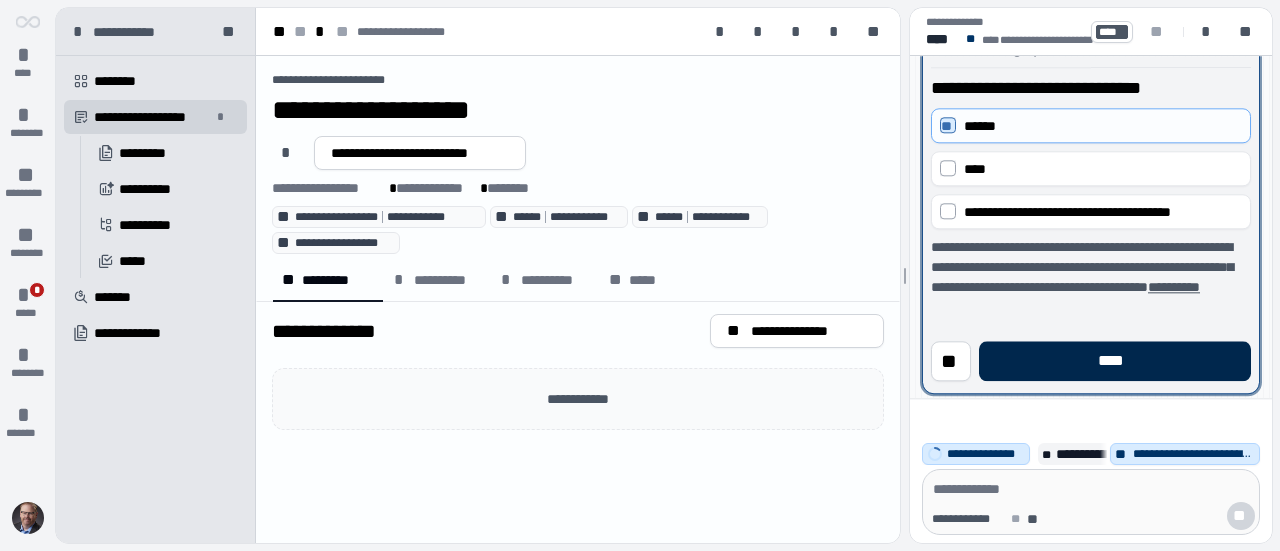 click on "****" at bounding box center [1115, 361] 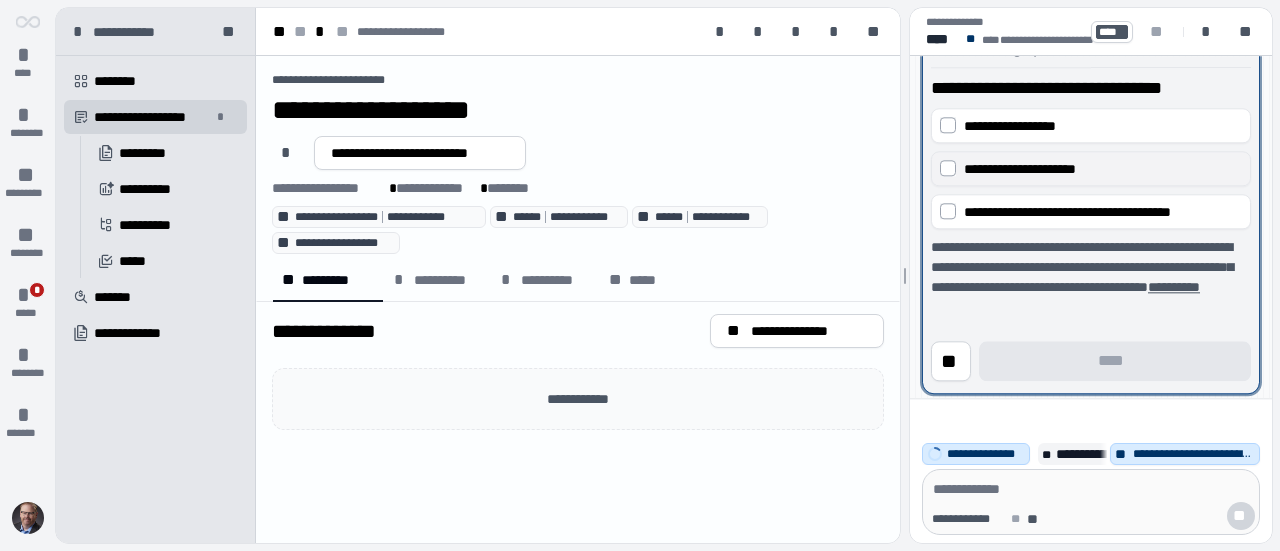 click on "**********" at bounding box center [1091, 168] 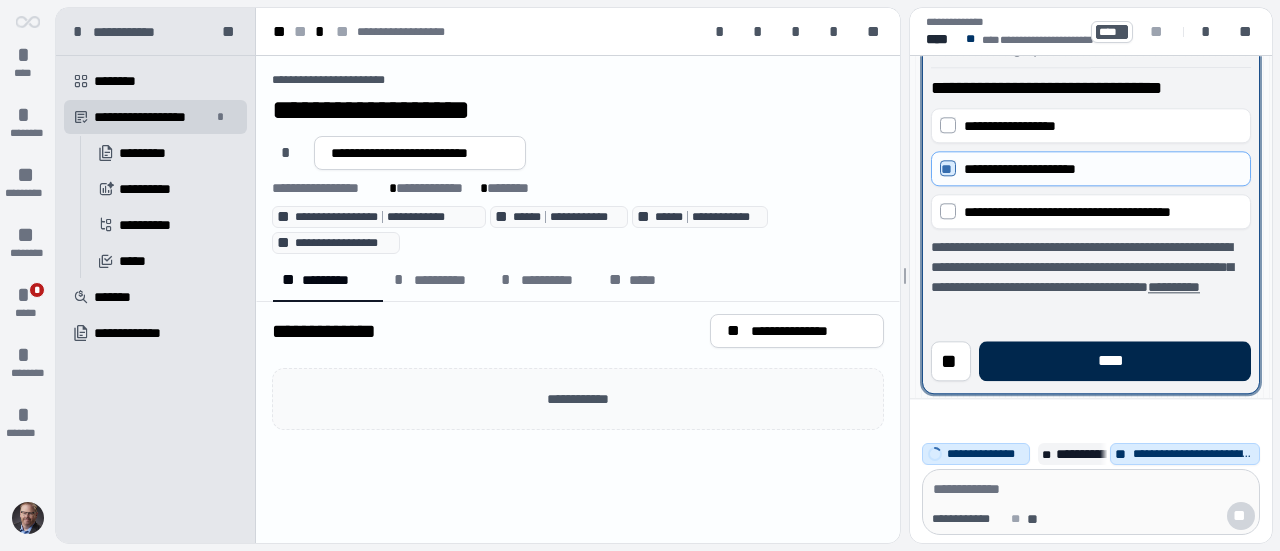 click on "****" at bounding box center (1115, 361) 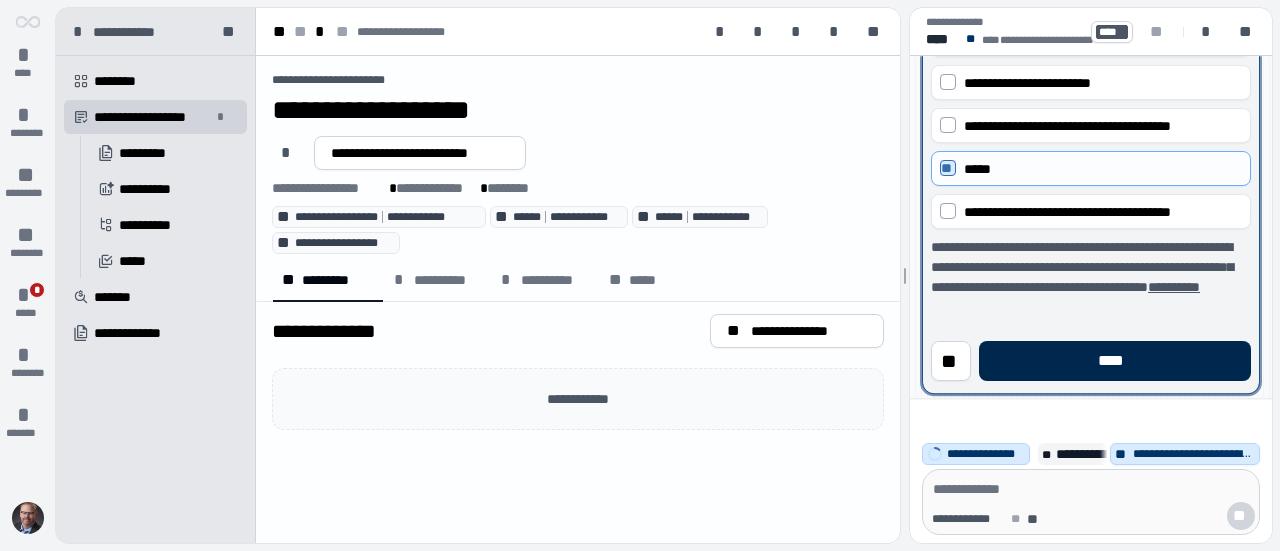 click on "****" at bounding box center (1115, 361) 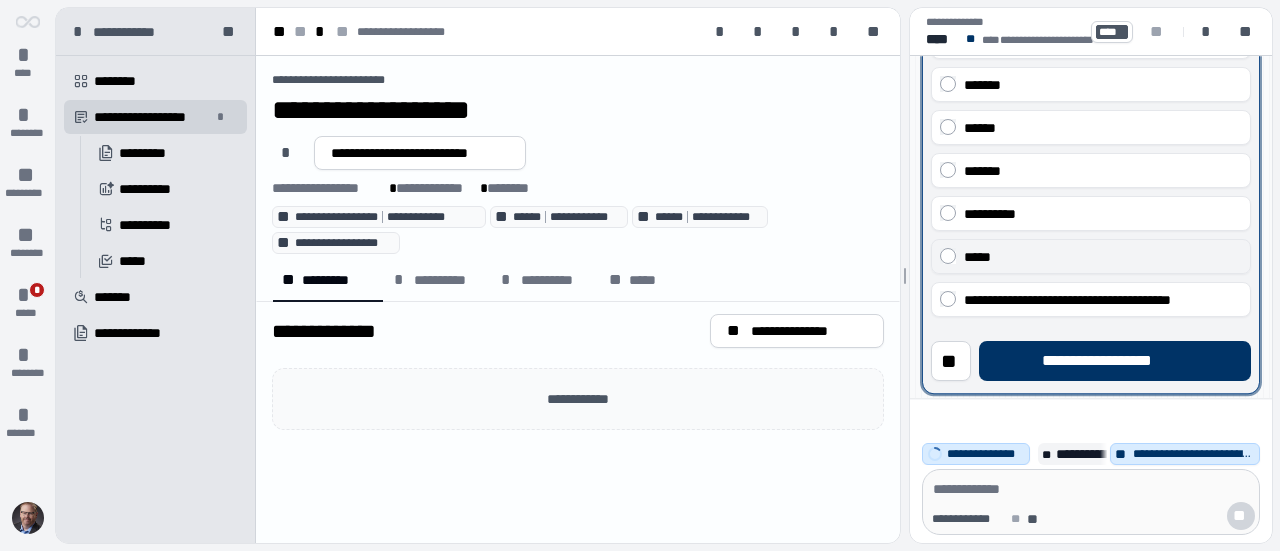 scroll, scrollTop: 200, scrollLeft: 0, axis: vertical 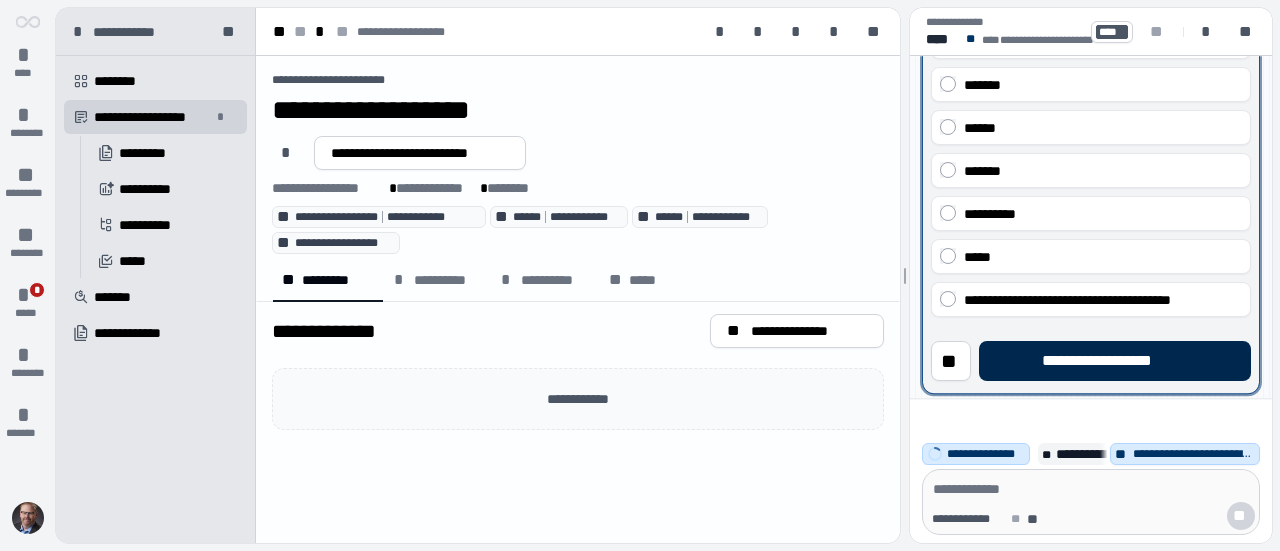 click on "**********" at bounding box center [1115, 361] 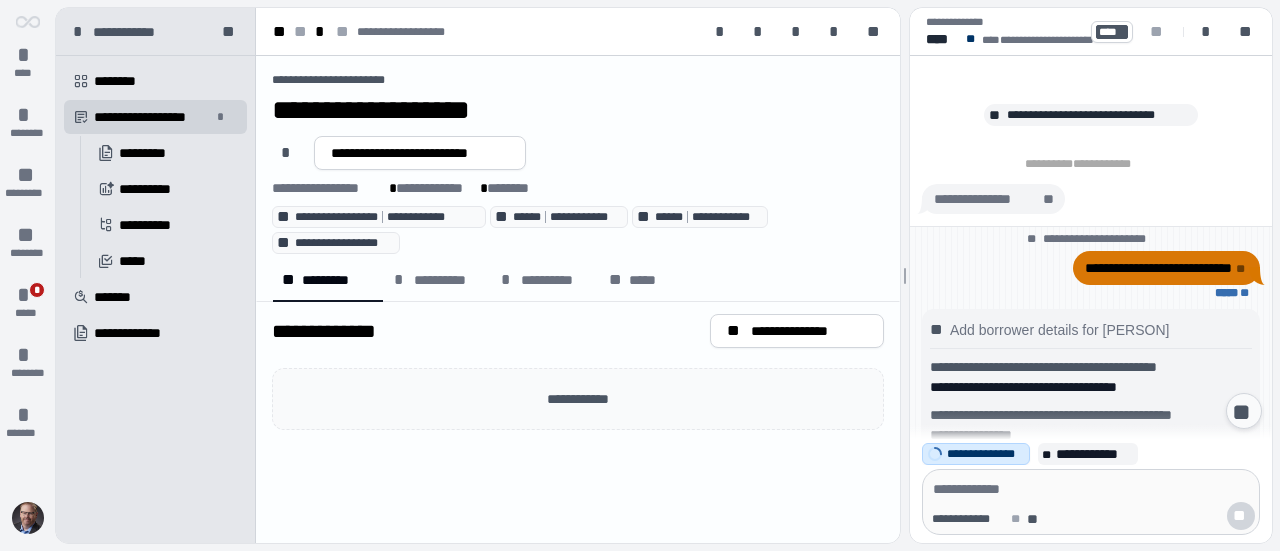 scroll, scrollTop: 0, scrollLeft: 0, axis: both 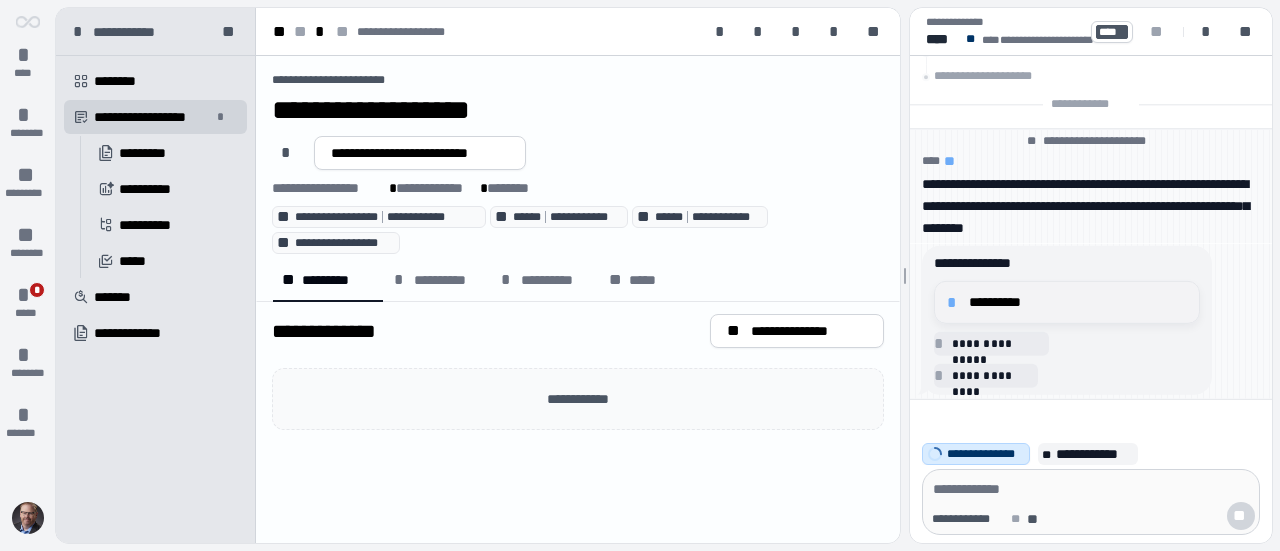 click on "**********" at bounding box center (1078, 302) 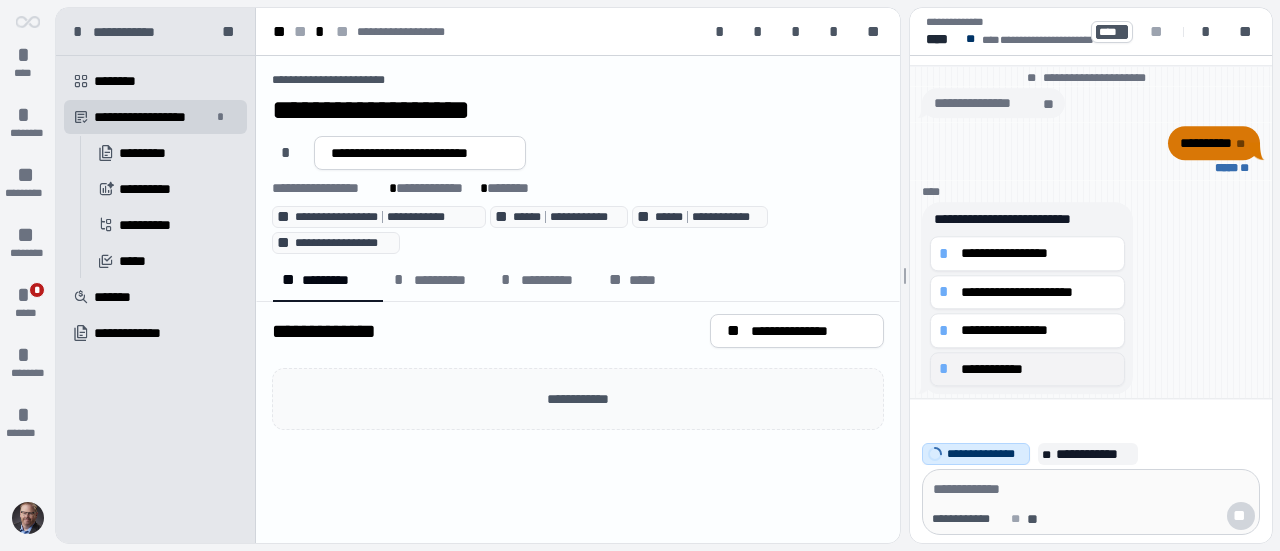 click on "**********" at bounding box center [1038, 369] 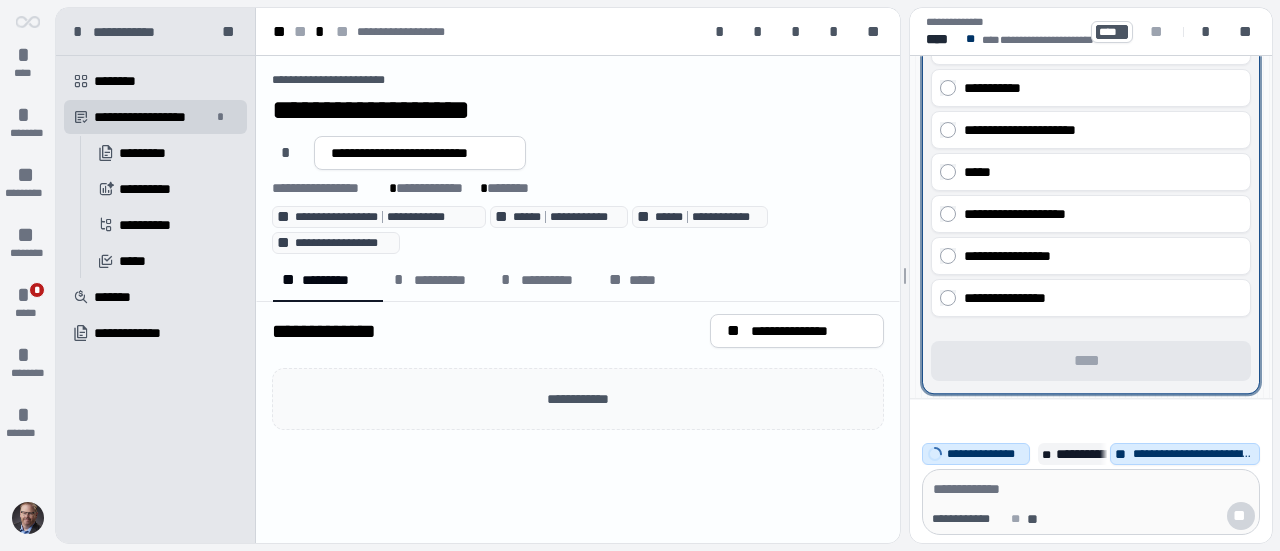 scroll, scrollTop: 200, scrollLeft: 0, axis: vertical 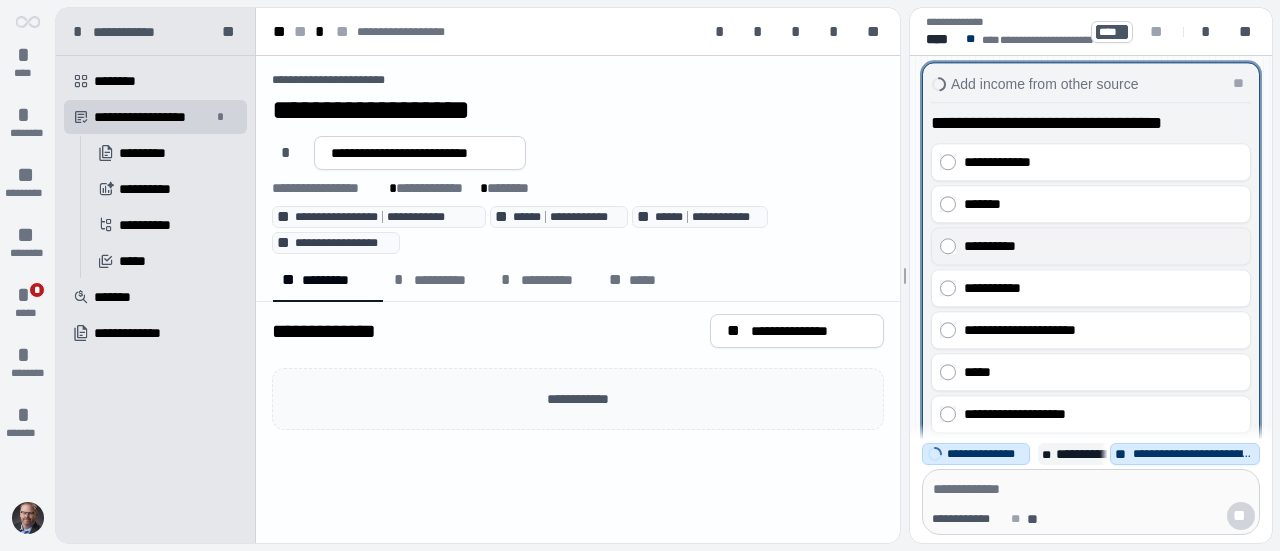 click on "**********" at bounding box center (1098, 246) 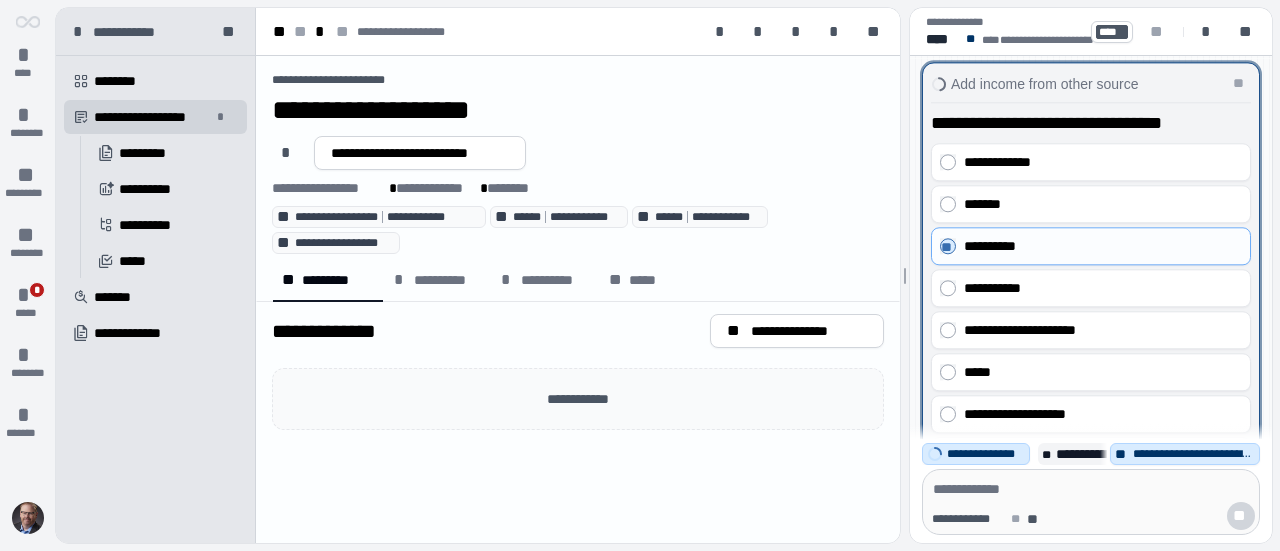 scroll, scrollTop: 0, scrollLeft: 0, axis: both 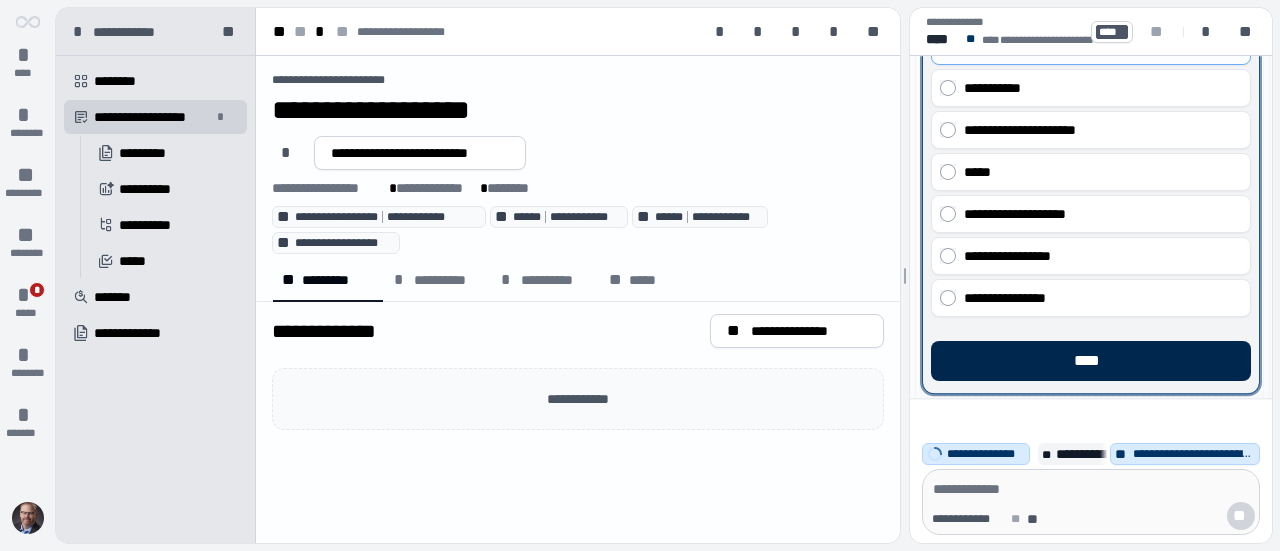click on "****" at bounding box center (1091, 361) 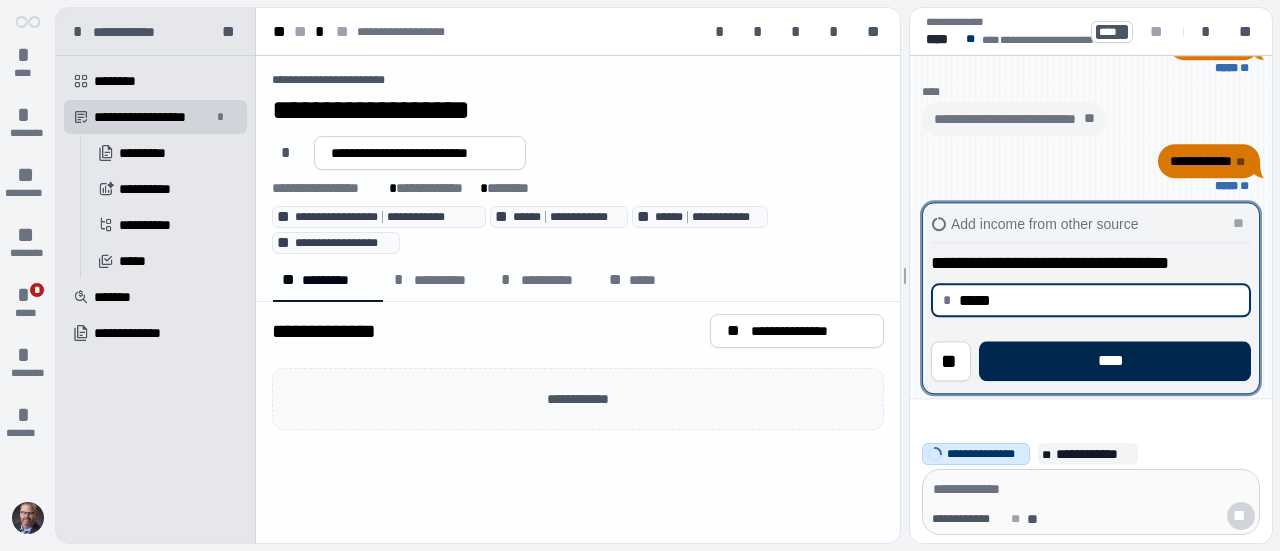 type on "********" 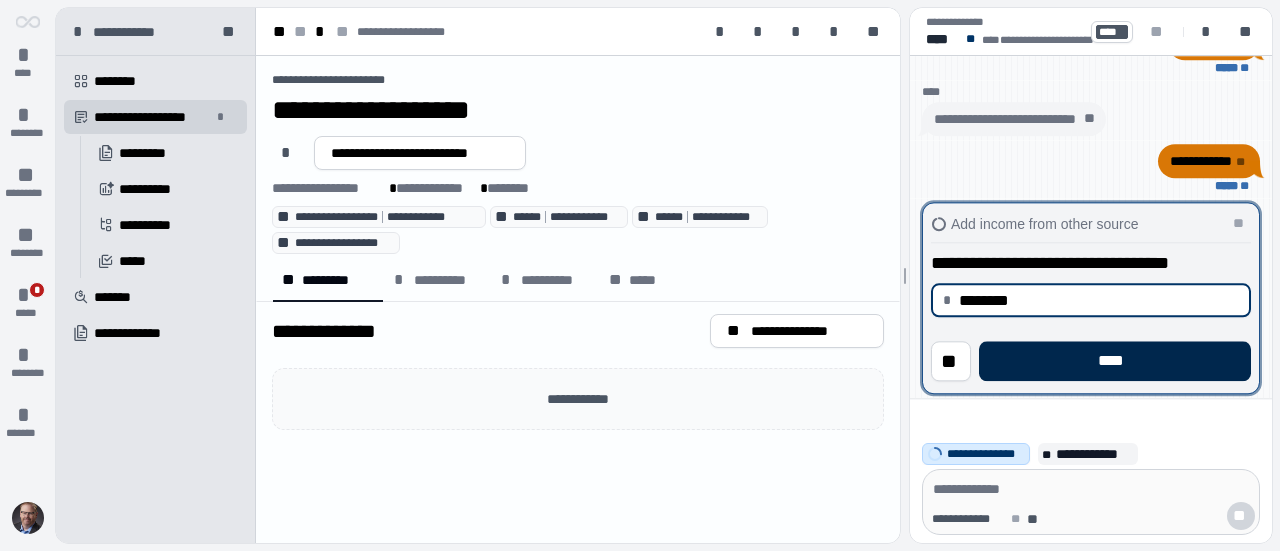 click on "****" at bounding box center (1115, 361) 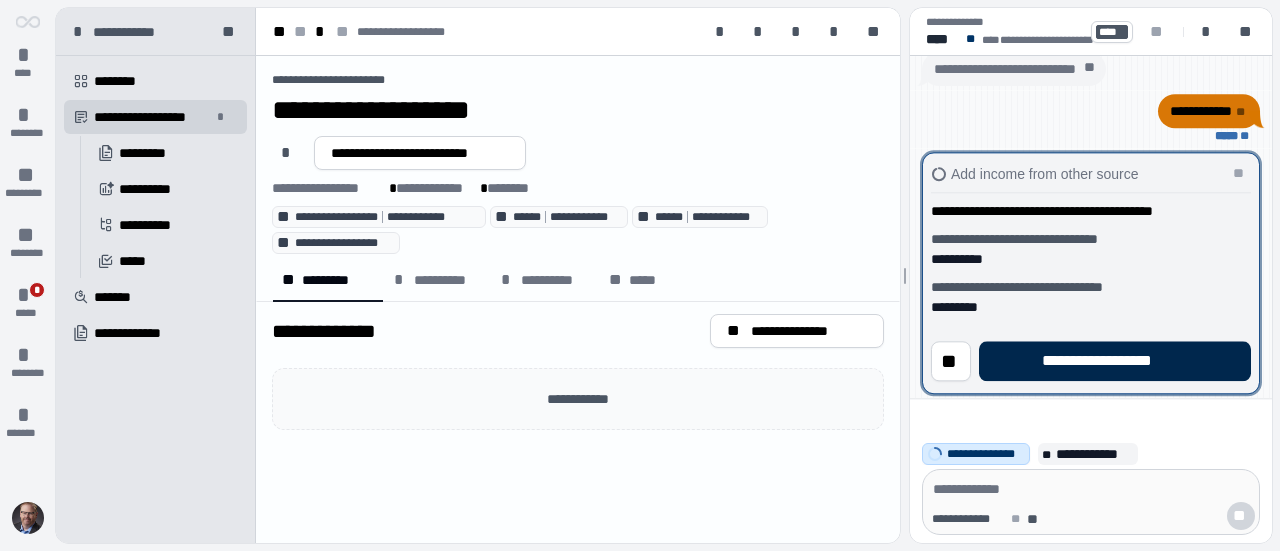 click on "**********" at bounding box center [1115, 361] 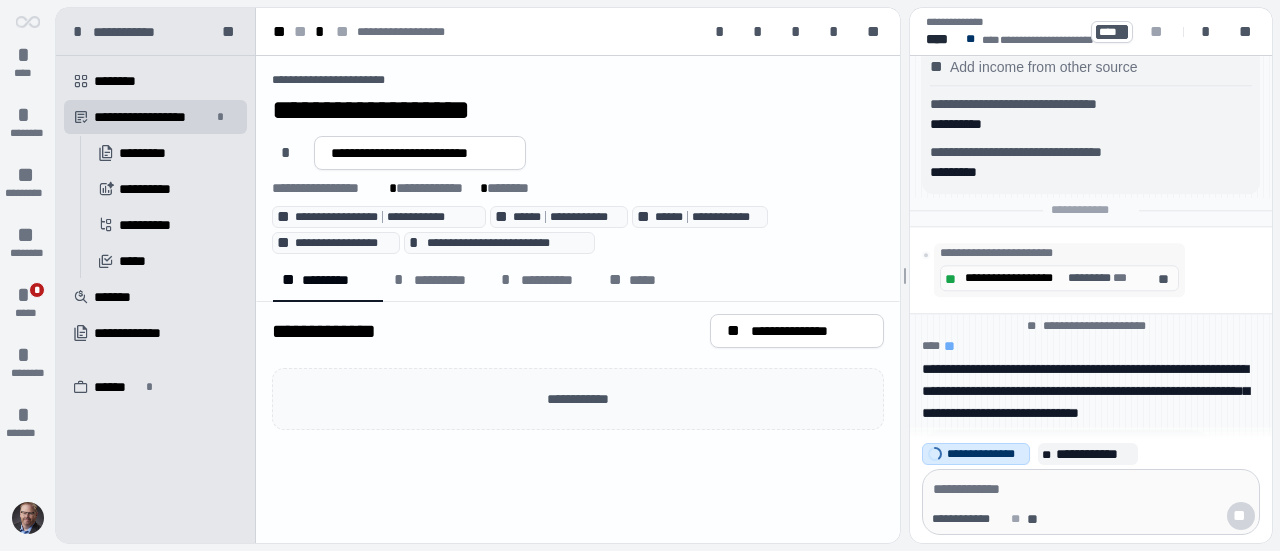 scroll, scrollTop: 0, scrollLeft: 0, axis: both 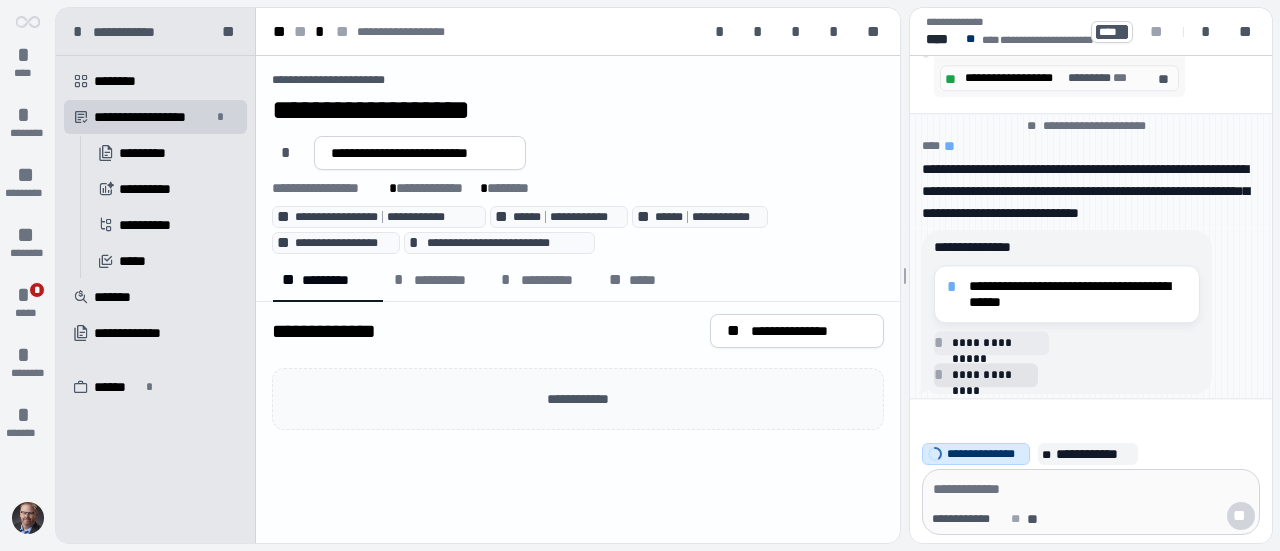 click on "**********" at bounding box center [992, 375] 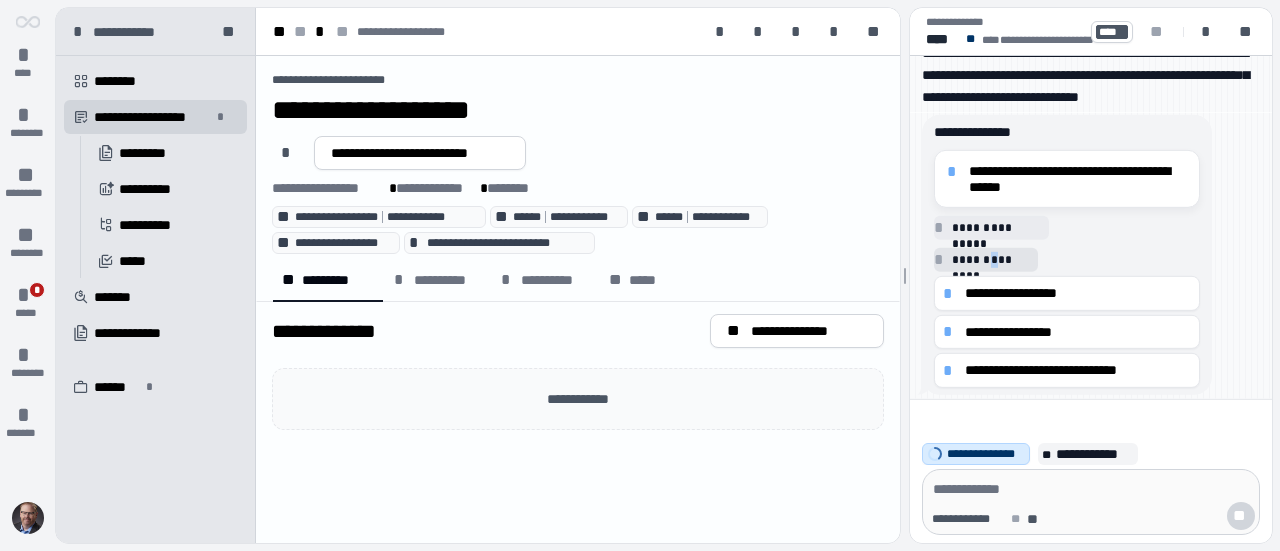 click on "**********" at bounding box center (992, 260) 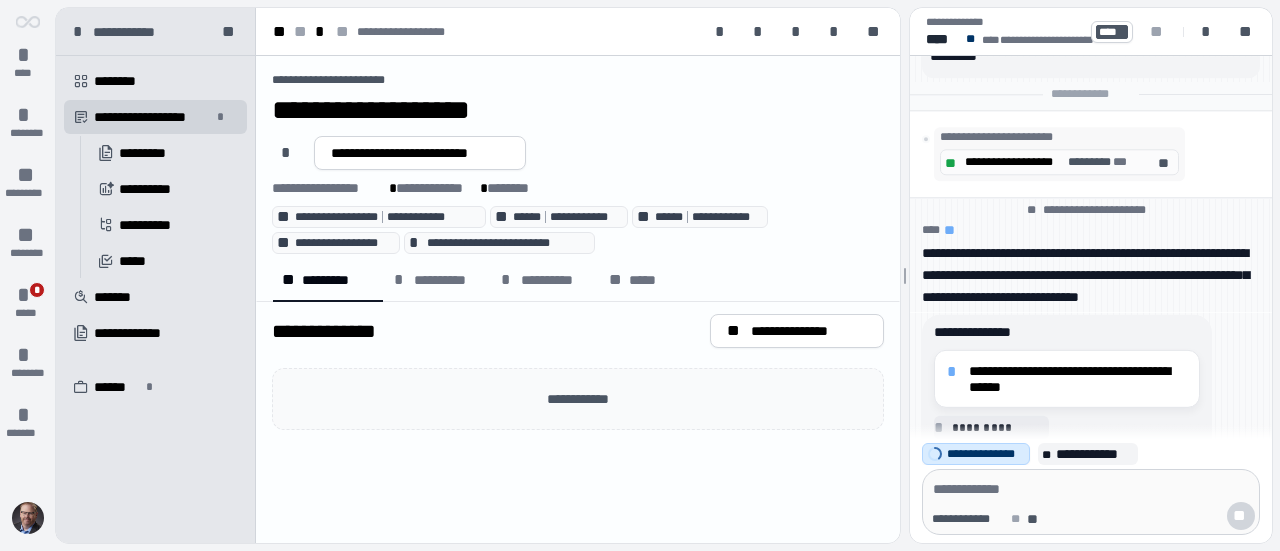 scroll, scrollTop: 0, scrollLeft: 0, axis: both 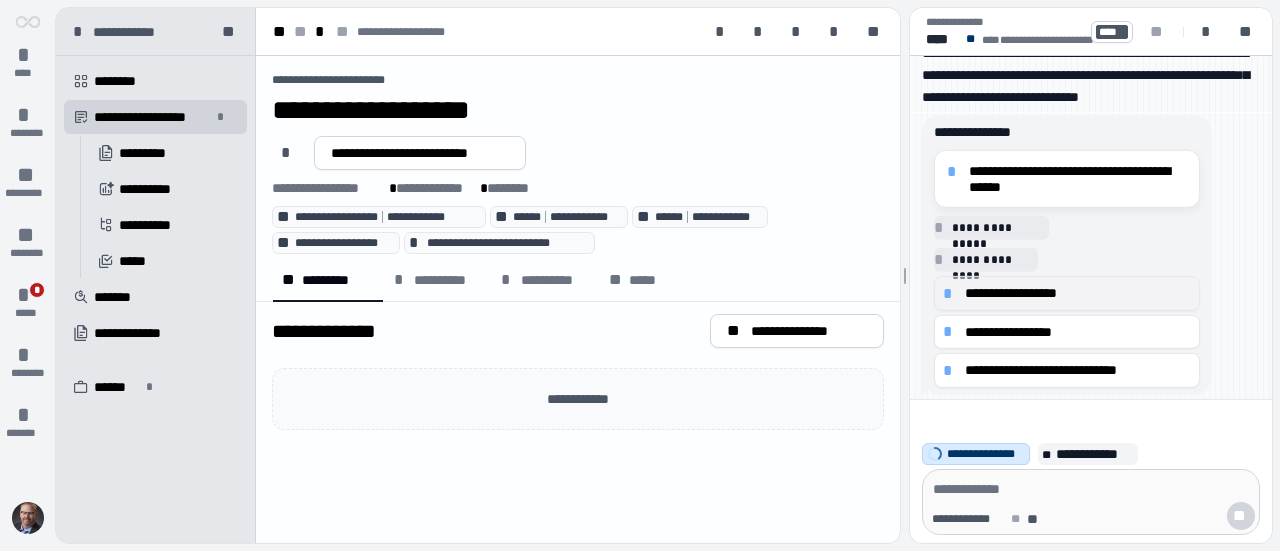 click on "**********" at bounding box center [1078, 293] 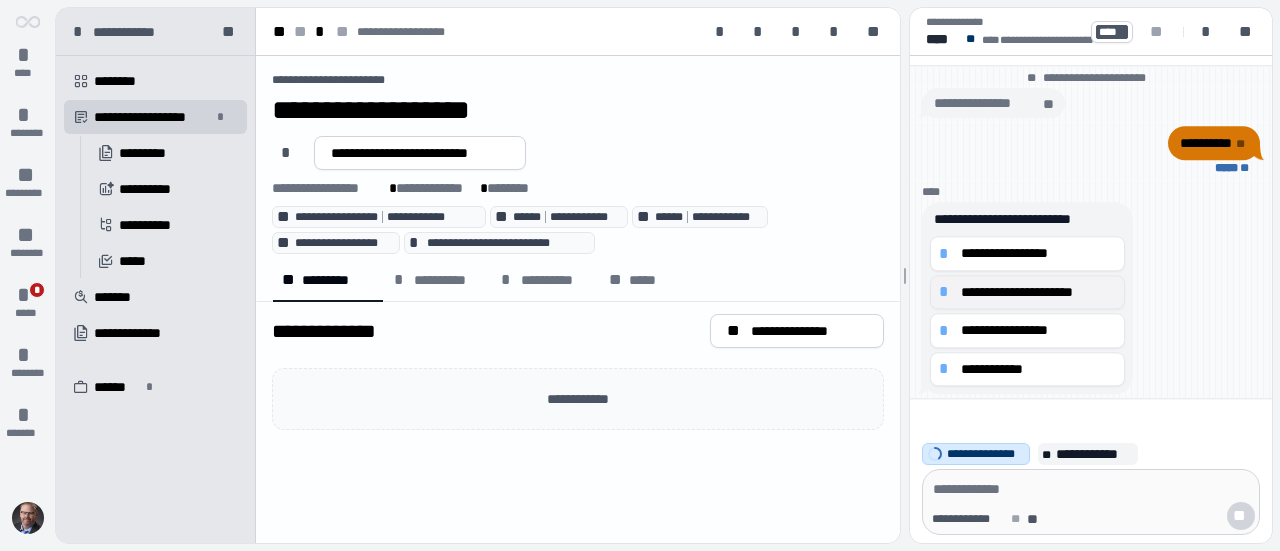 click on "**********" at bounding box center [1038, 292] 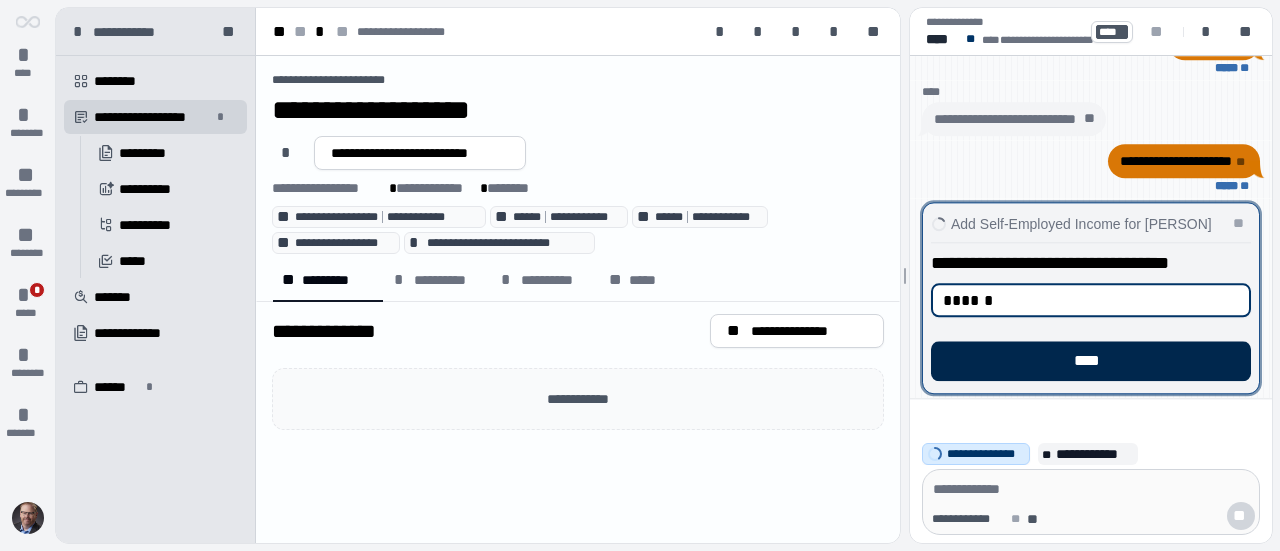 type on "******" 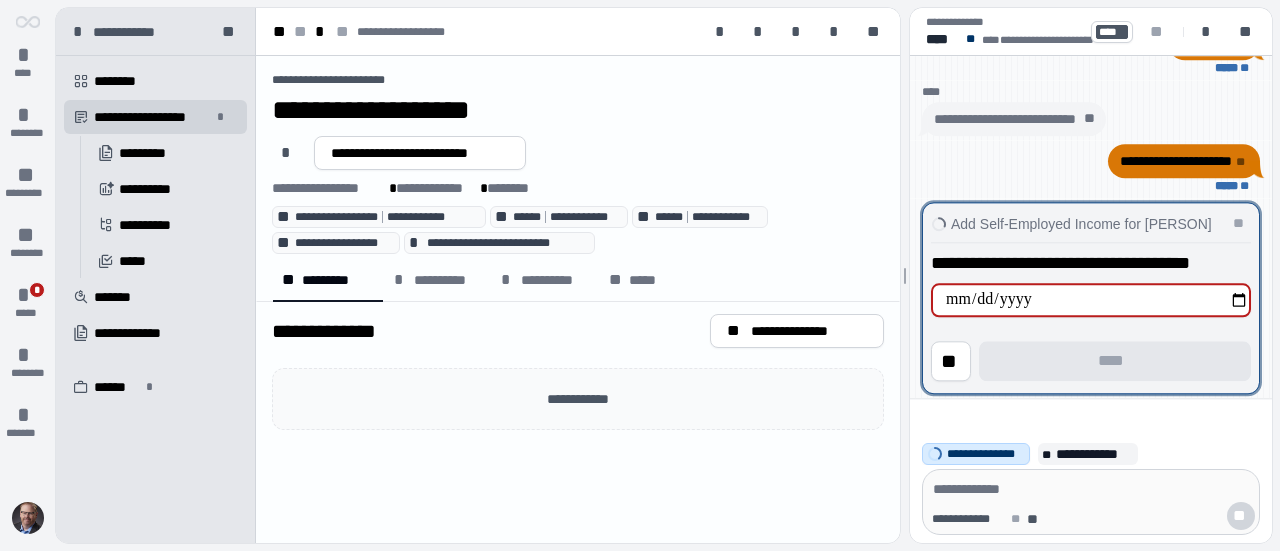 type on "**********" 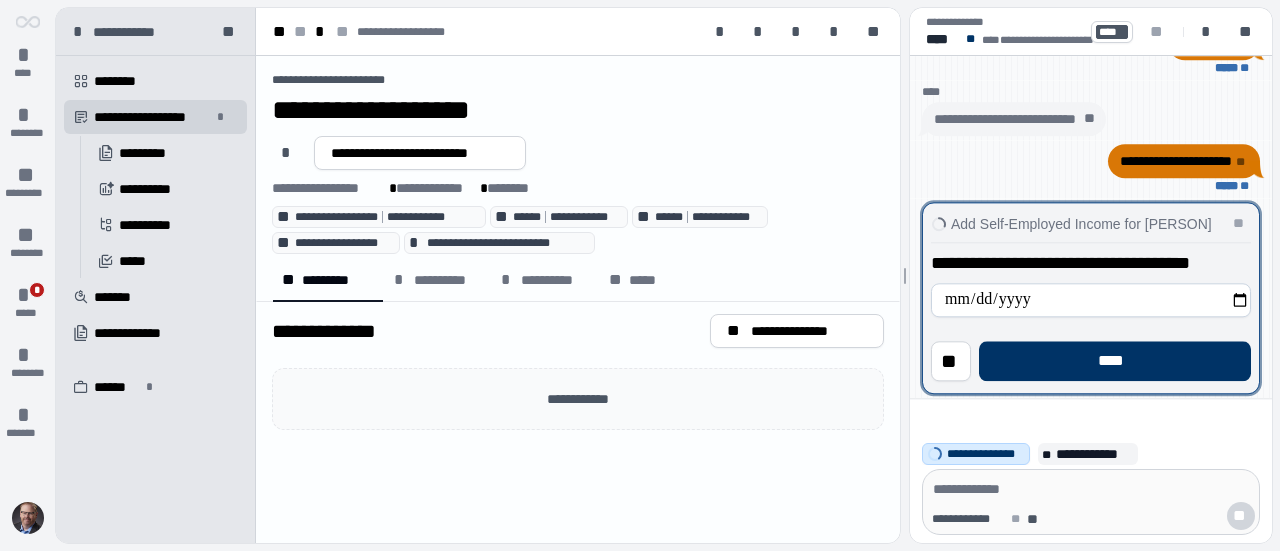 click on "****" at bounding box center [1115, 361] 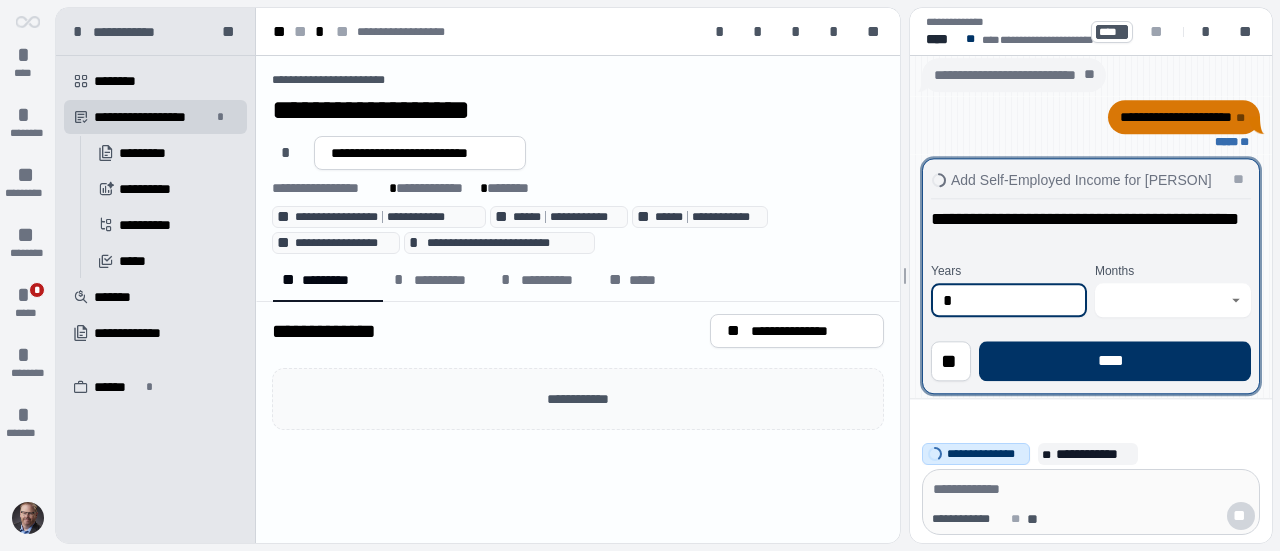 type on "*" 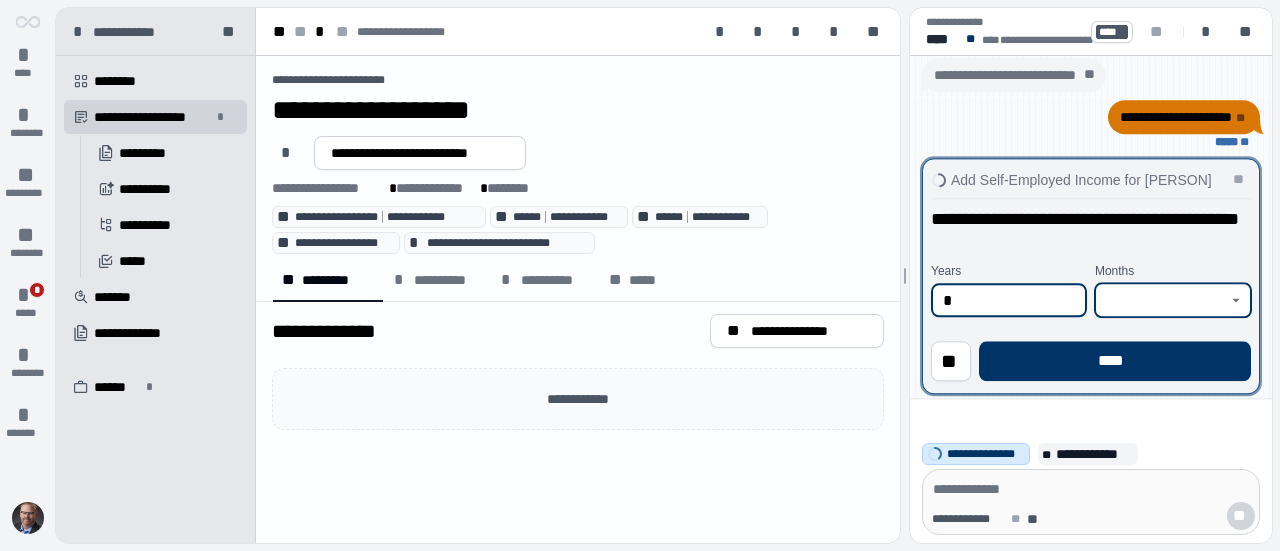 click at bounding box center [1161, 300] 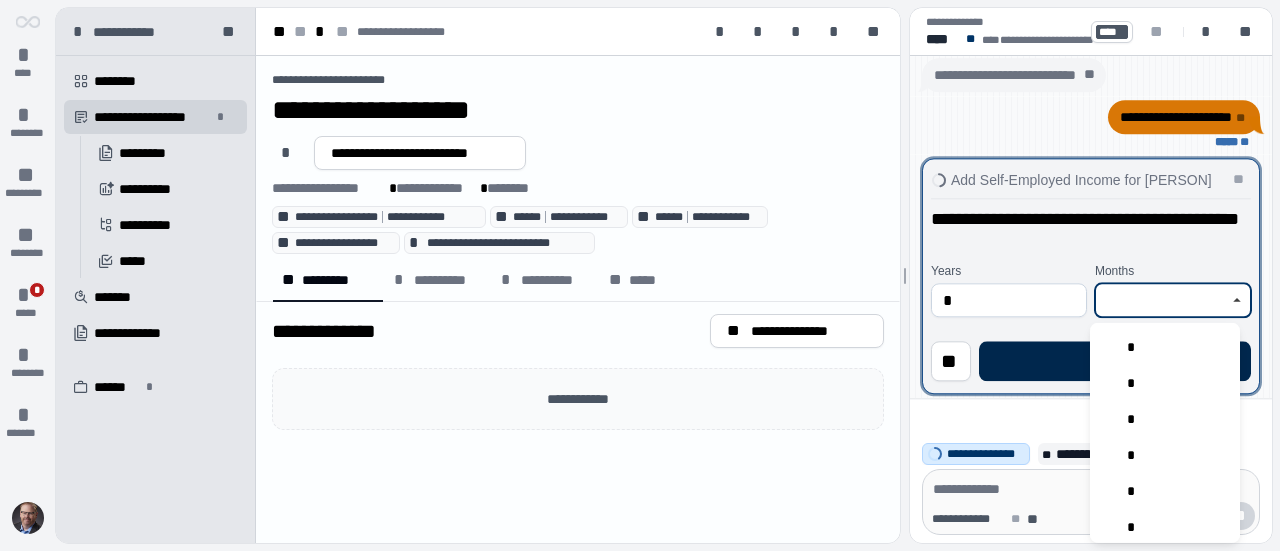 click on "*" at bounding box center [1165, 347] 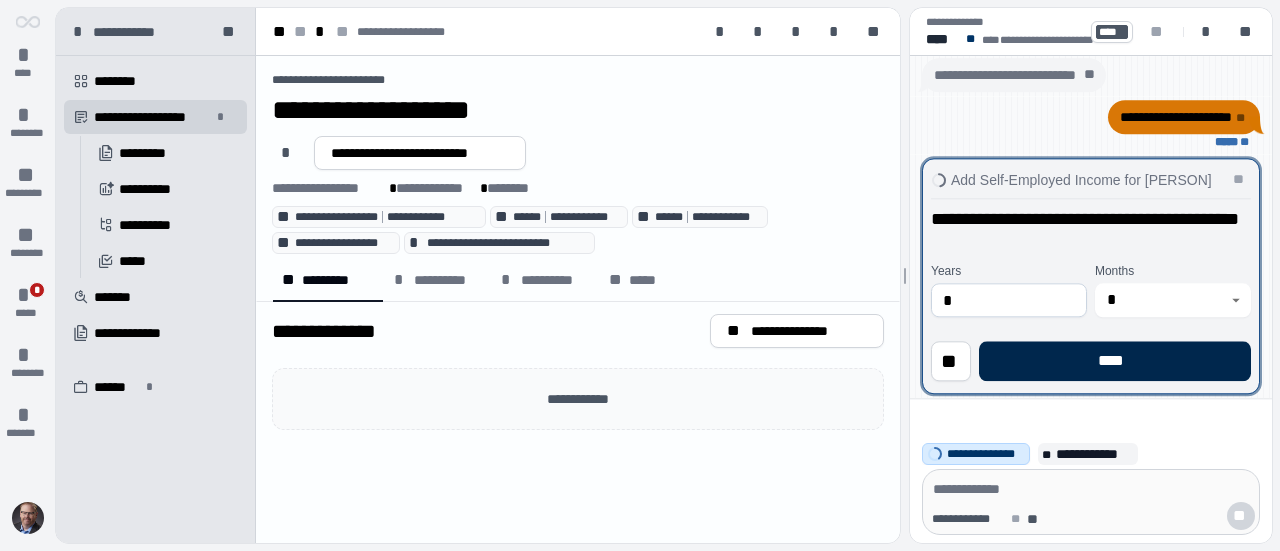 click on "****" at bounding box center [1115, 361] 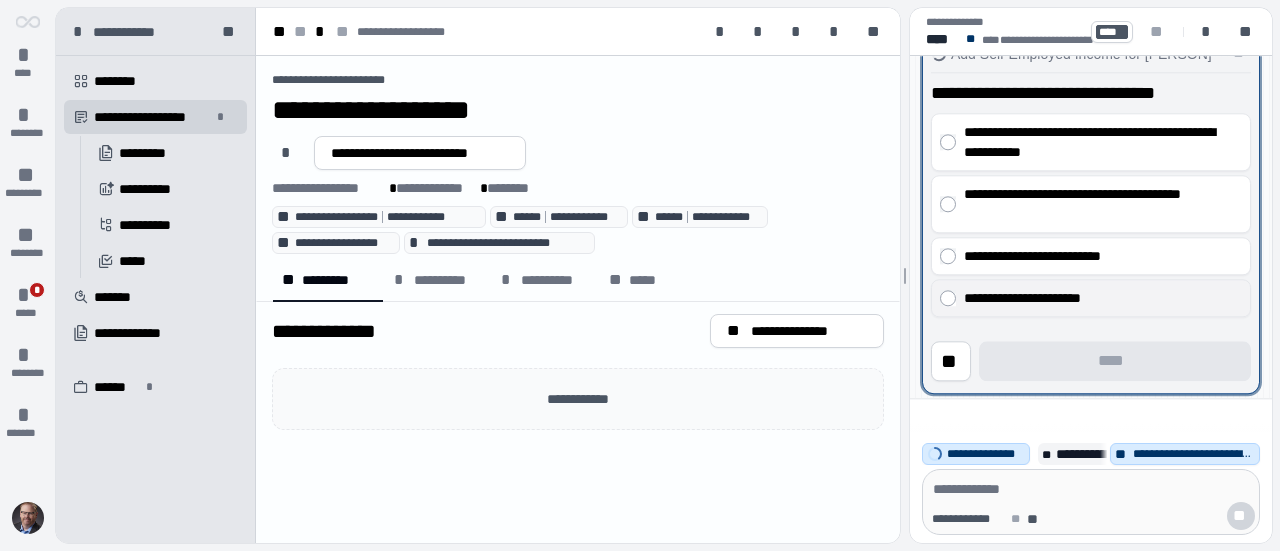 scroll, scrollTop: 100, scrollLeft: 0, axis: vertical 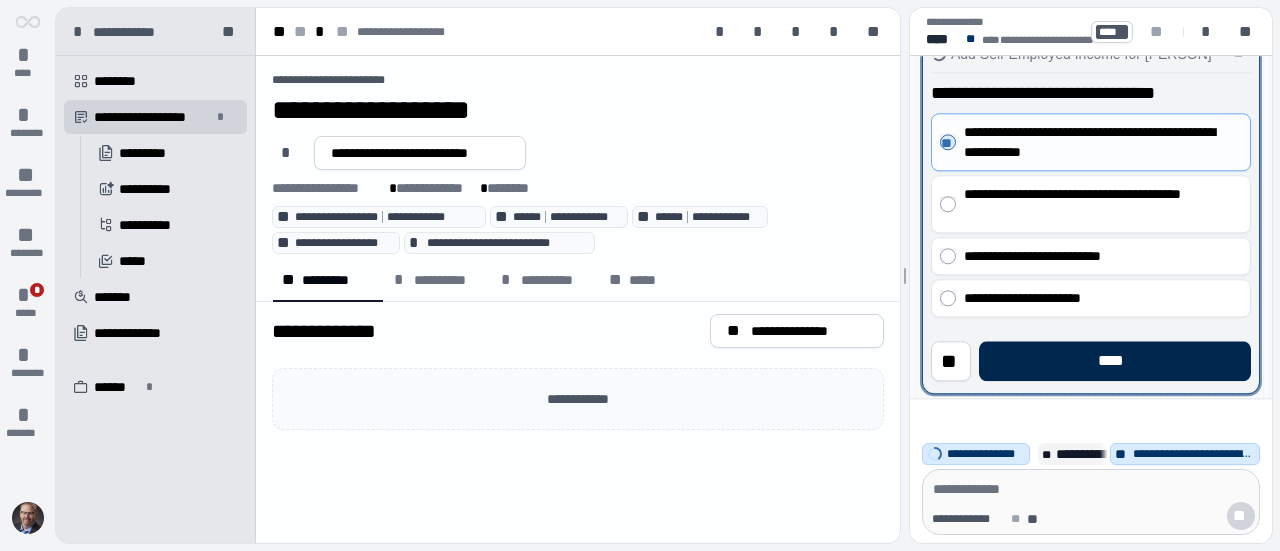 click on "****" at bounding box center [1115, 361] 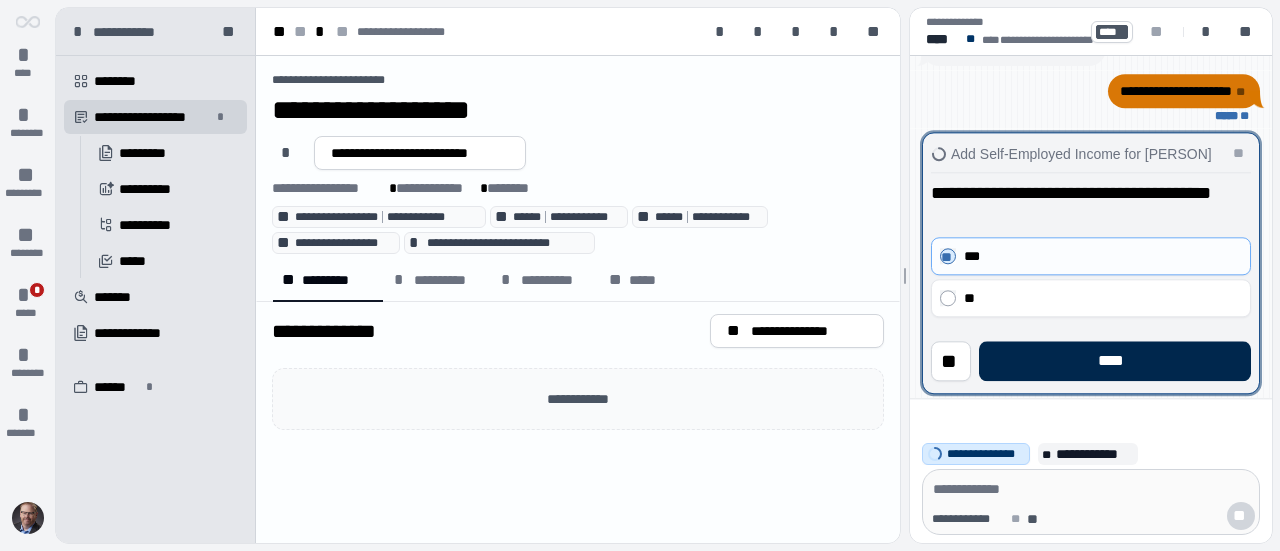 click on "****" at bounding box center [1115, 361] 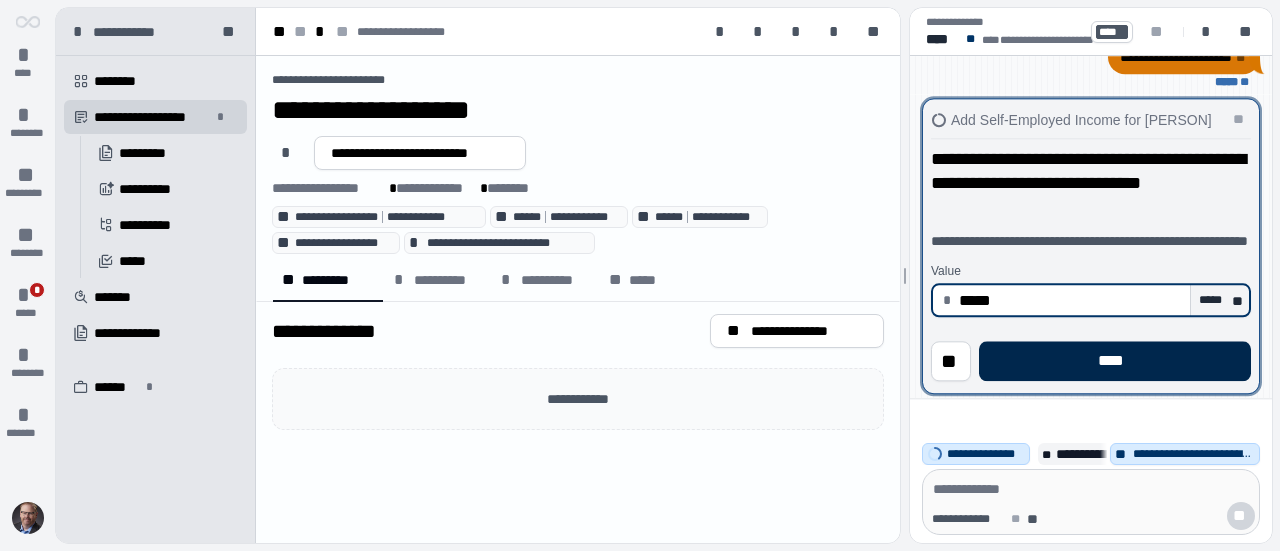 type on "********" 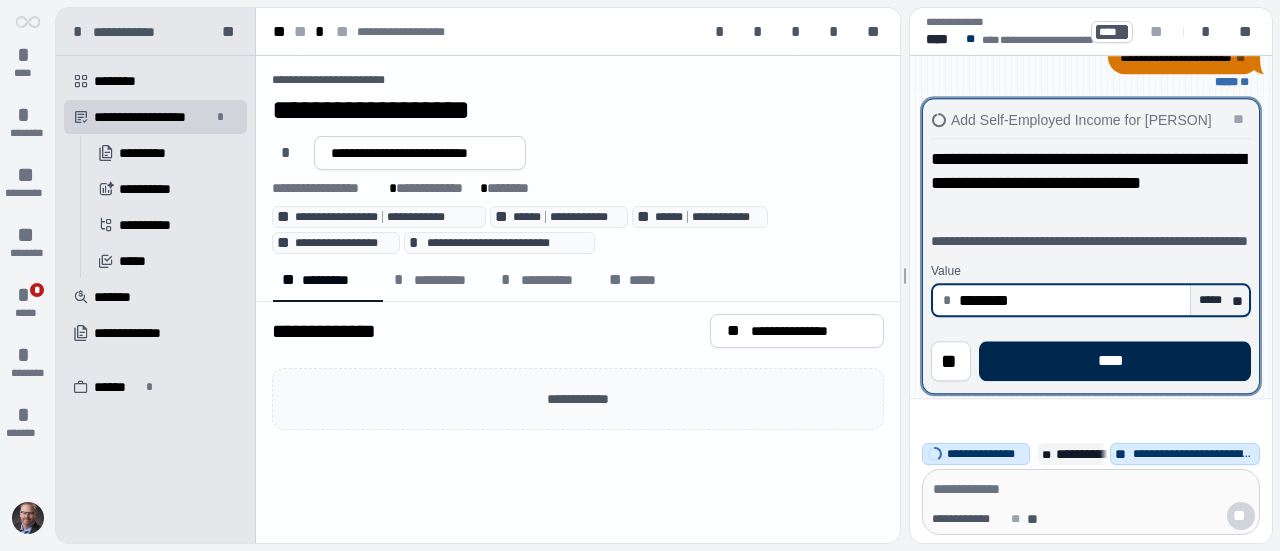 click on "****" at bounding box center [1115, 361] 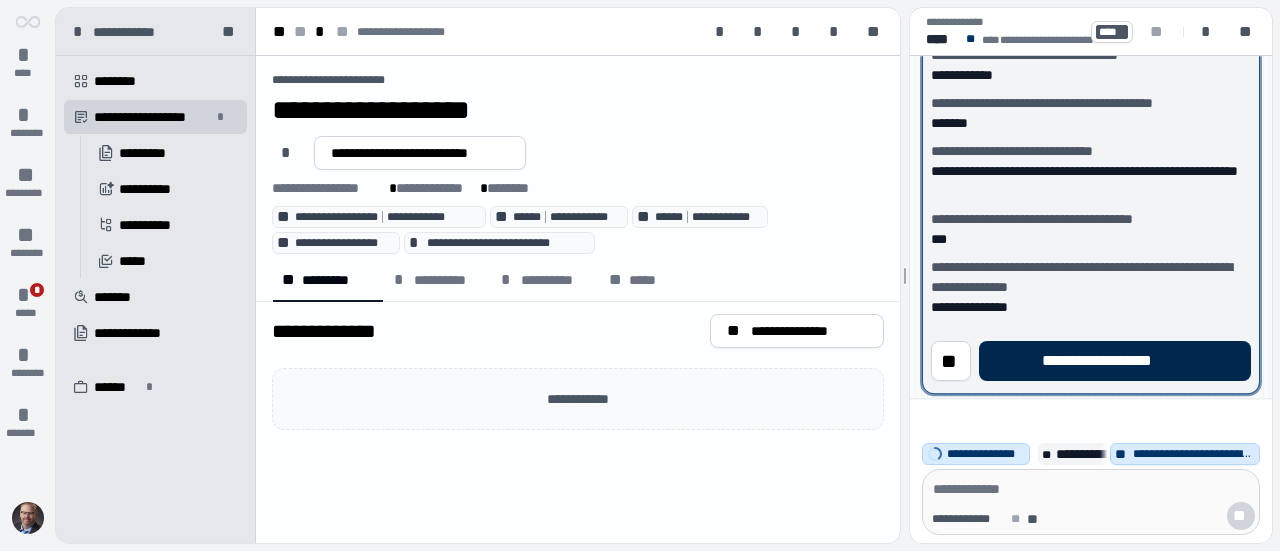 click on "**********" at bounding box center (1115, 361) 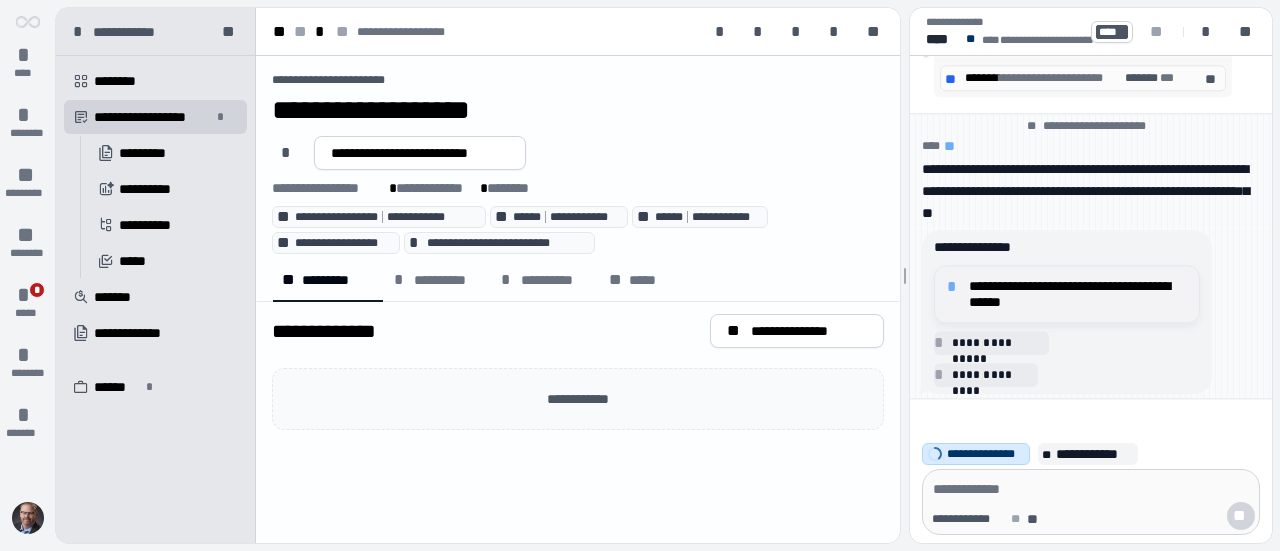 click on "**********" at bounding box center (1078, 294) 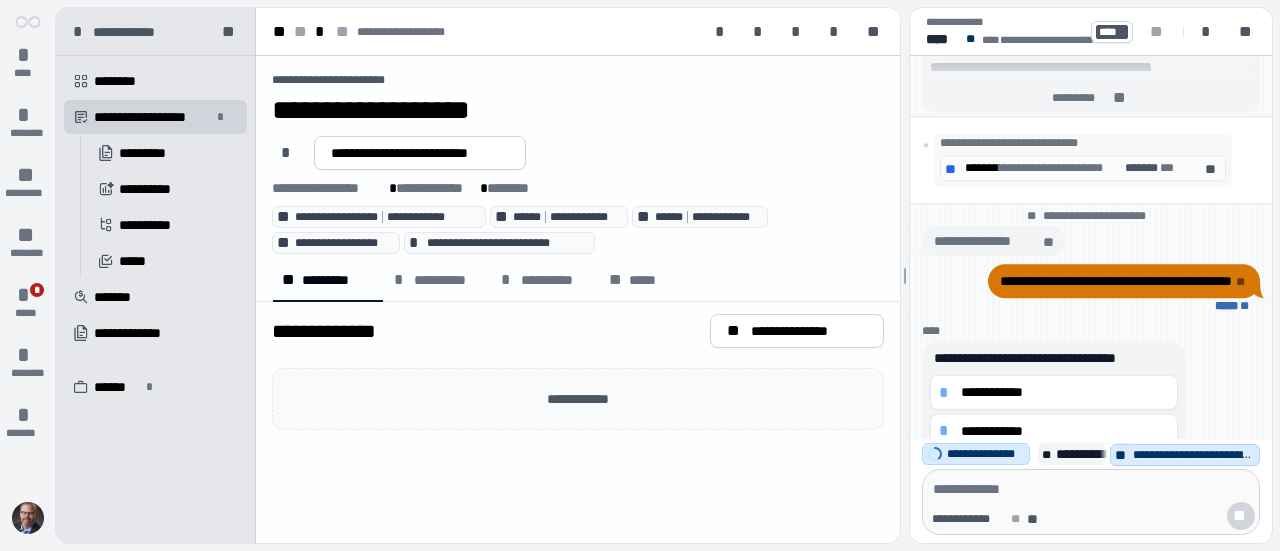 scroll, scrollTop: 0, scrollLeft: 0, axis: both 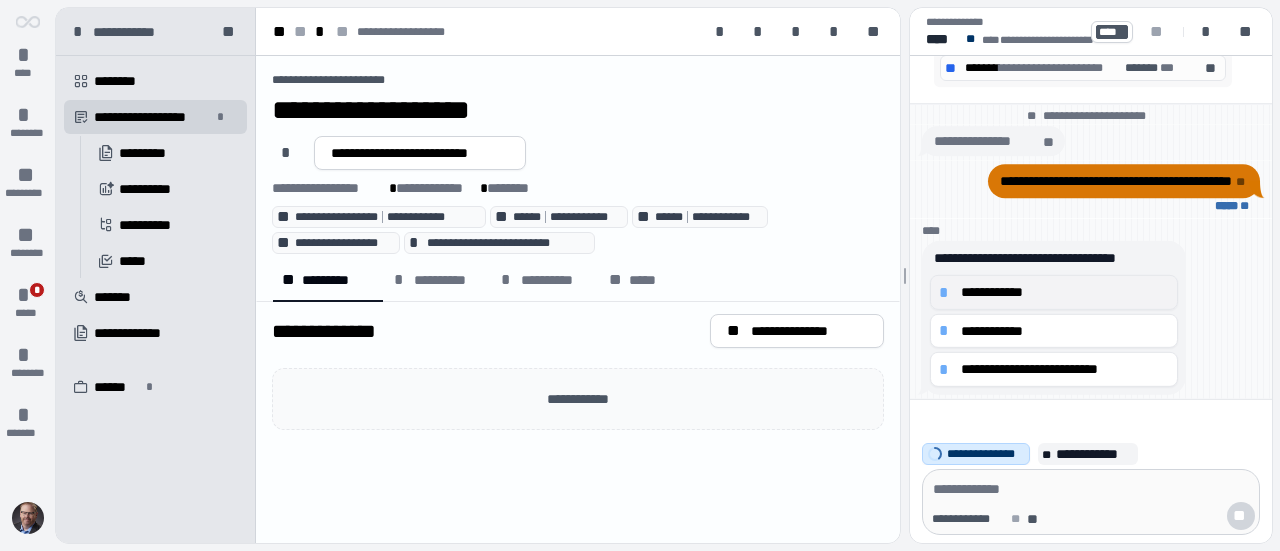 click on "**********" at bounding box center [1065, 292] 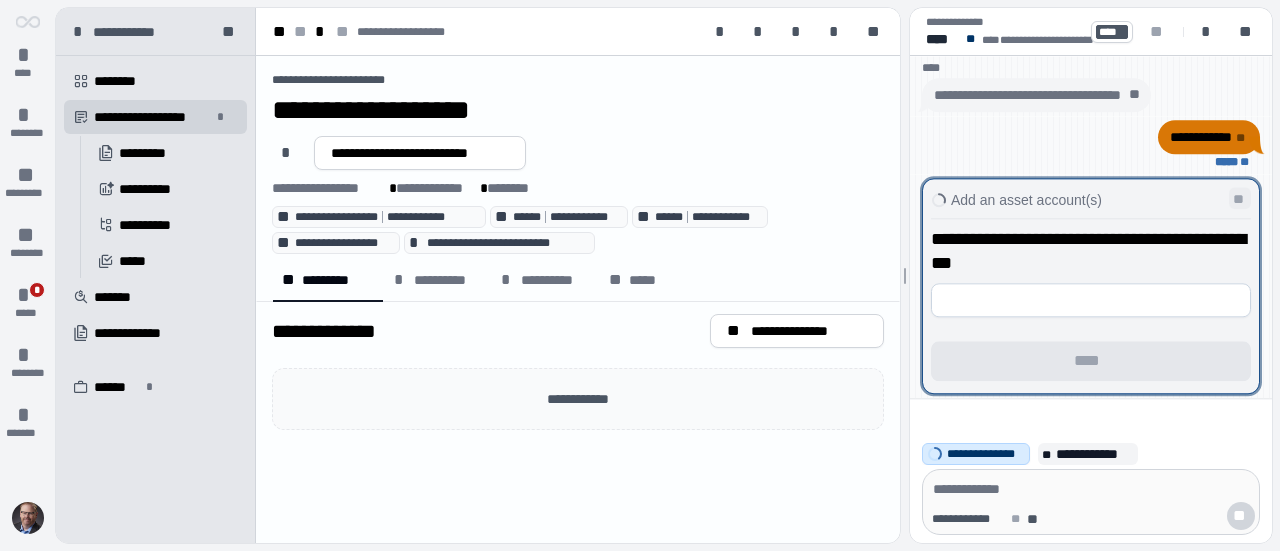 click on "**" at bounding box center [1240, 198] 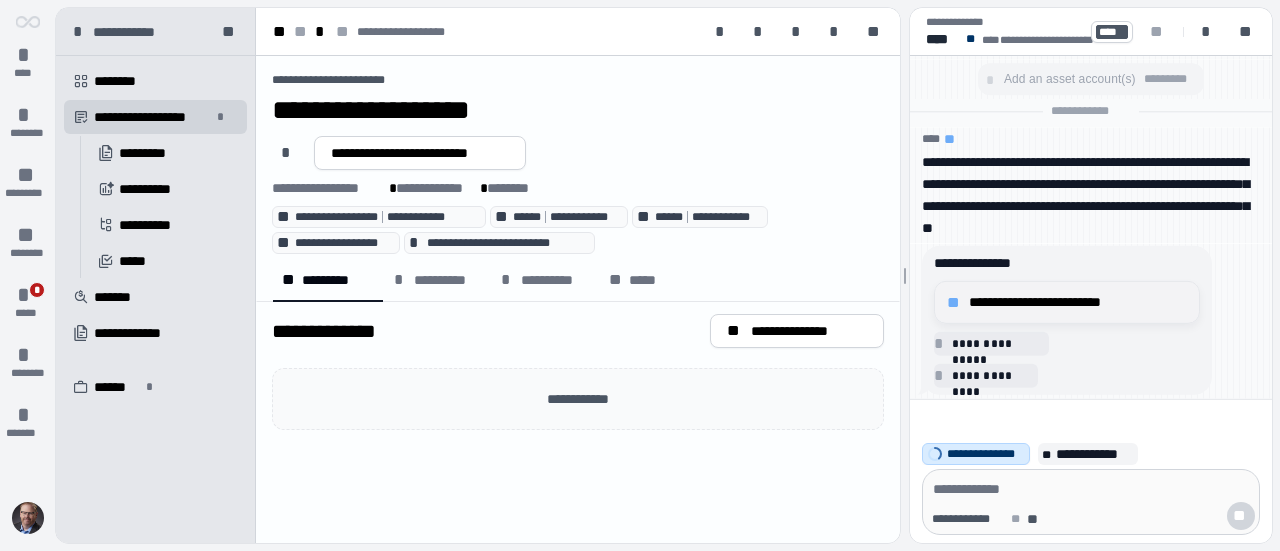 scroll, scrollTop: 300, scrollLeft: 0, axis: vertical 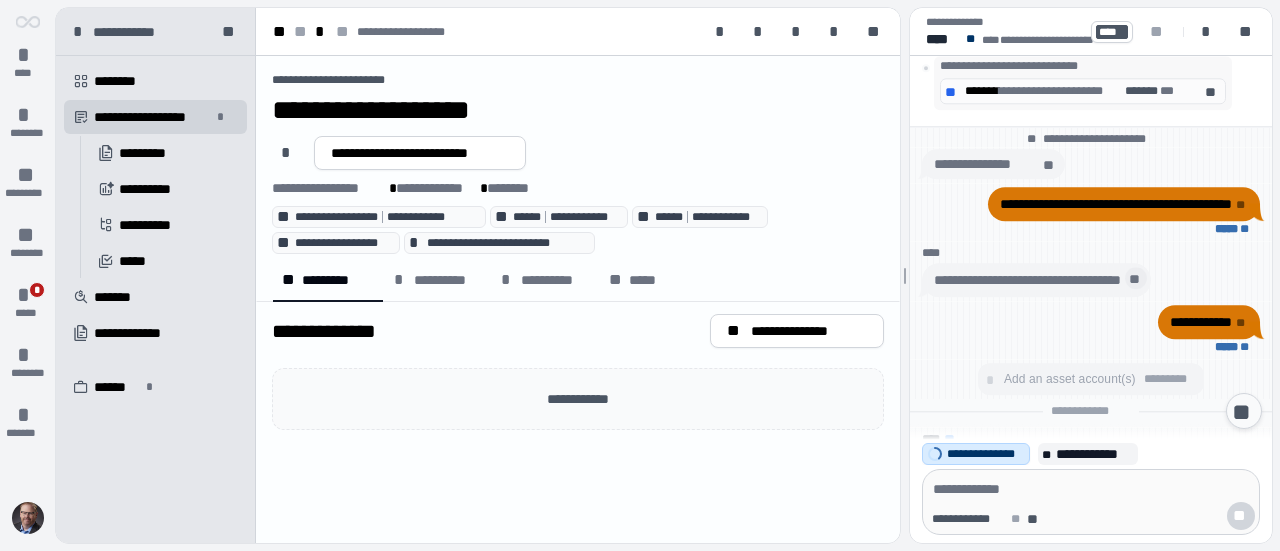 click on "**" at bounding box center [1136, 279] 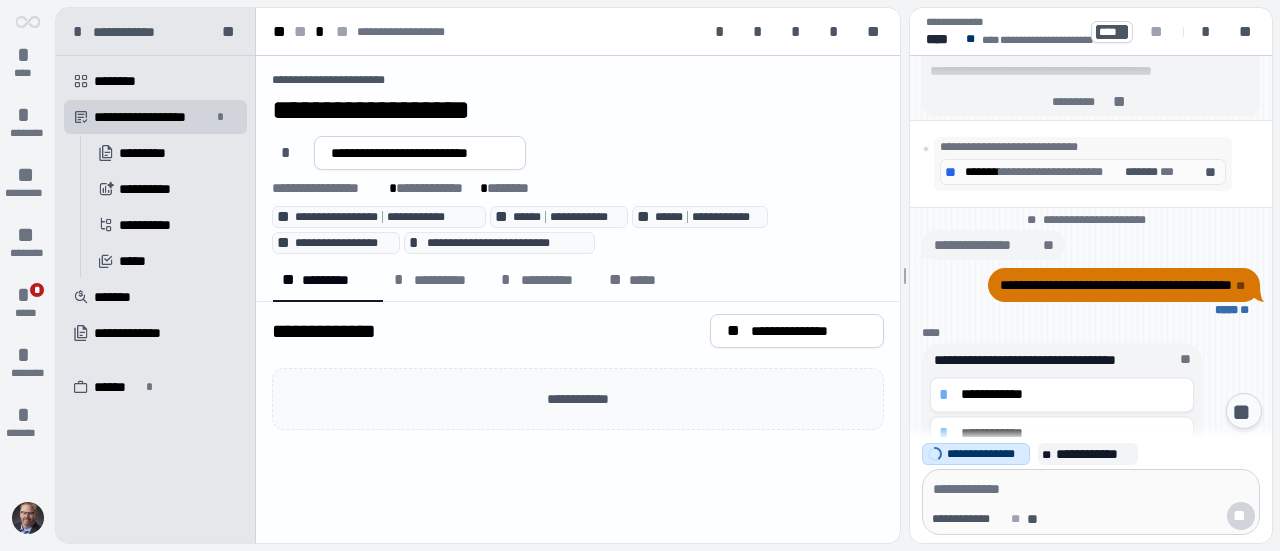 scroll, scrollTop: 800, scrollLeft: 0, axis: vertical 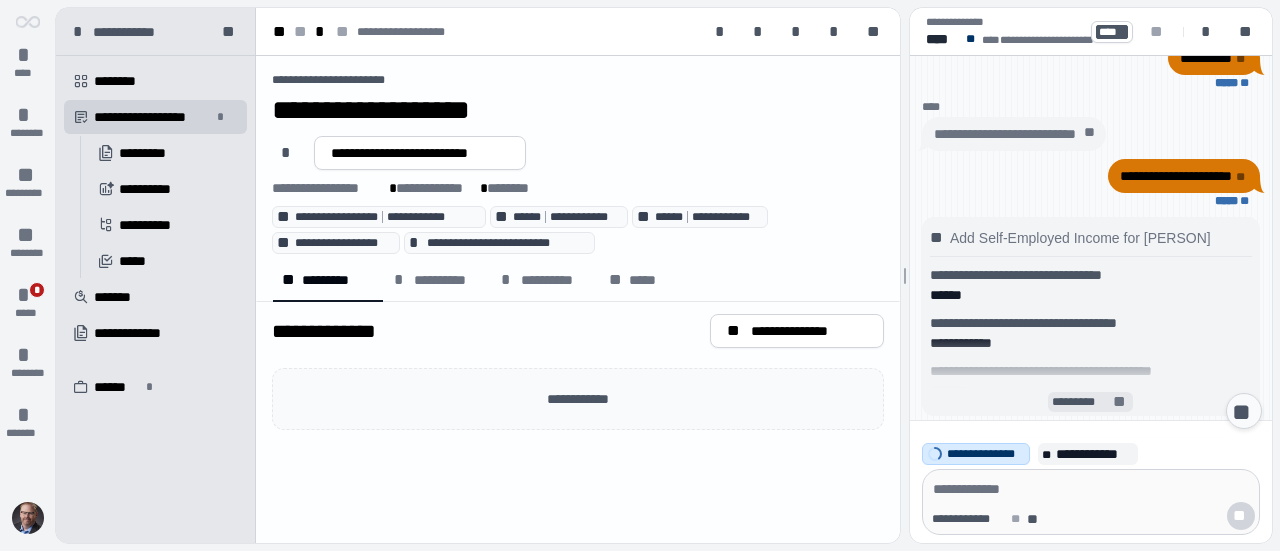 click on "*********" at bounding box center (1082, 402) 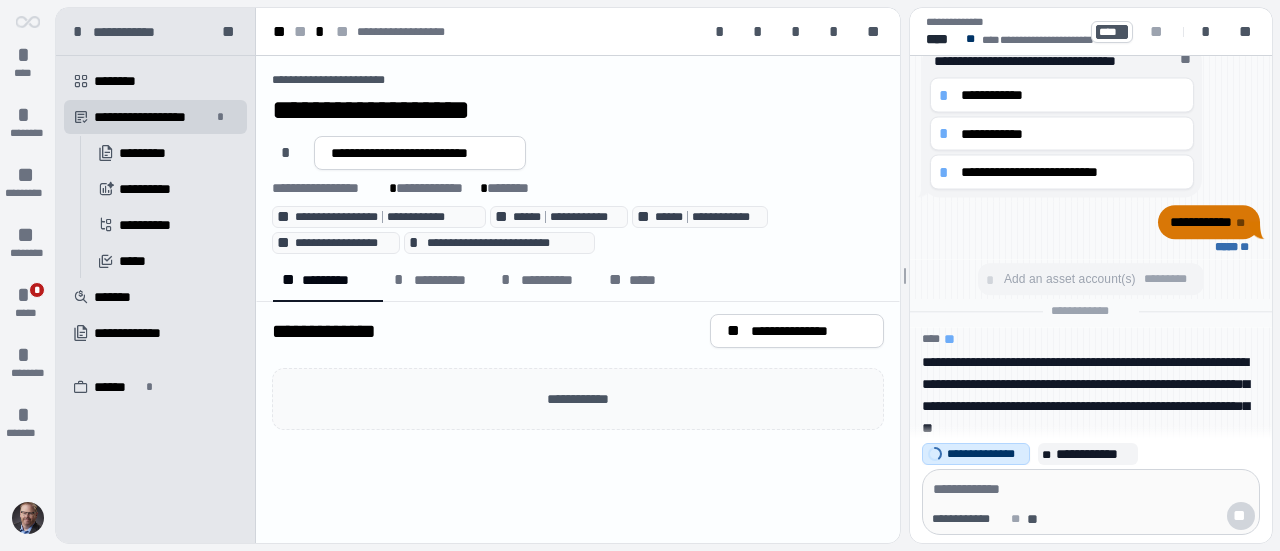 scroll, scrollTop: 0, scrollLeft: 0, axis: both 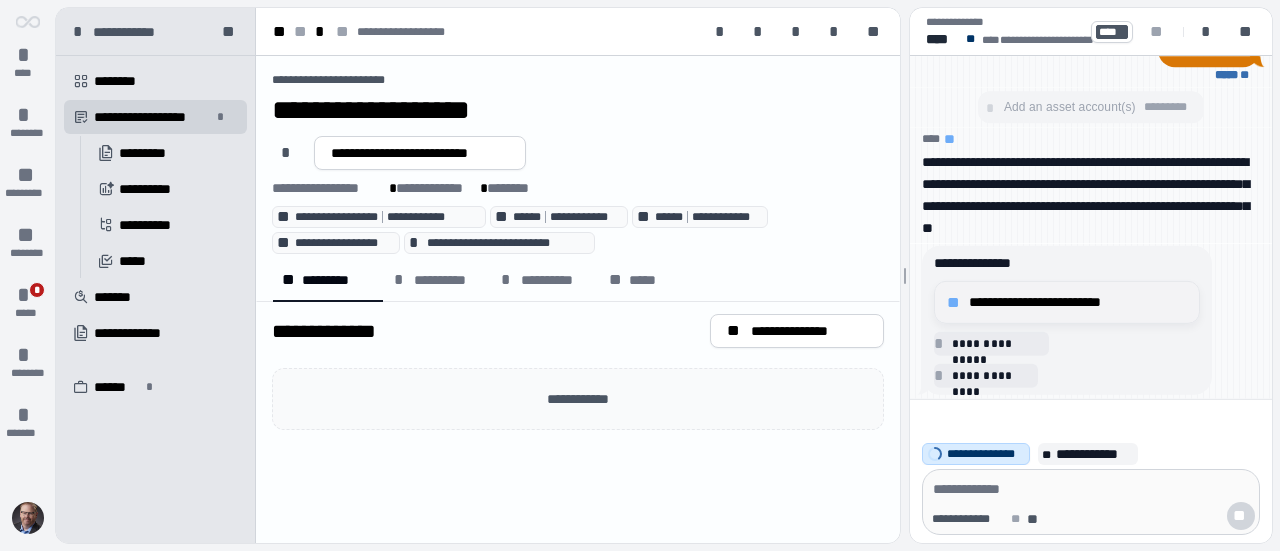 click on "**********" at bounding box center (1078, 302) 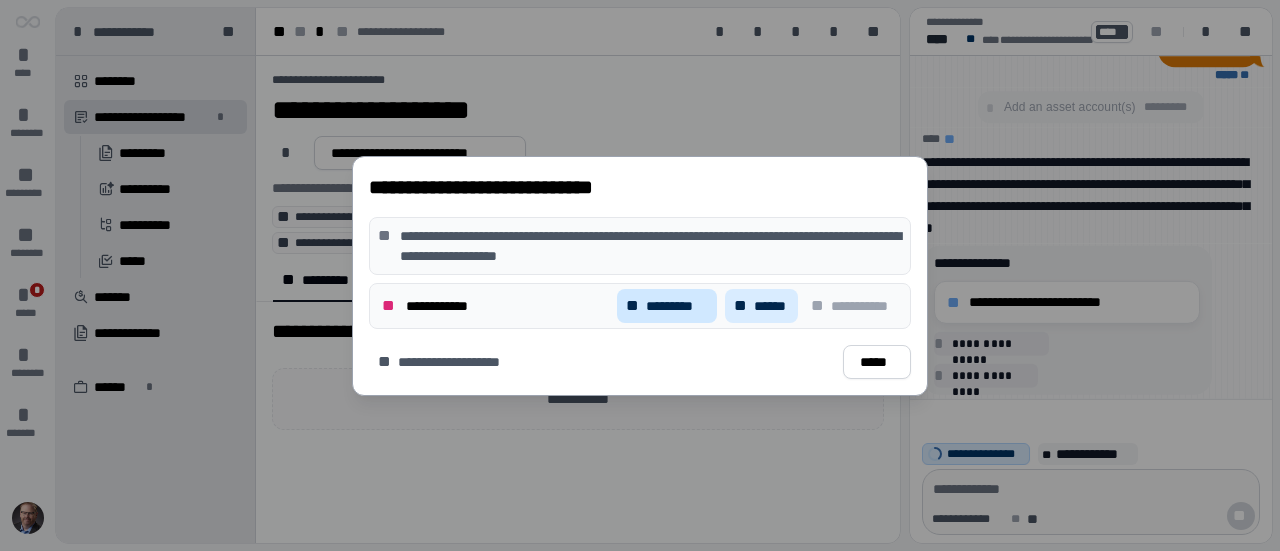 click on "*********" at bounding box center (677, 306) 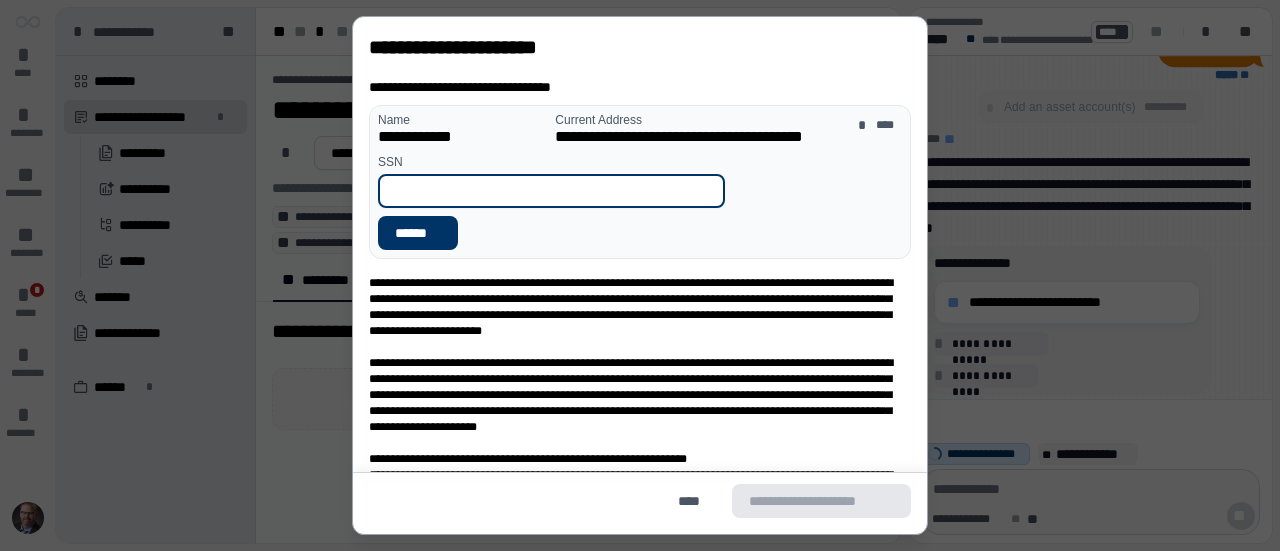 click at bounding box center (551, 191) 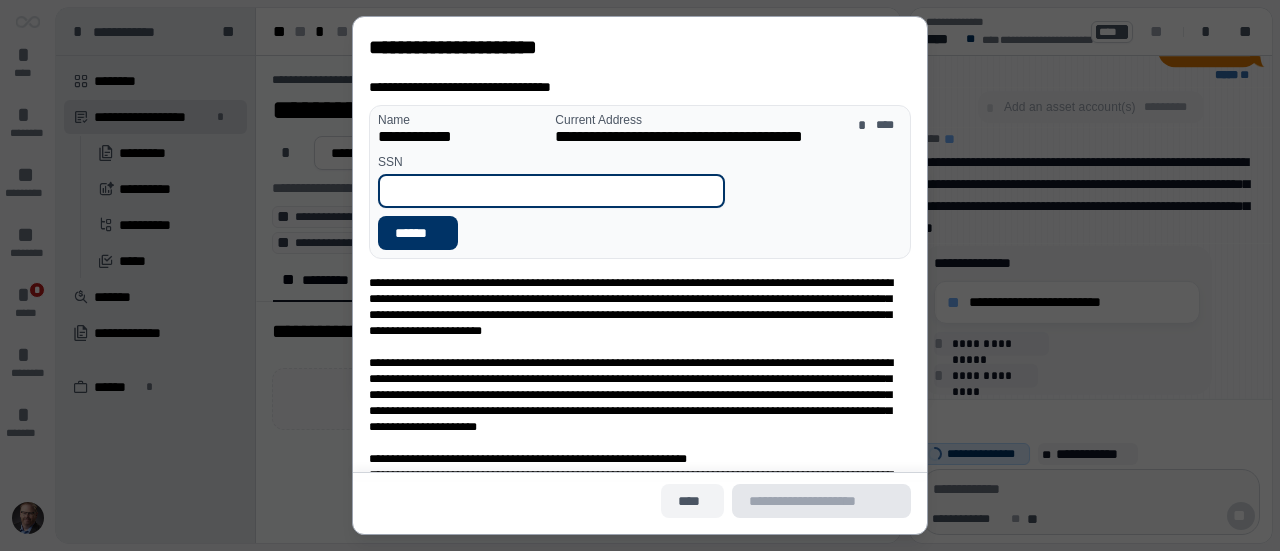 click on "****" at bounding box center (693, 501) 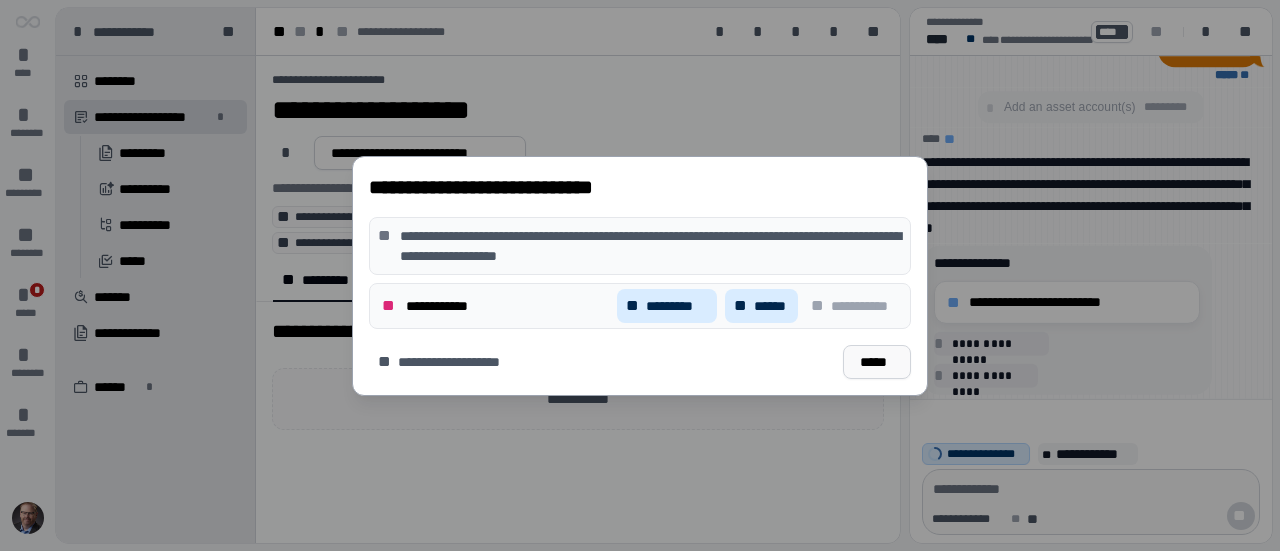 click on "*****" at bounding box center (877, 362) 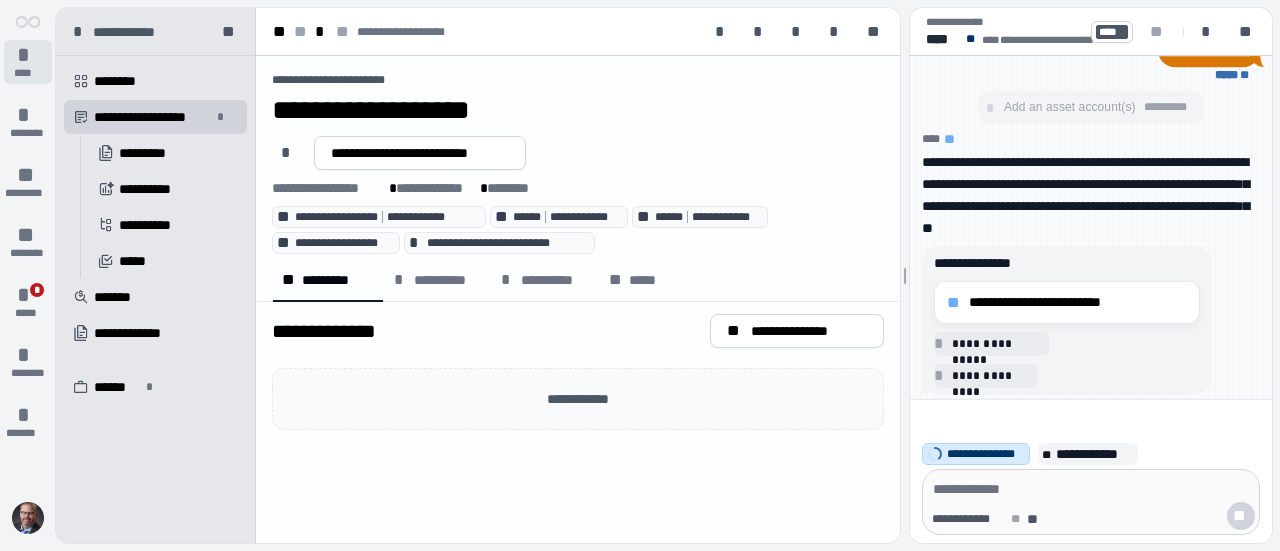 click on "*" at bounding box center (28, 55) 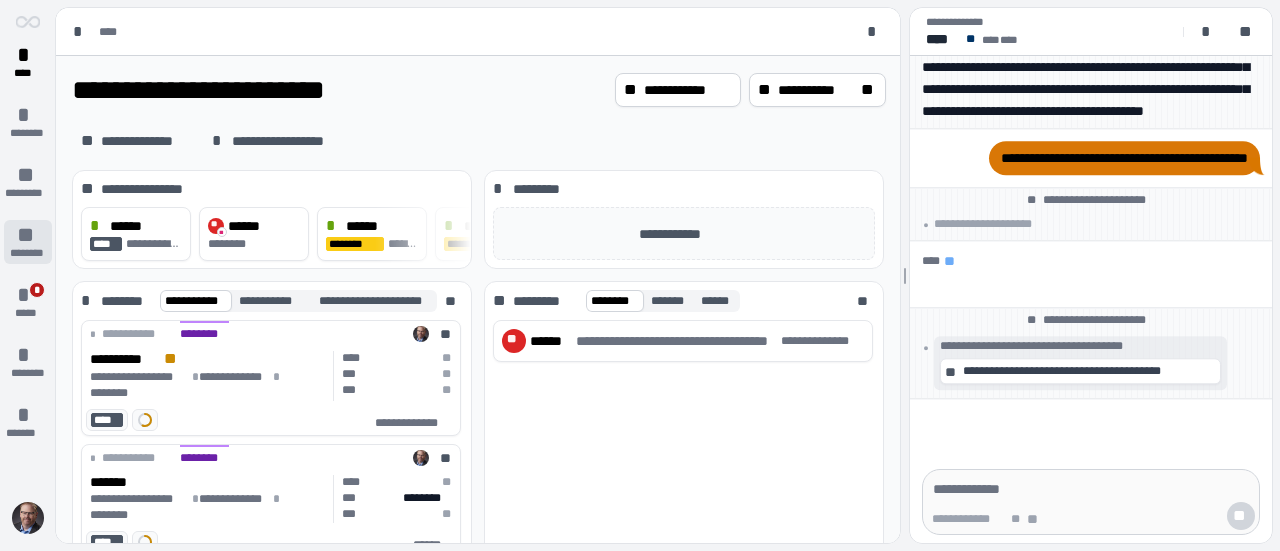 click on "********" at bounding box center [28, 253] 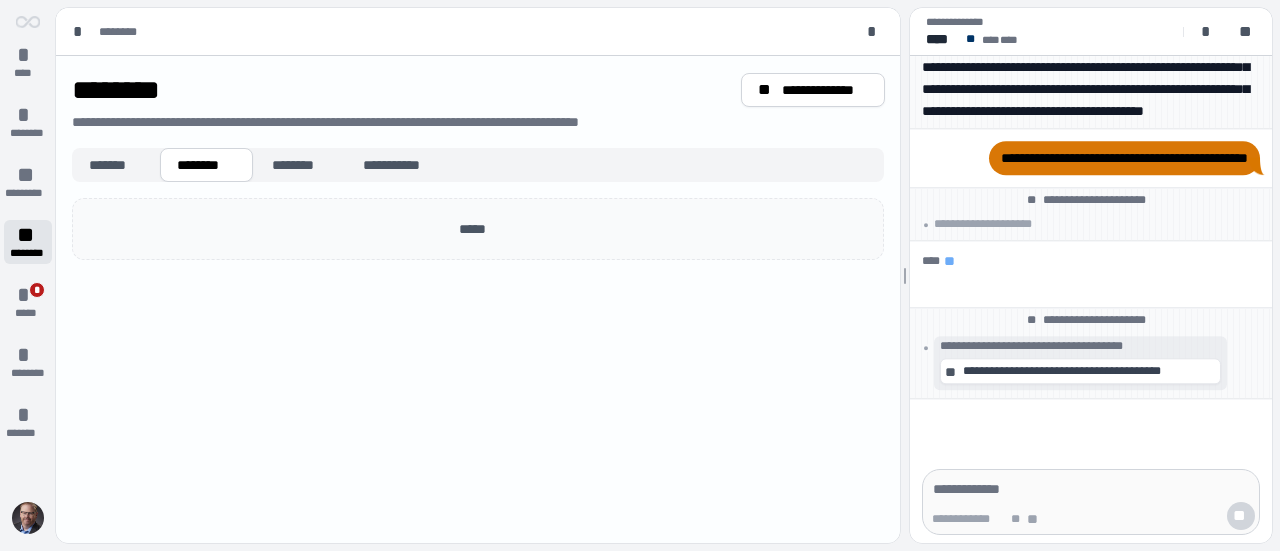 click on "** ********" at bounding box center (28, 242) 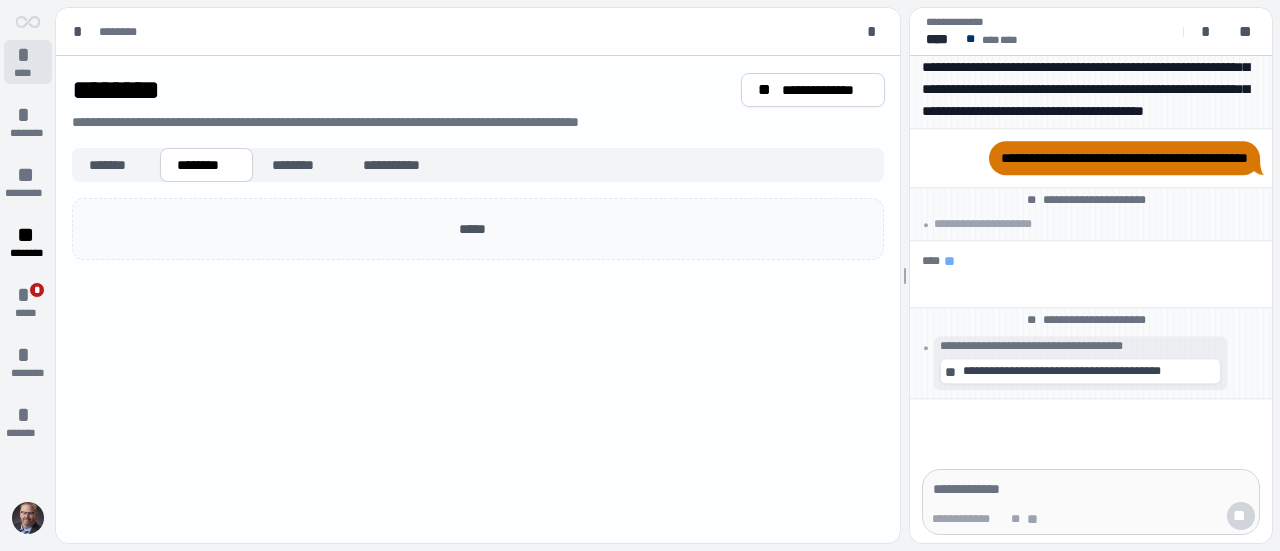 click on "* ****" at bounding box center [28, 62] 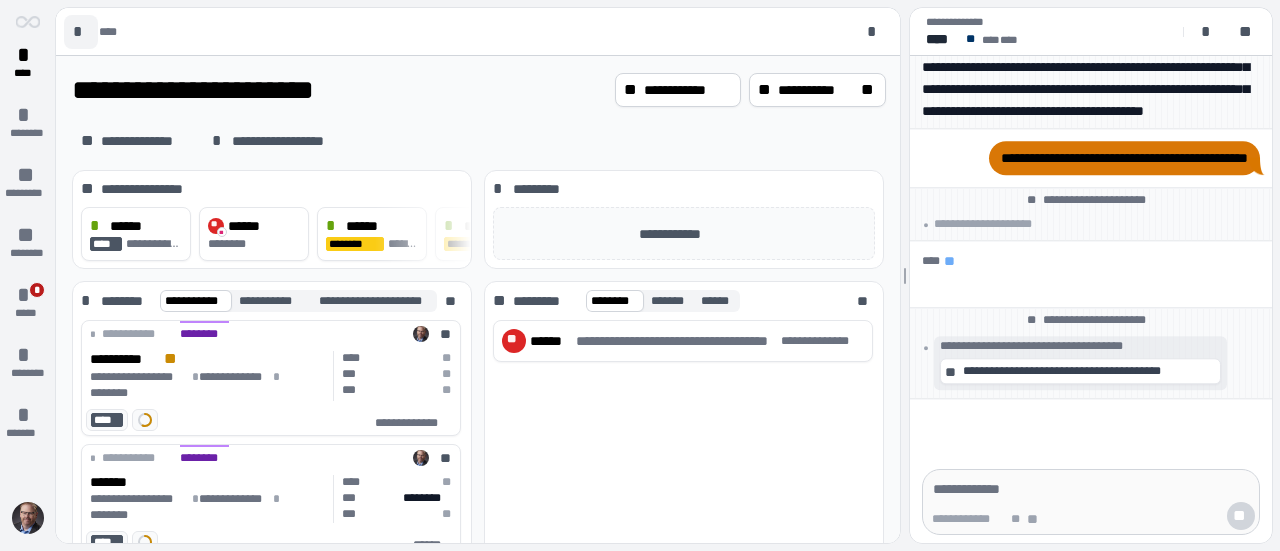 click on "*" at bounding box center [81, 32] 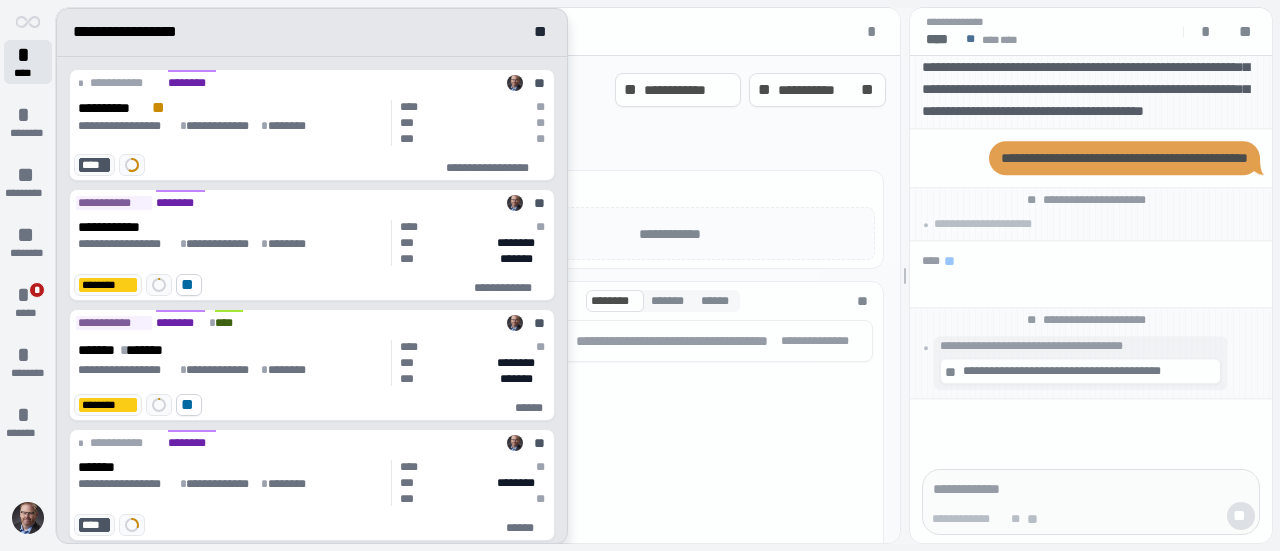 click on "*" at bounding box center (28, 55) 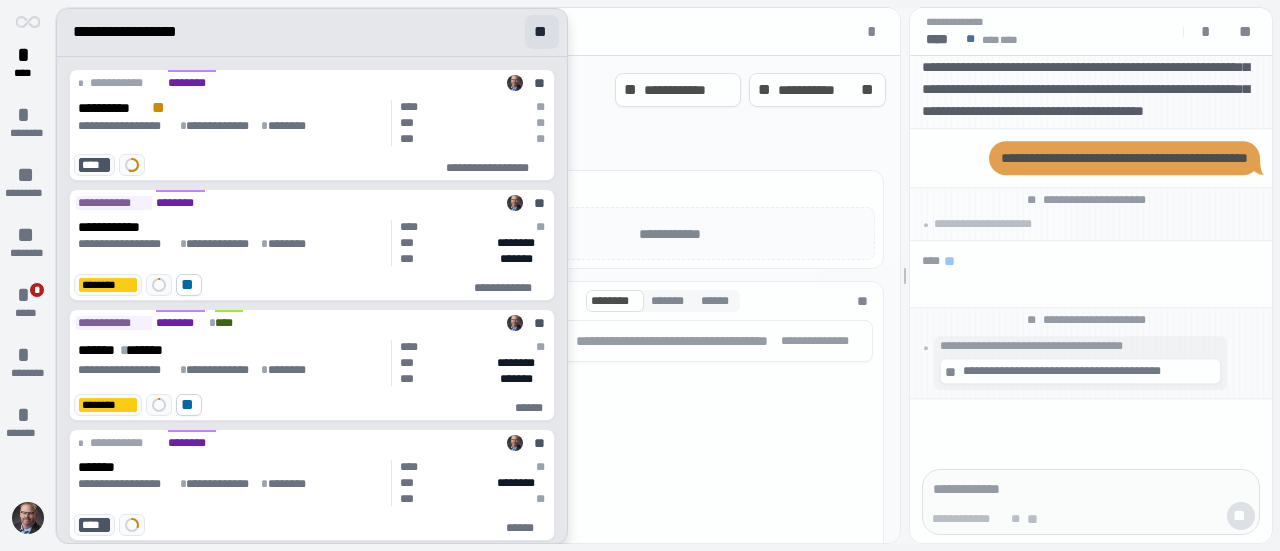 click on "**" at bounding box center (542, 32) 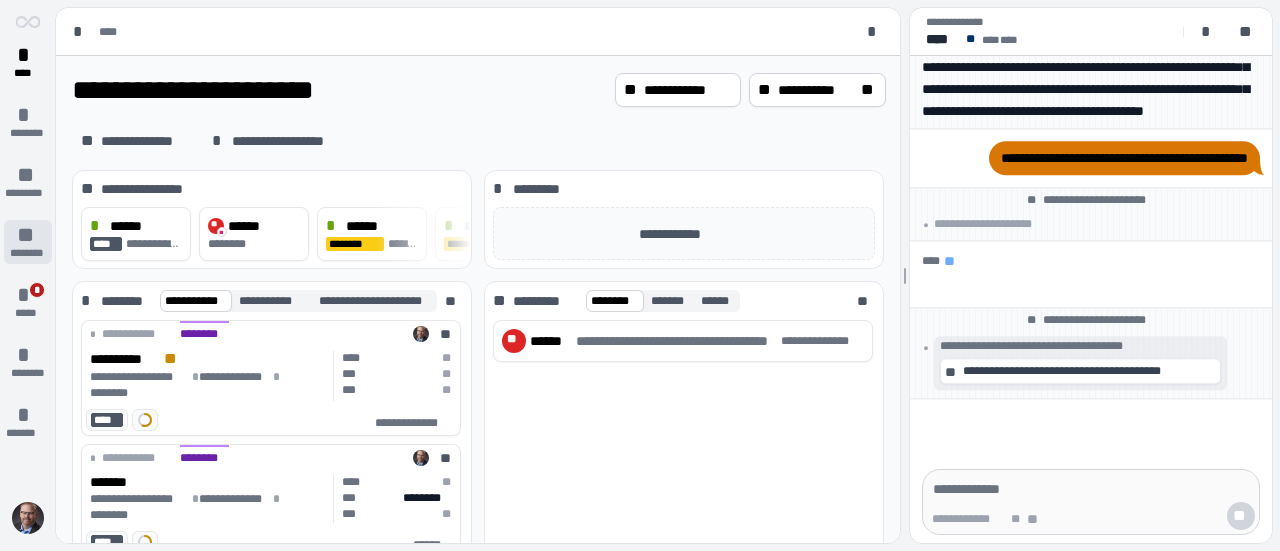 click on "**" at bounding box center (28, 235) 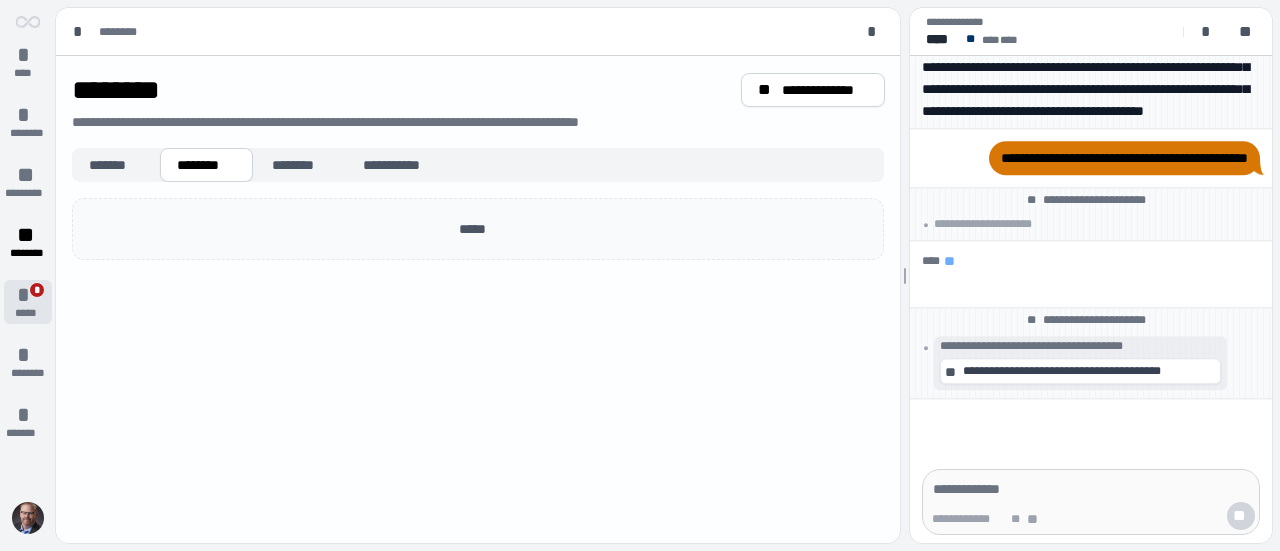 click on "*" at bounding box center (28, 295) 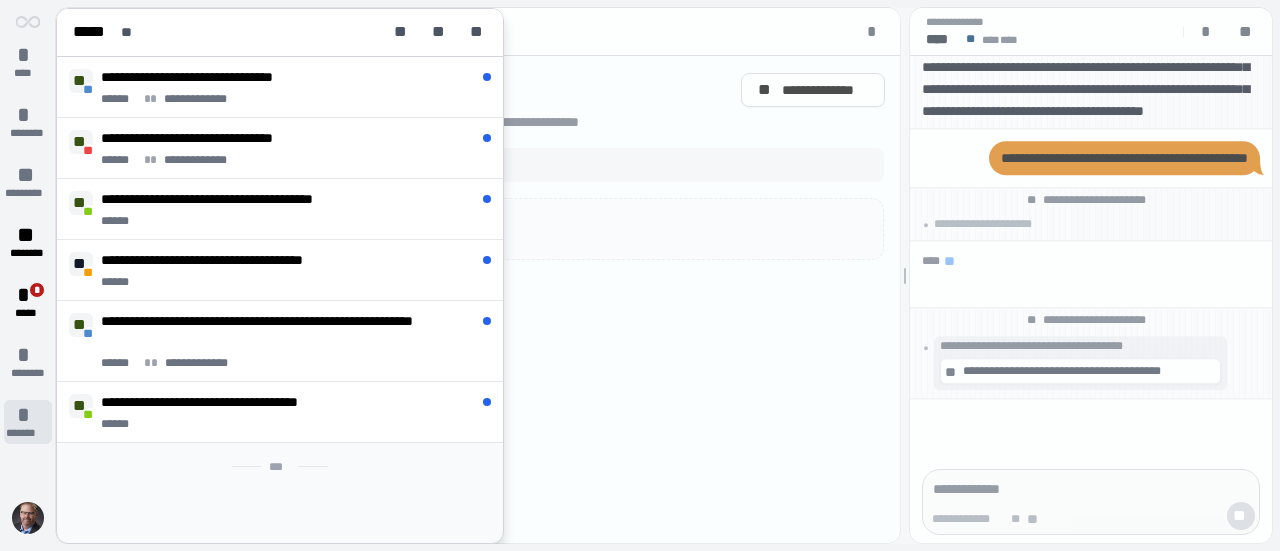 click on "*" at bounding box center (28, 415) 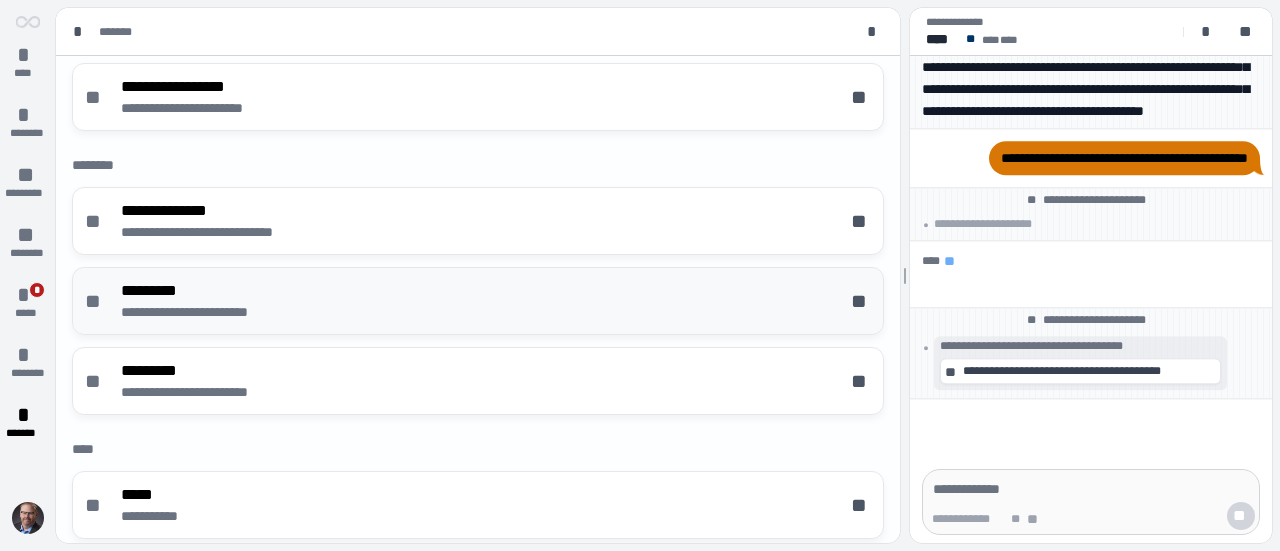 scroll, scrollTop: 81, scrollLeft: 0, axis: vertical 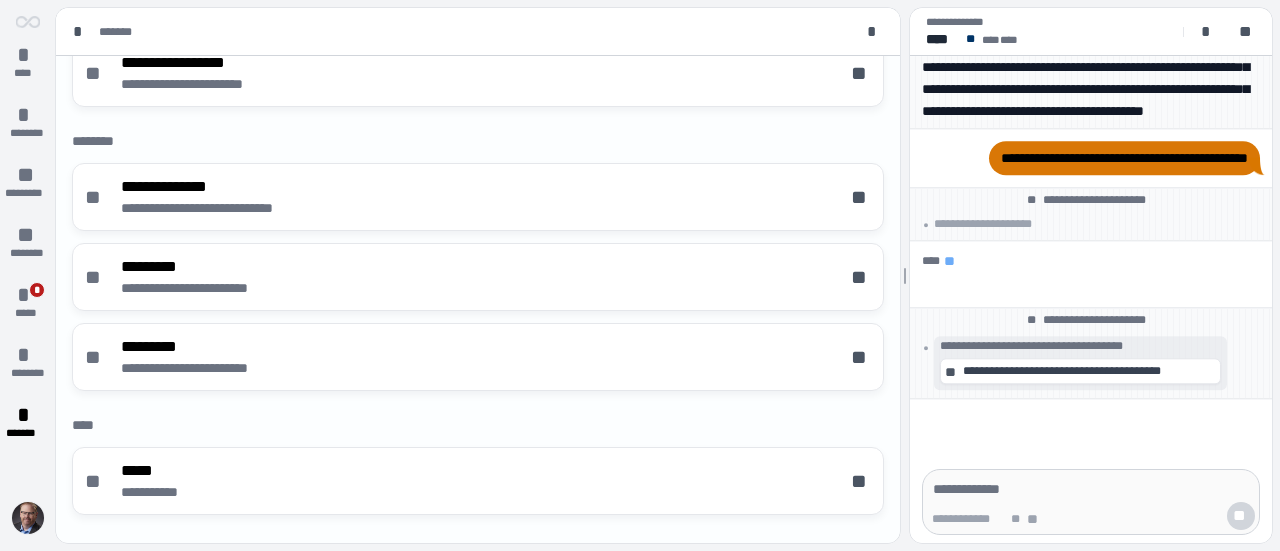 click at bounding box center (28, 518) 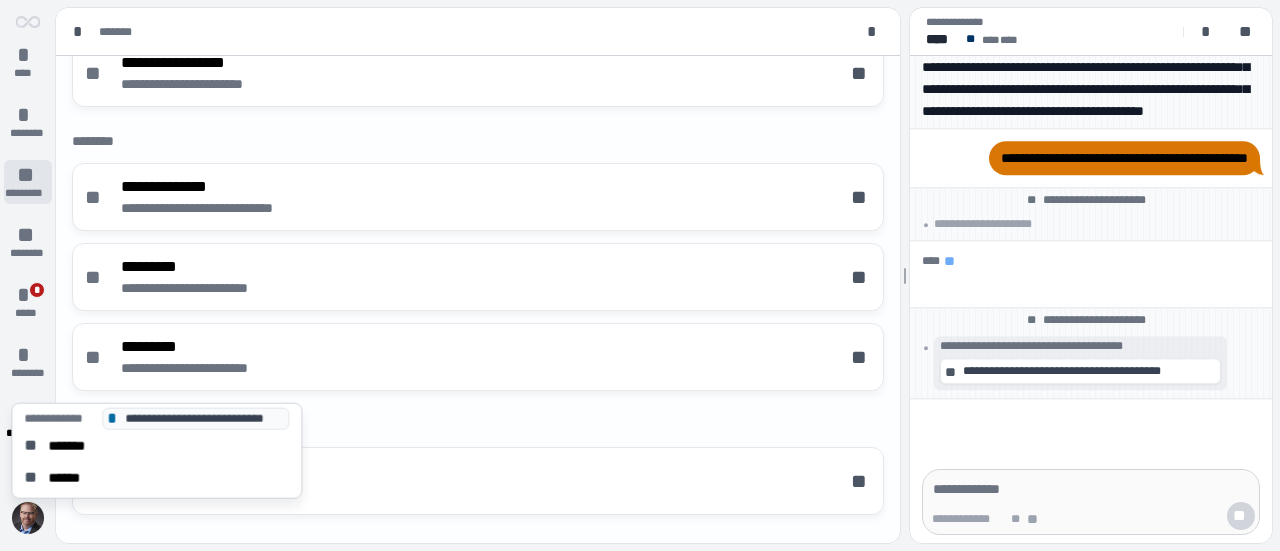click on "**" at bounding box center [28, 175] 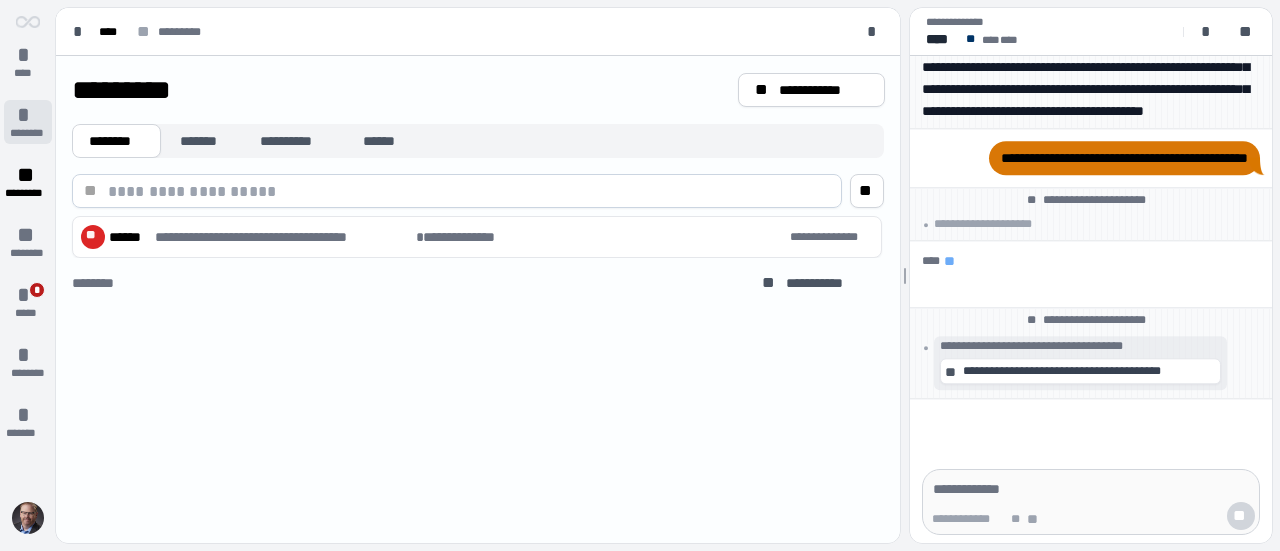 click on "*" at bounding box center [28, 115] 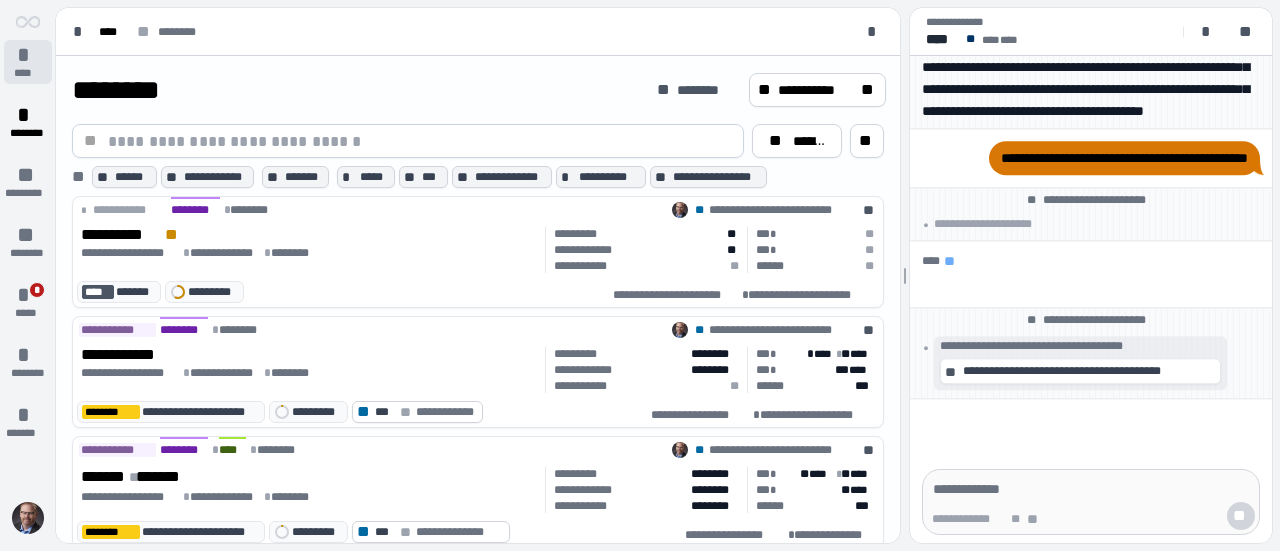 click on "*" at bounding box center (28, 55) 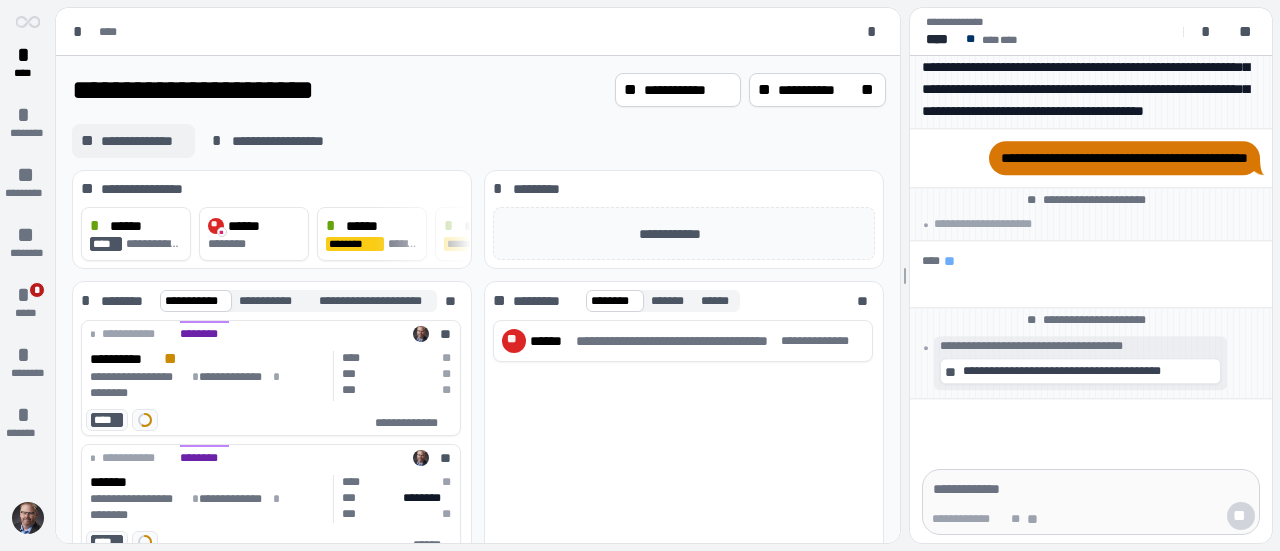 click on "**********" at bounding box center [143, 141] 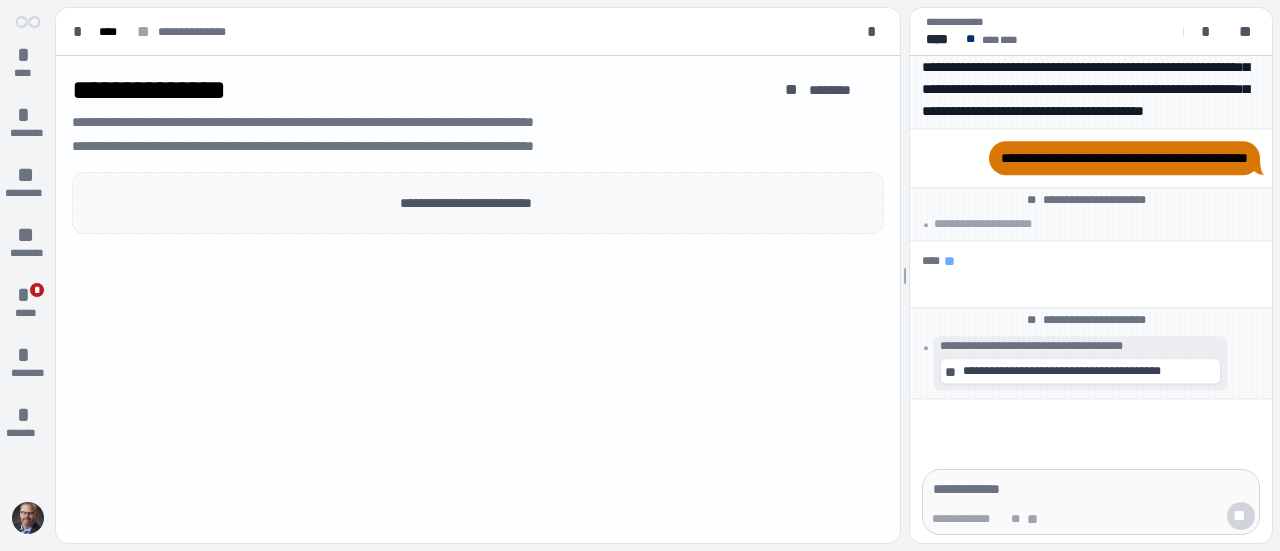 click on "**********" at bounding box center (478, 203) 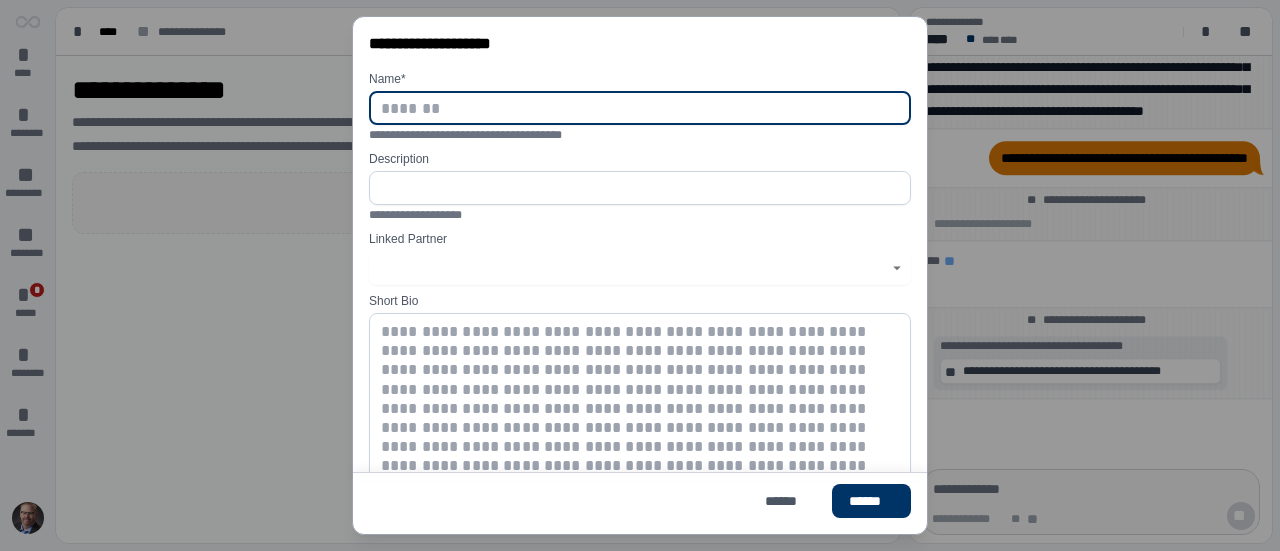 click at bounding box center (640, 108) 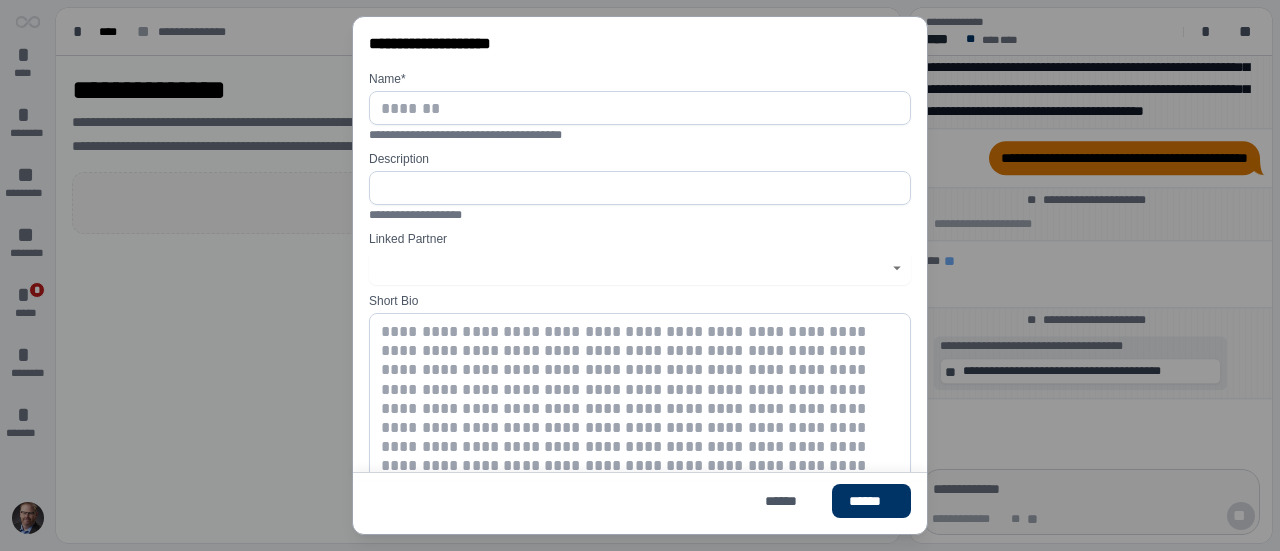 click on "**********" at bounding box center (640, 275) 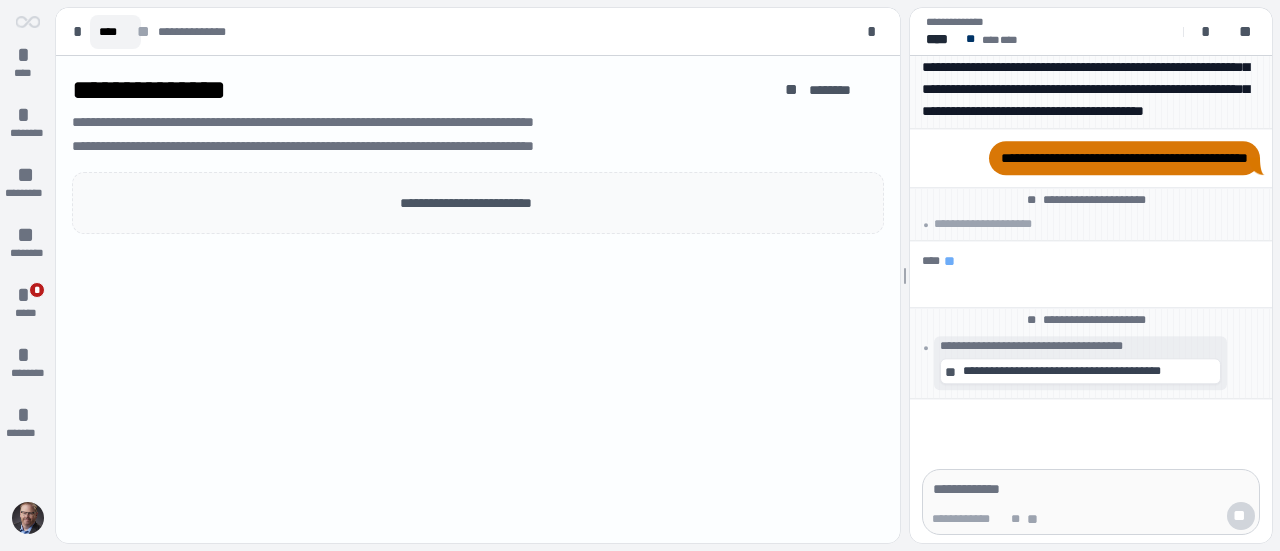 click on "****" at bounding box center [115, 32] 